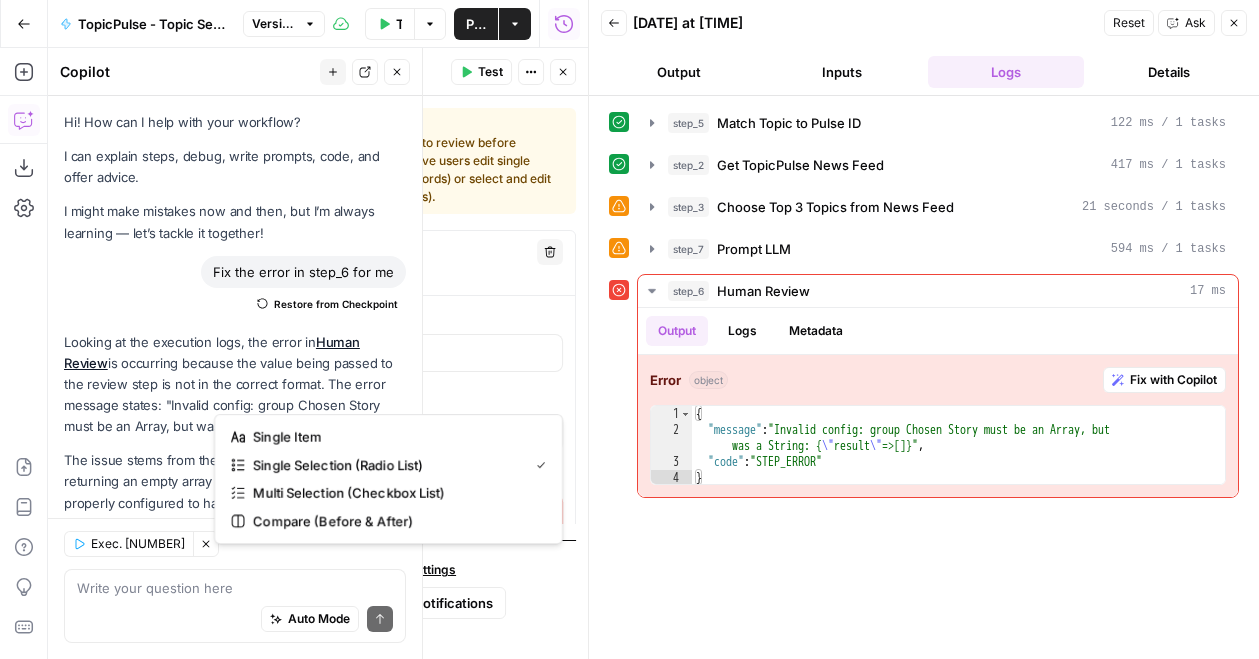scroll, scrollTop: 0, scrollLeft: 0, axis: both 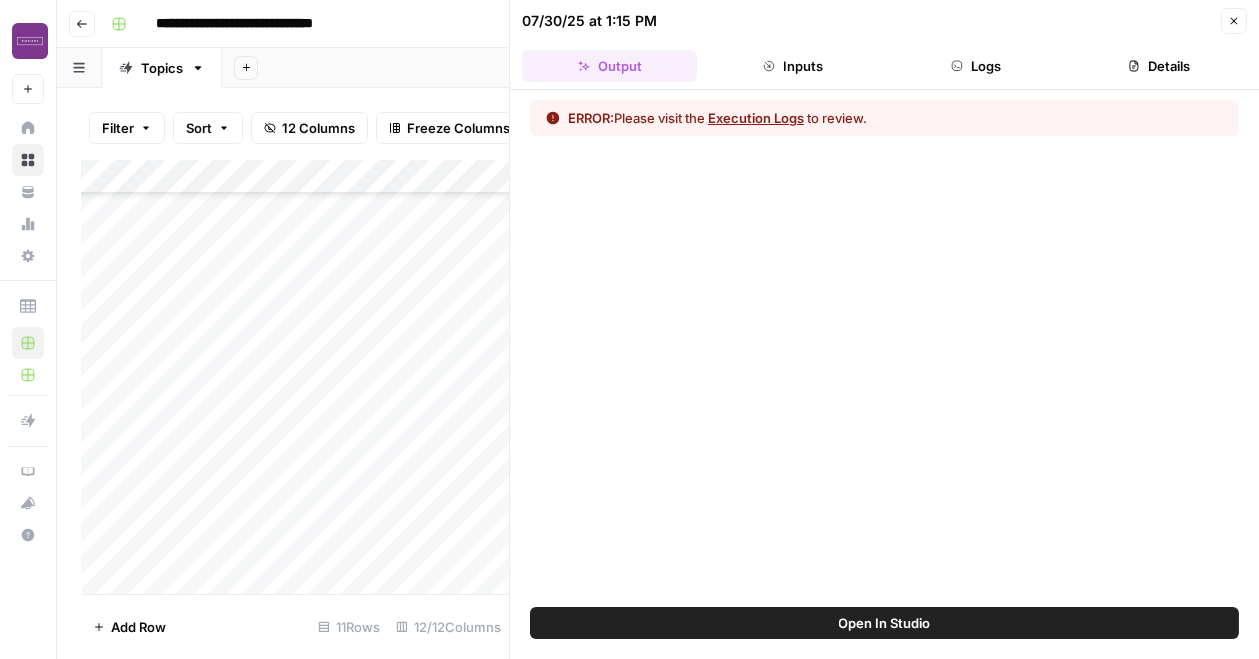 click on "Close" at bounding box center (1234, 21) 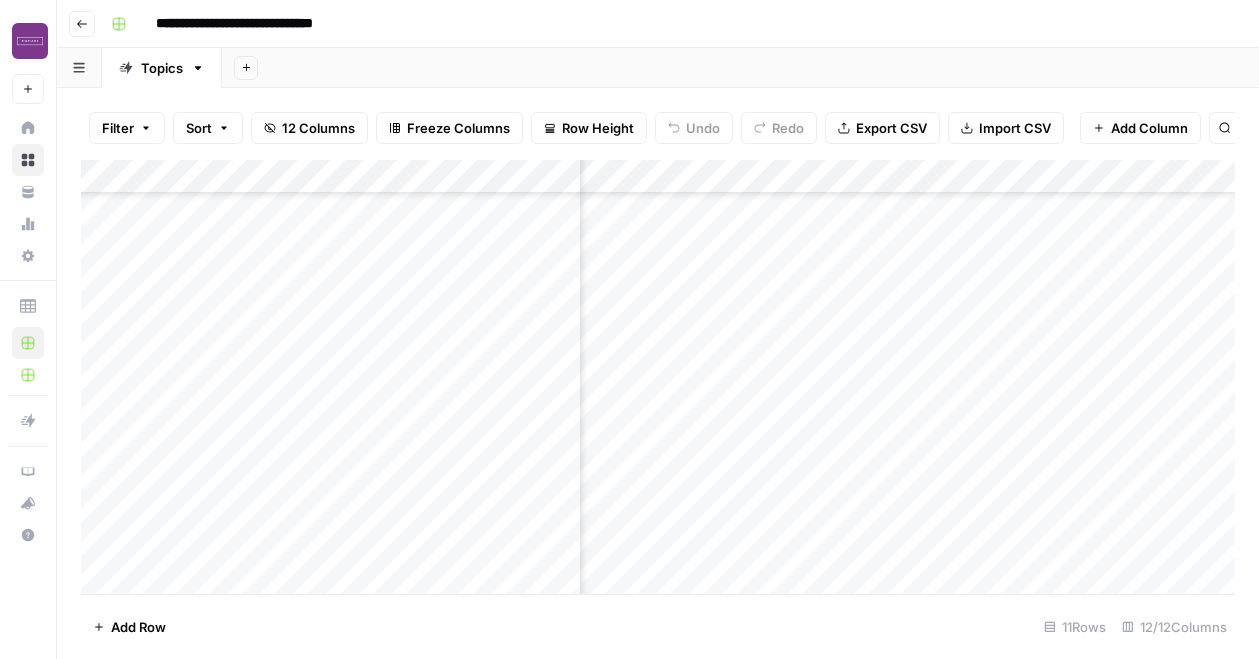 scroll, scrollTop: 599, scrollLeft: 0, axis: vertical 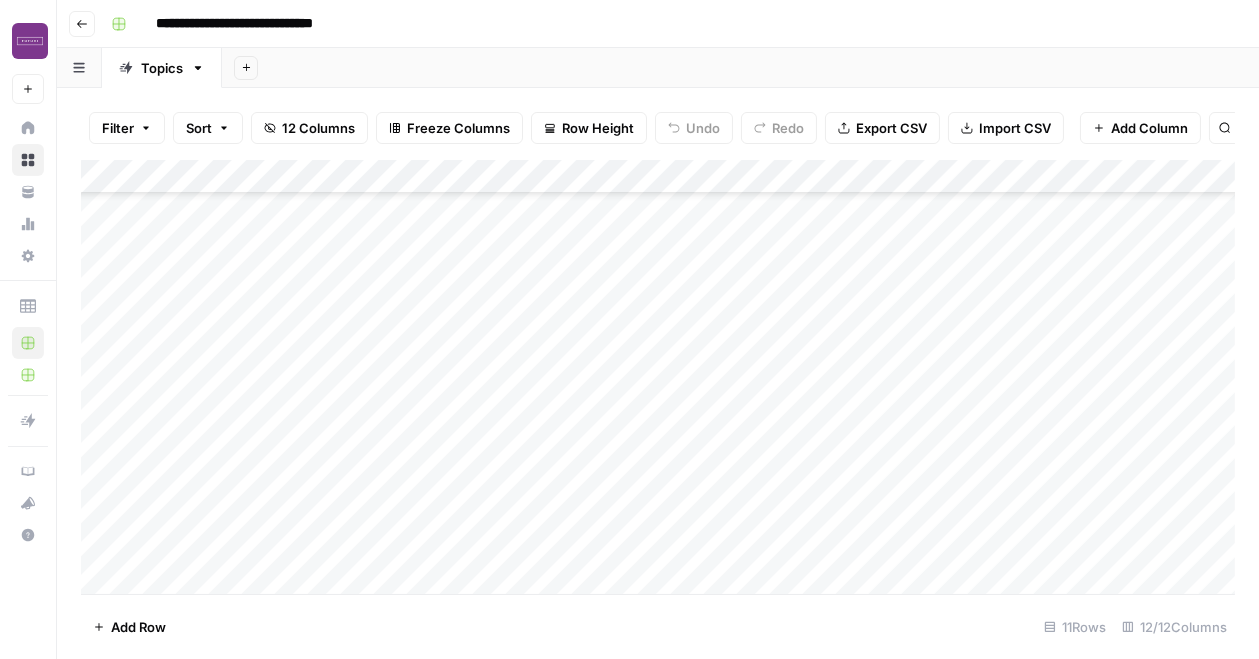 click on "Add Column" at bounding box center (658, 377) 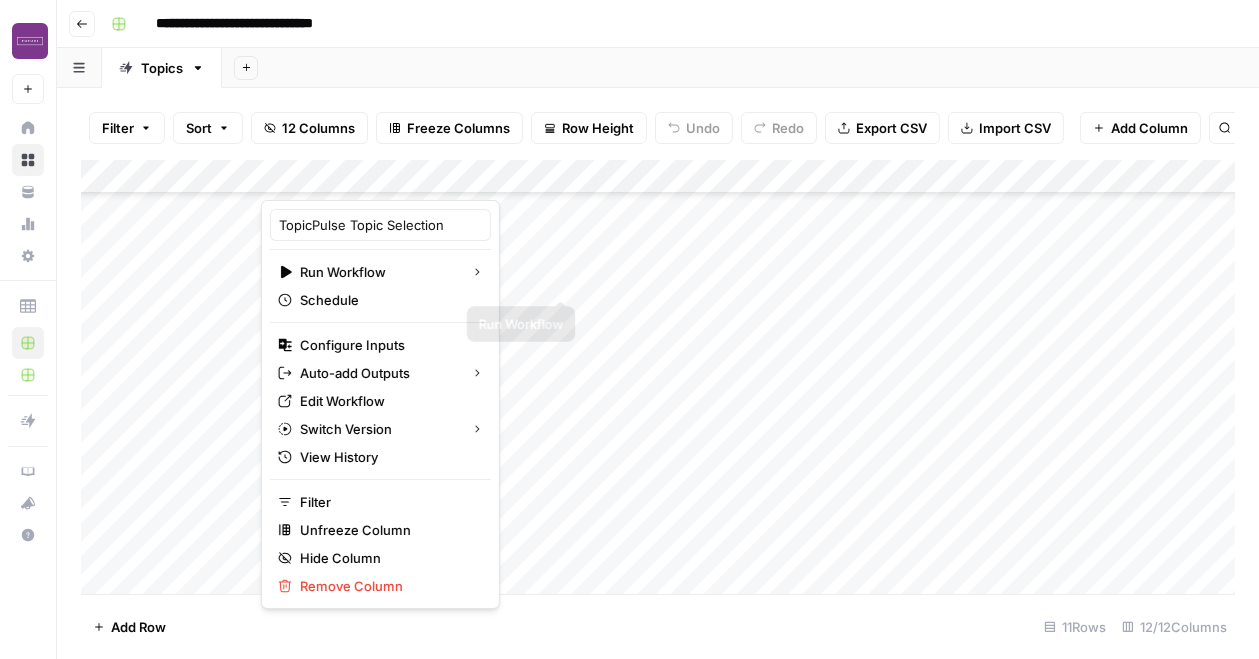 click on "Add Column" at bounding box center [658, 377] 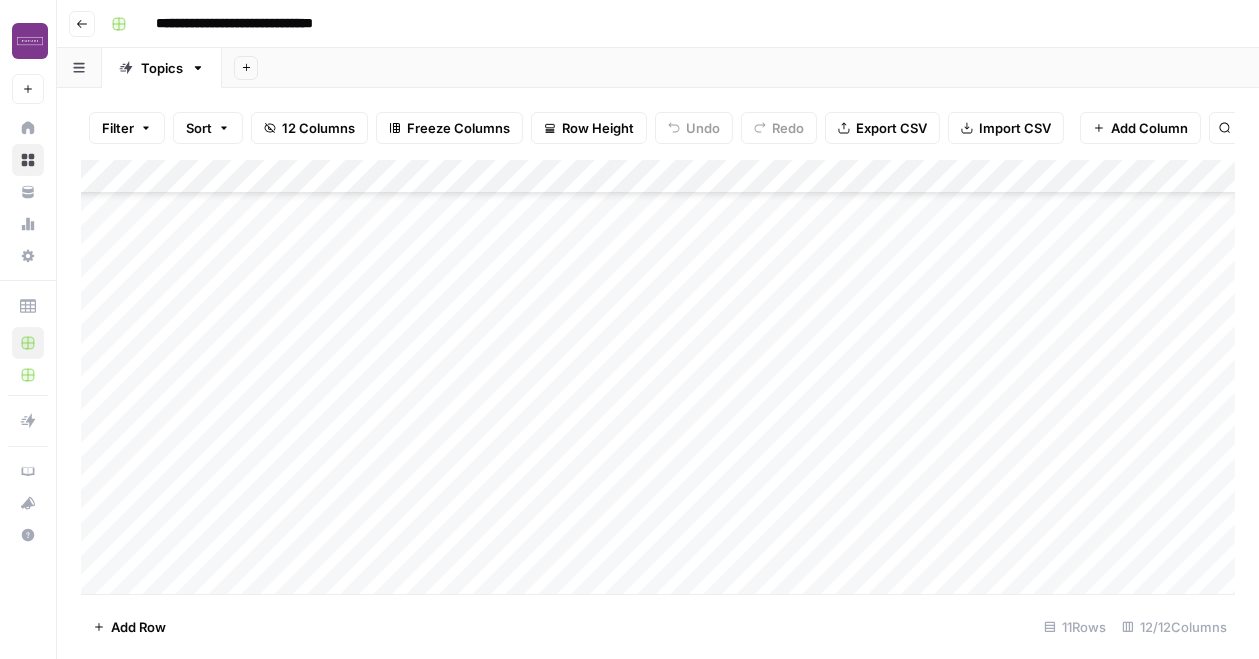 click on "Add Column" at bounding box center [658, 377] 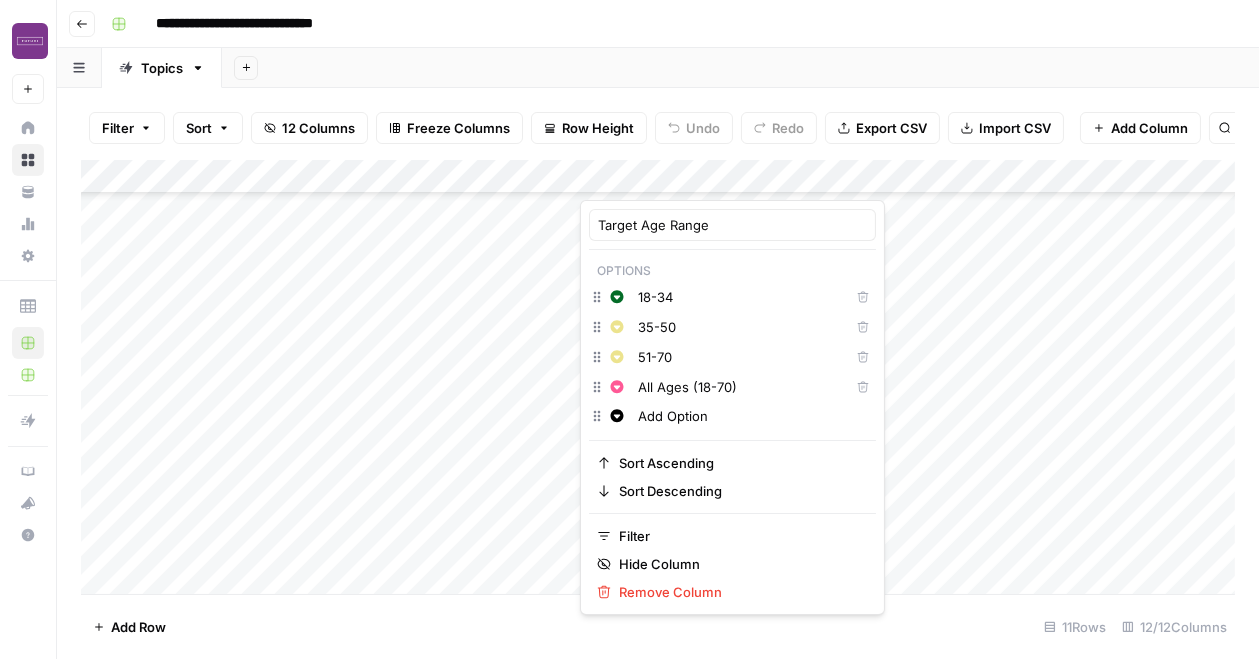 click on "Add Column" at bounding box center (658, 377) 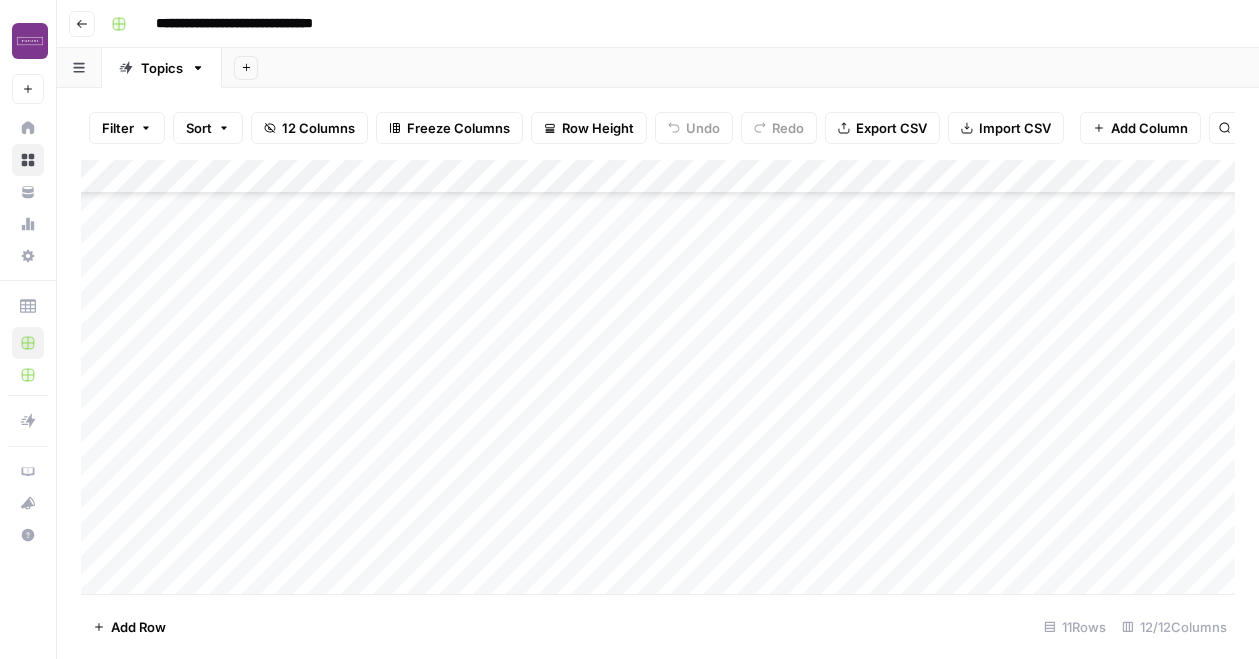 click on "Add Column" at bounding box center (658, 377) 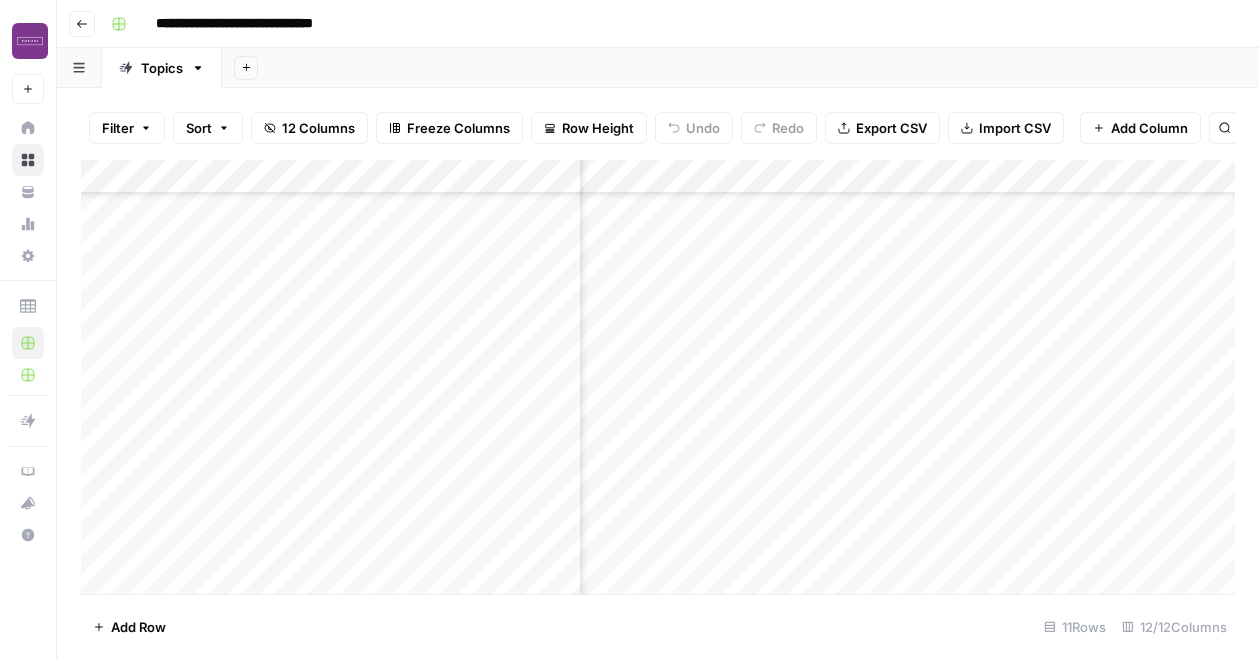 scroll, scrollTop: 599, scrollLeft: 454, axis: both 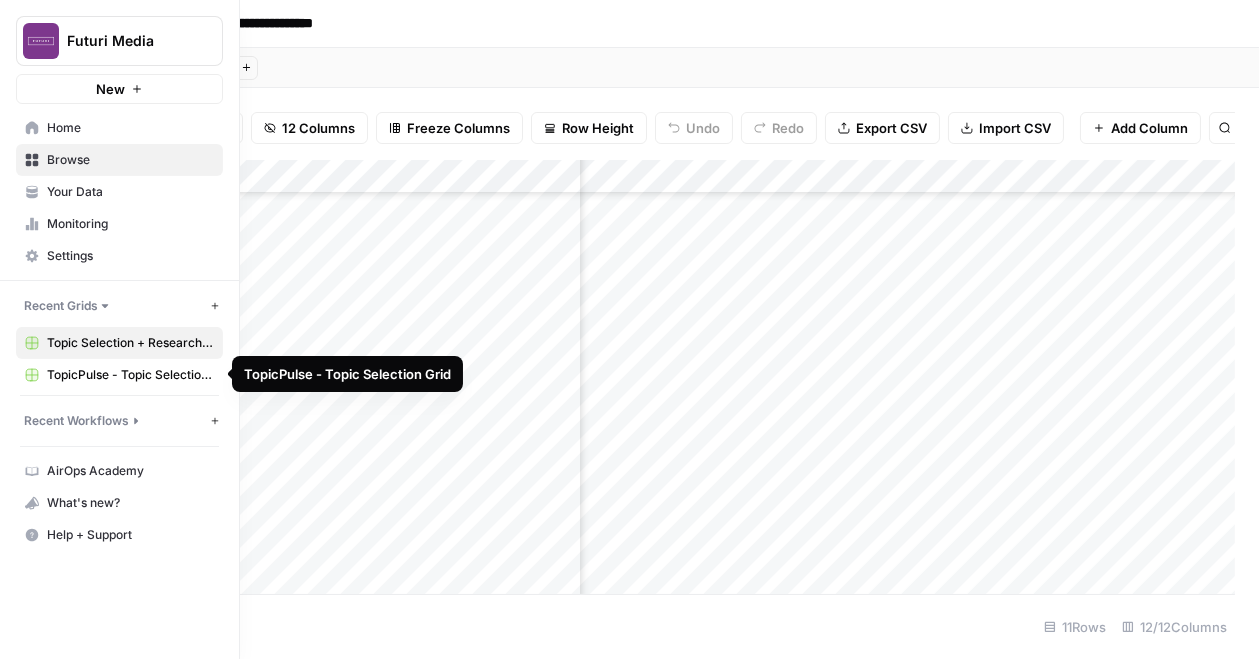 click on "TopicPulse - Topic Selection Grid" at bounding box center (130, 375) 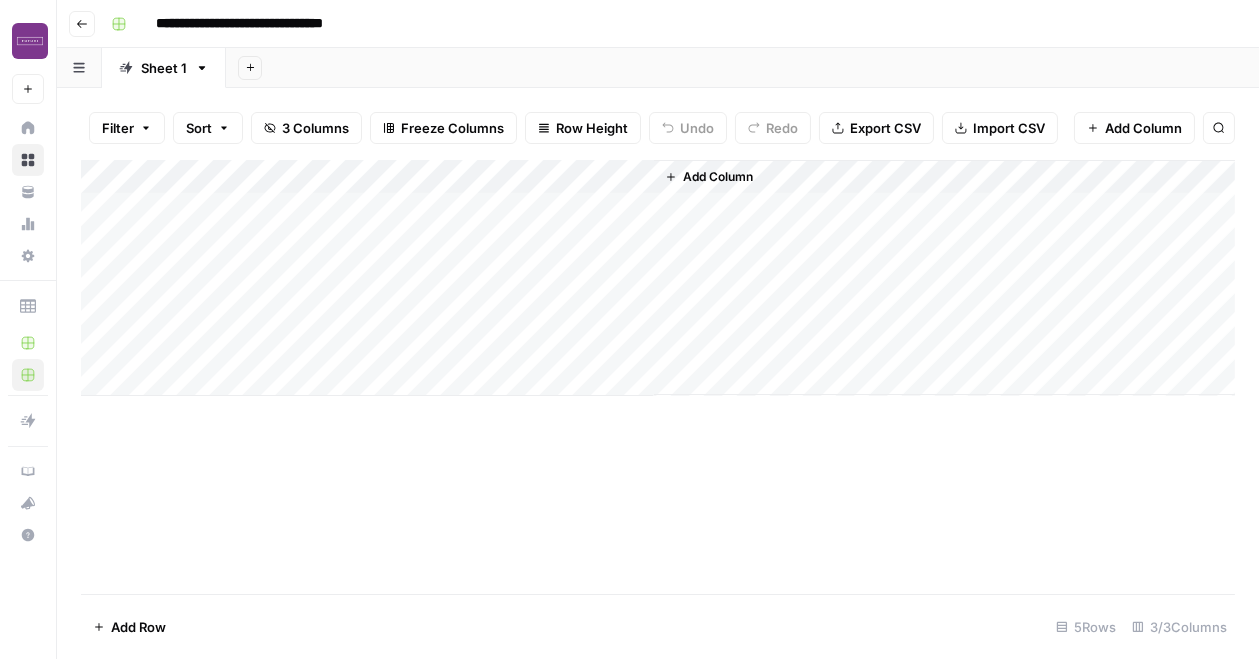click on "Add Column" at bounding box center [658, 278] 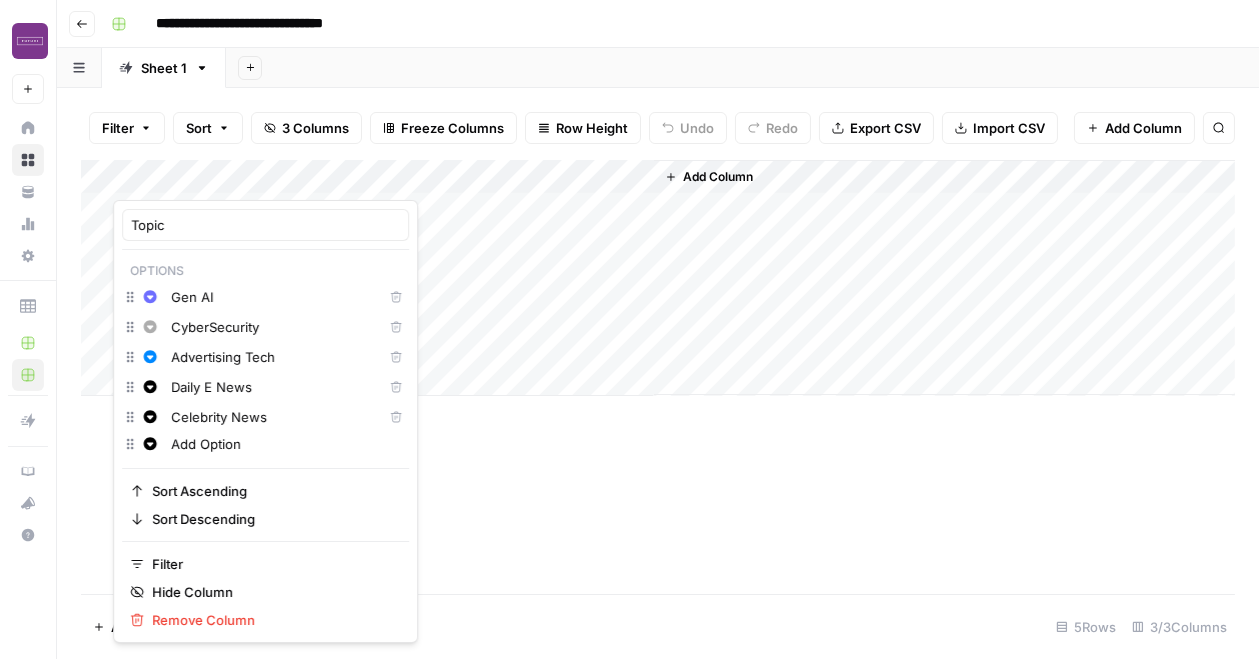 click at bounding box center [203, 180] 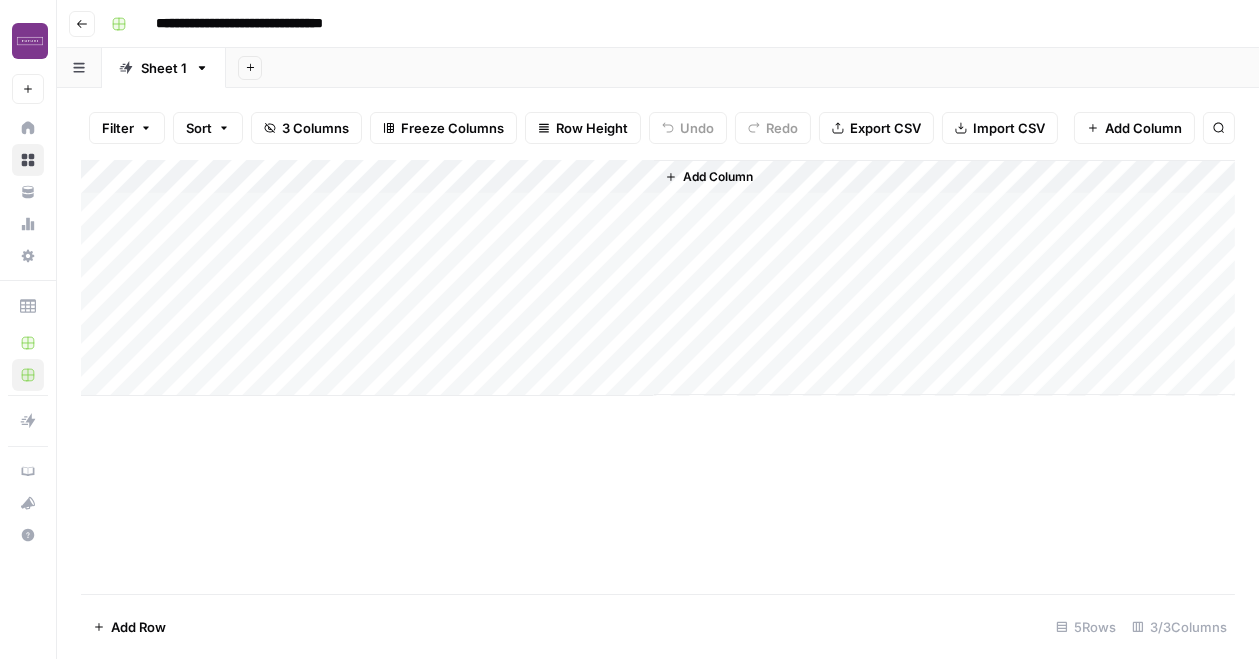 click on "Add Column" at bounding box center [658, 278] 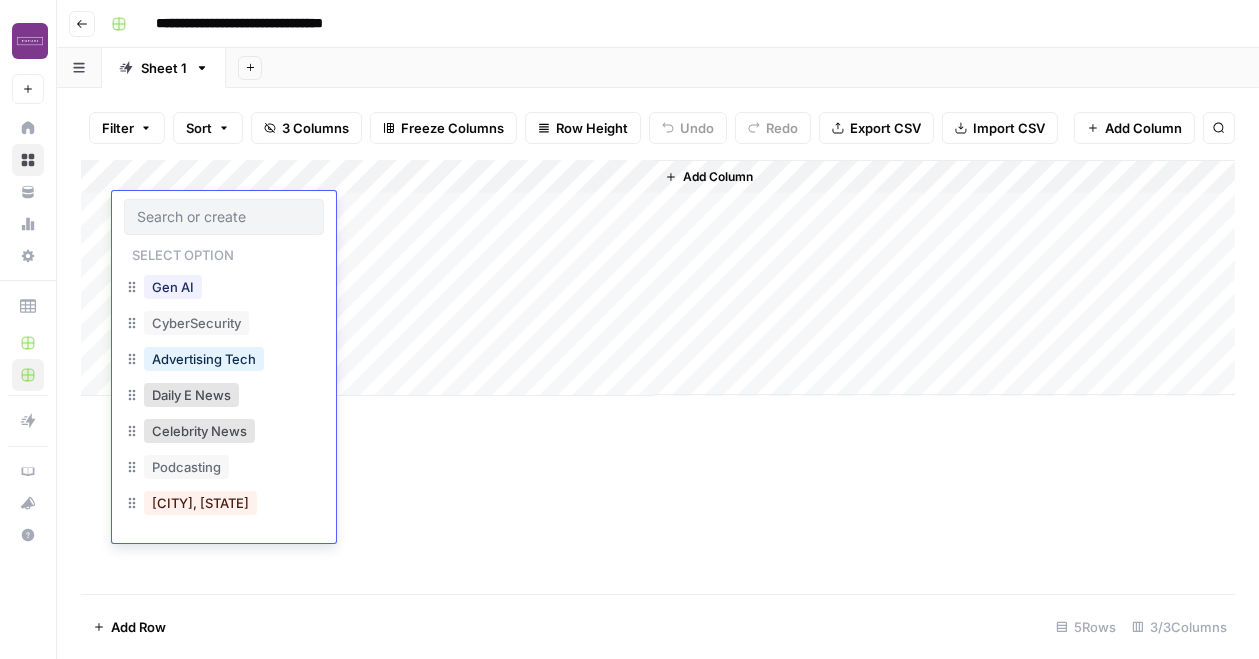 scroll, scrollTop: 320, scrollLeft: 0, axis: vertical 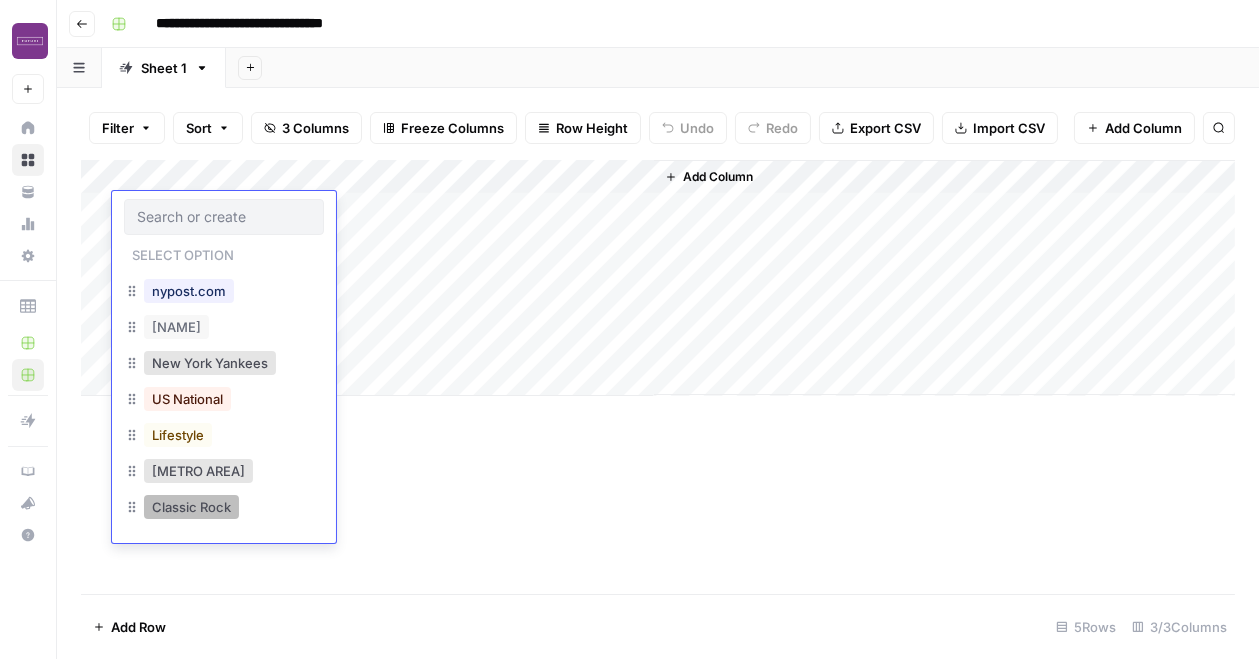 click on "Classic Rock" at bounding box center (191, 507) 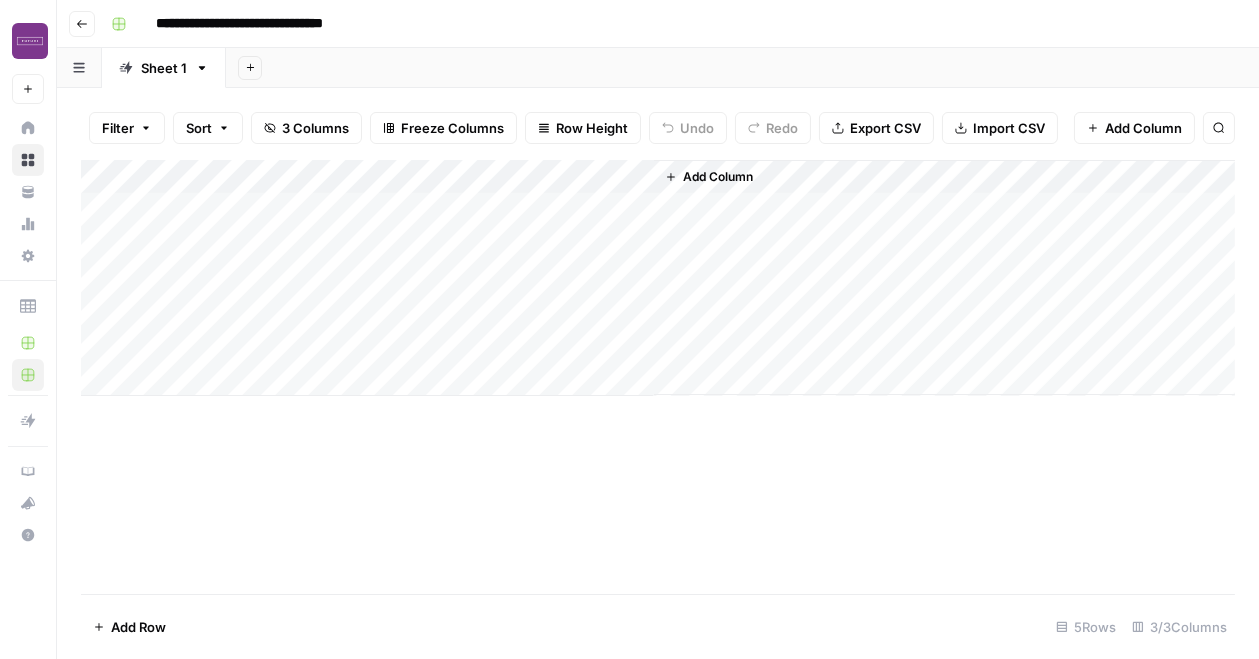 click on "Add Column" at bounding box center (658, 278) 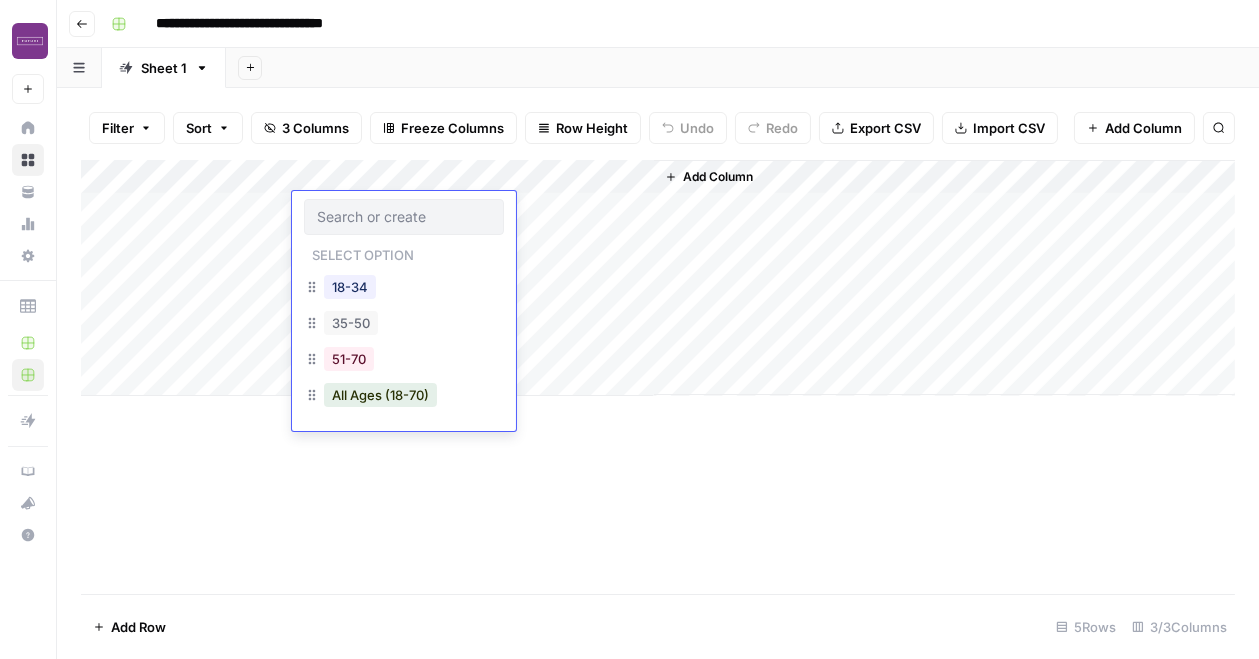click on "All Ages (18-70)" at bounding box center [380, 395] 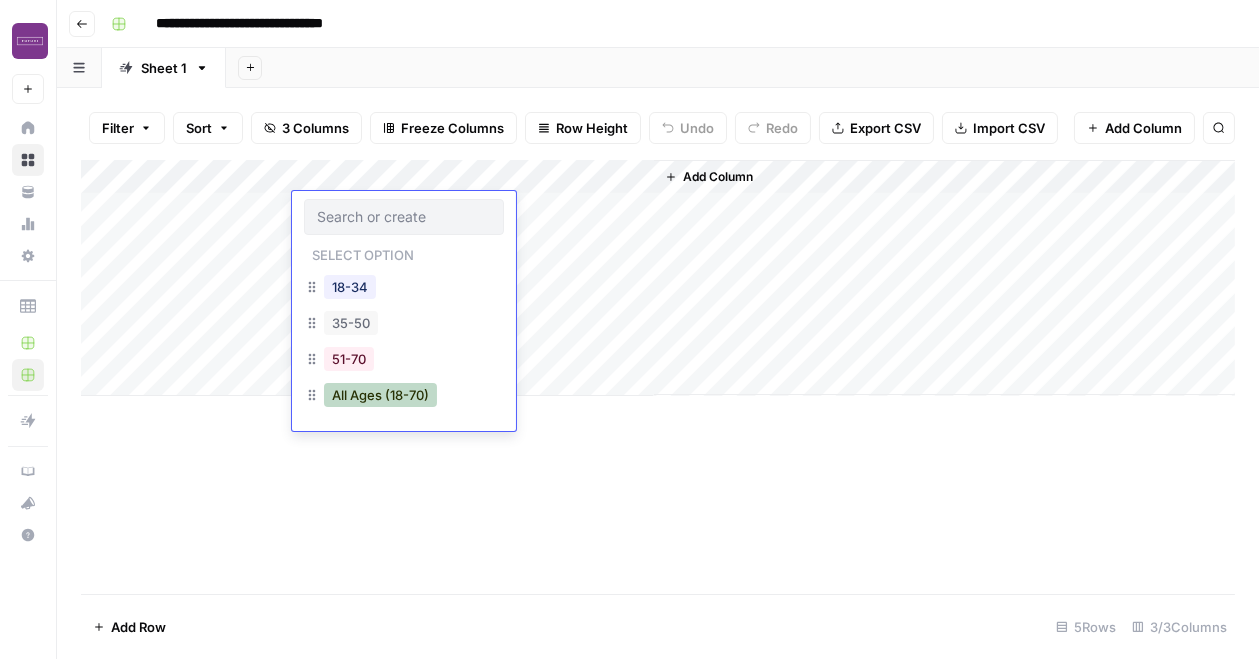 click on "All Ages (18-70)" at bounding box center (380, 395) 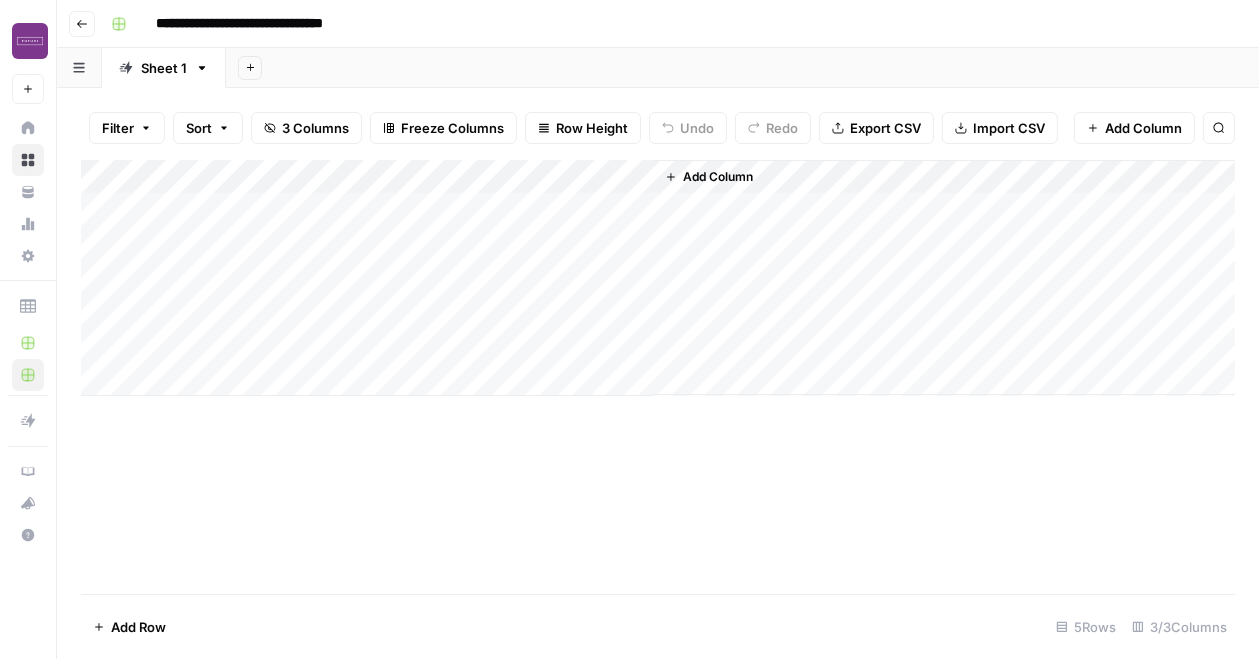click on "Add Column" at bounding box center [658, 278] 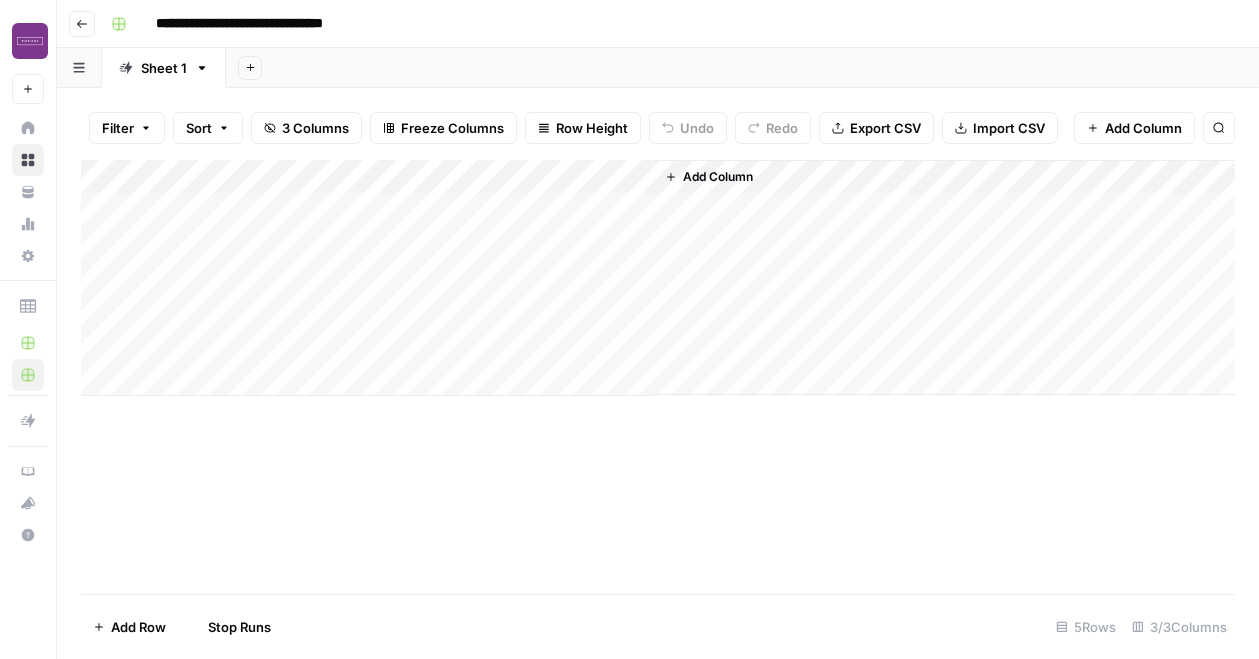 click on "Add Column" at bounding box center (658, 278) 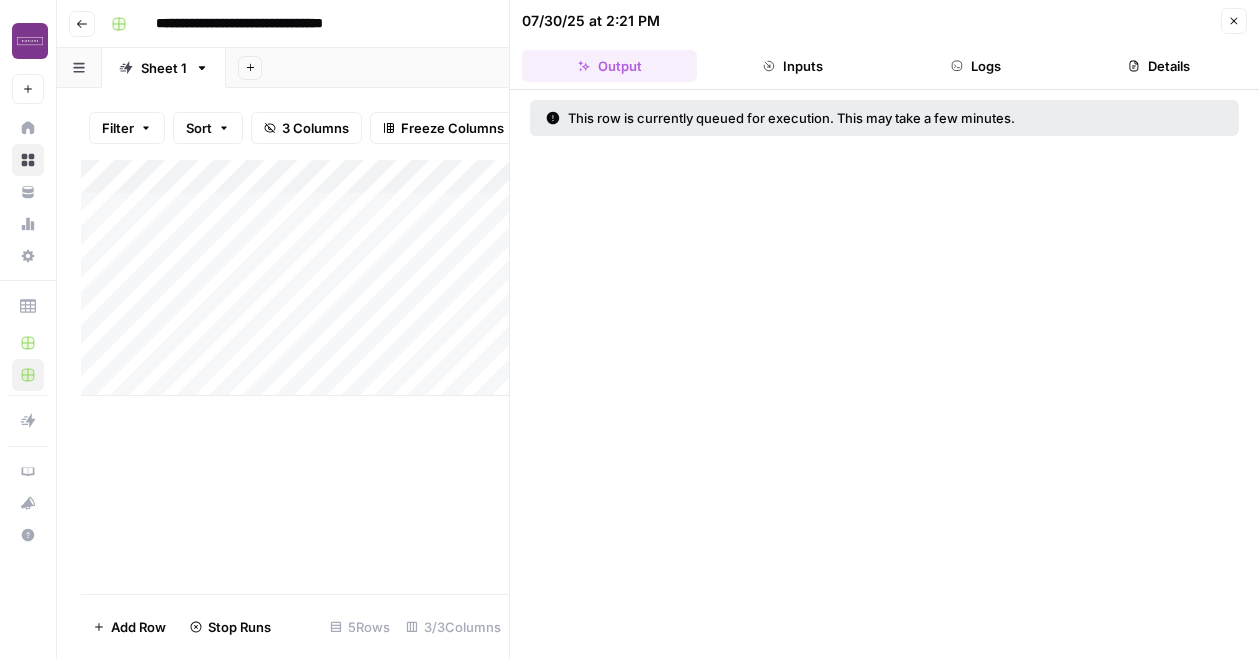 click 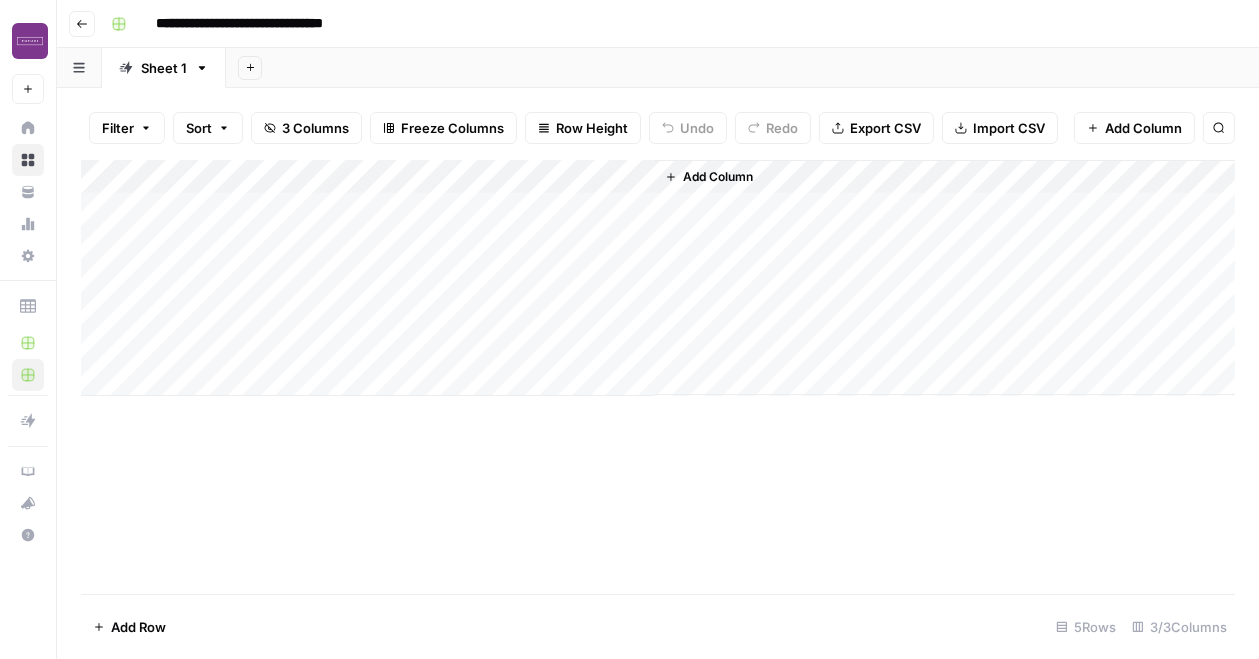 click on "Add Column" at bounding box center (658, 377) 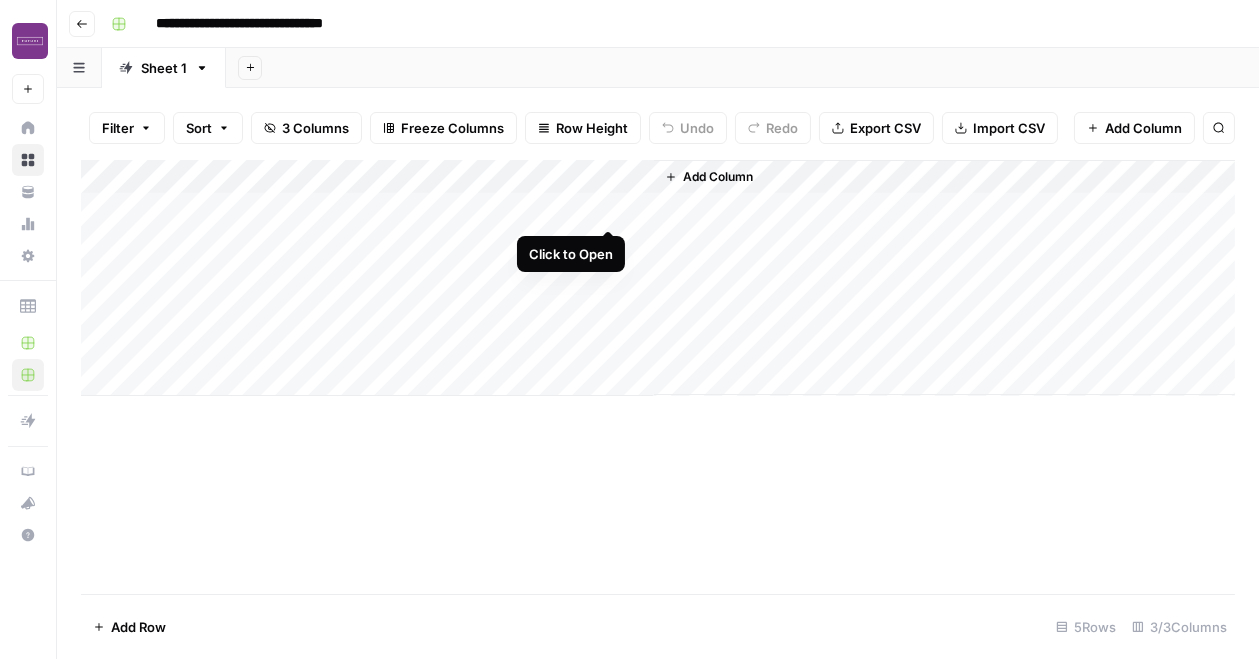 click on "Add Column" at bounding box center (658, 278) 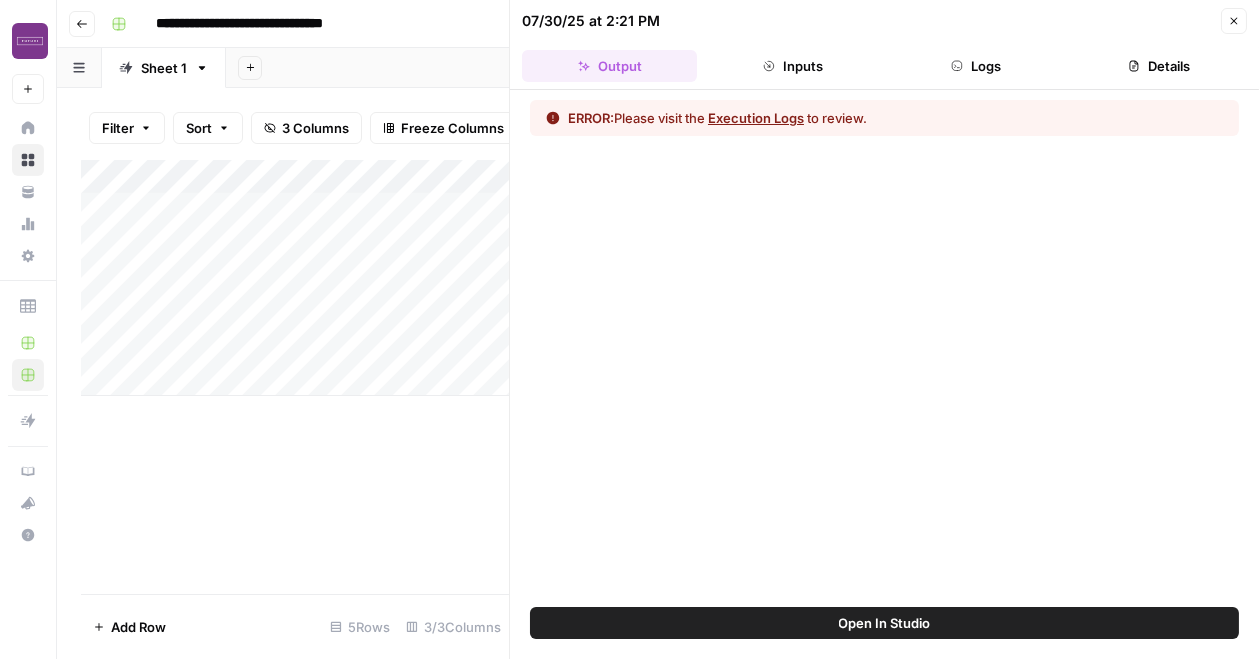 click on "Execution Logs" at bounding box center (756, 118) 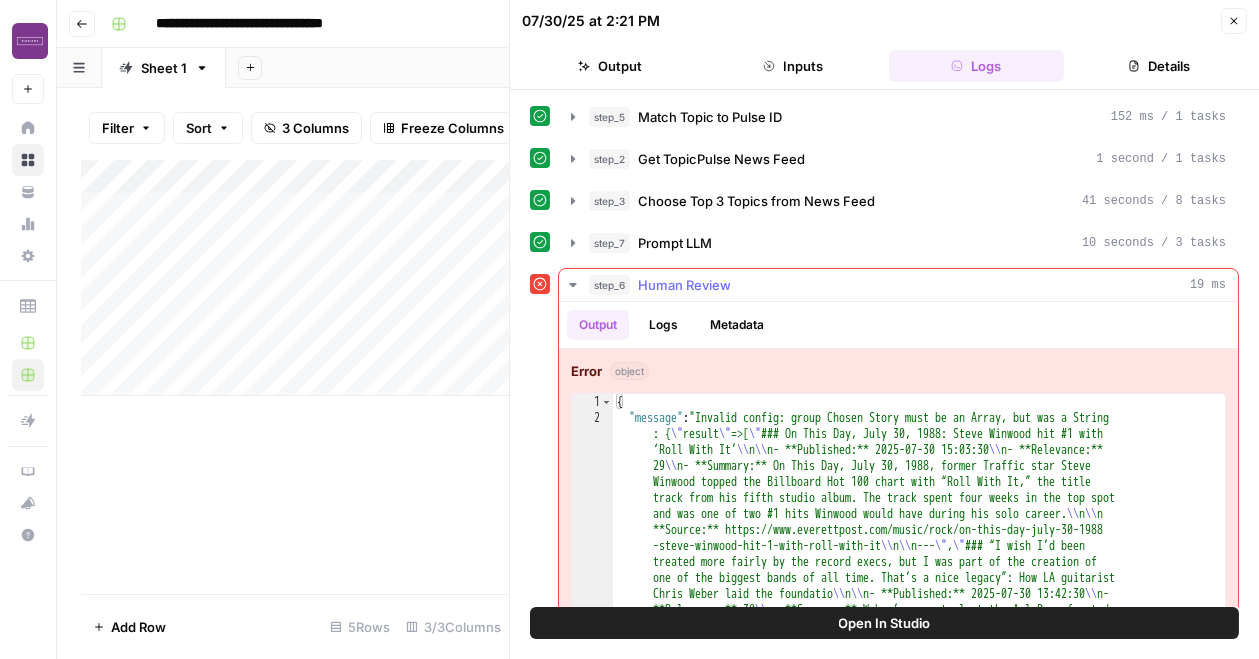 scroll, scrollTop: 31, scrollLeft: 0, axis: vertical 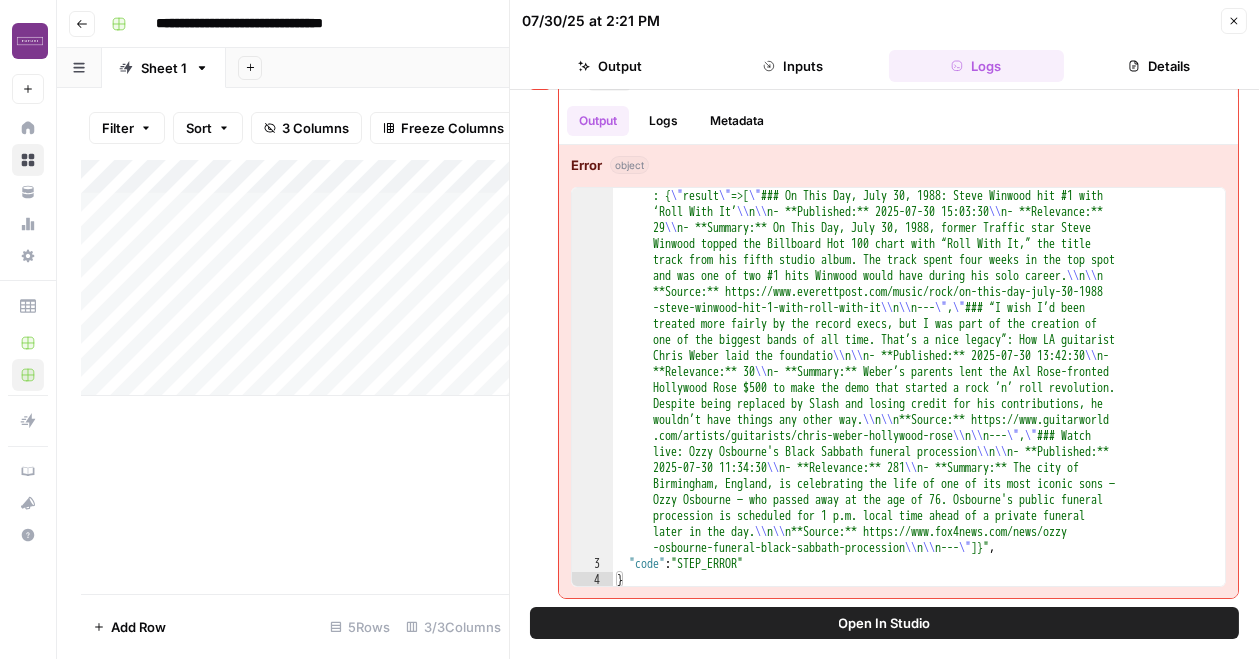 type on "**********" 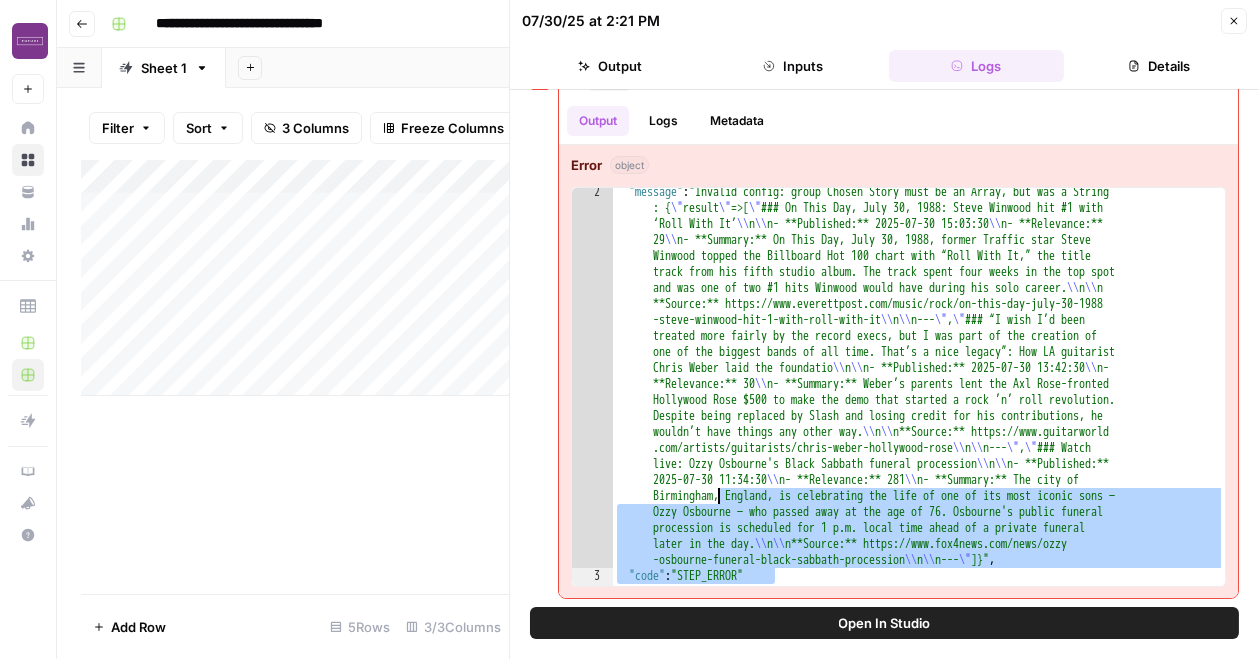 scroll, scrollTop: 0, scrollLeft: 0, axis: both 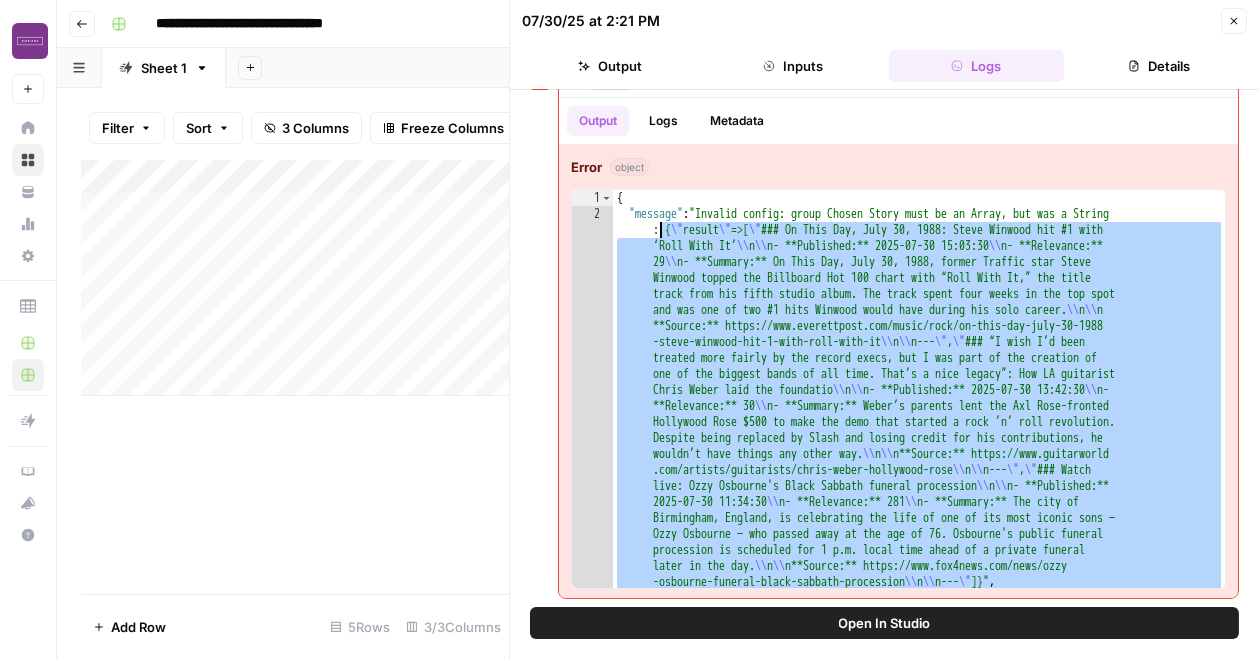 drag, startPoint x: 777, startPoint y: 563, endPoint x: 619, endPoint y: 220, distance: 377.64136 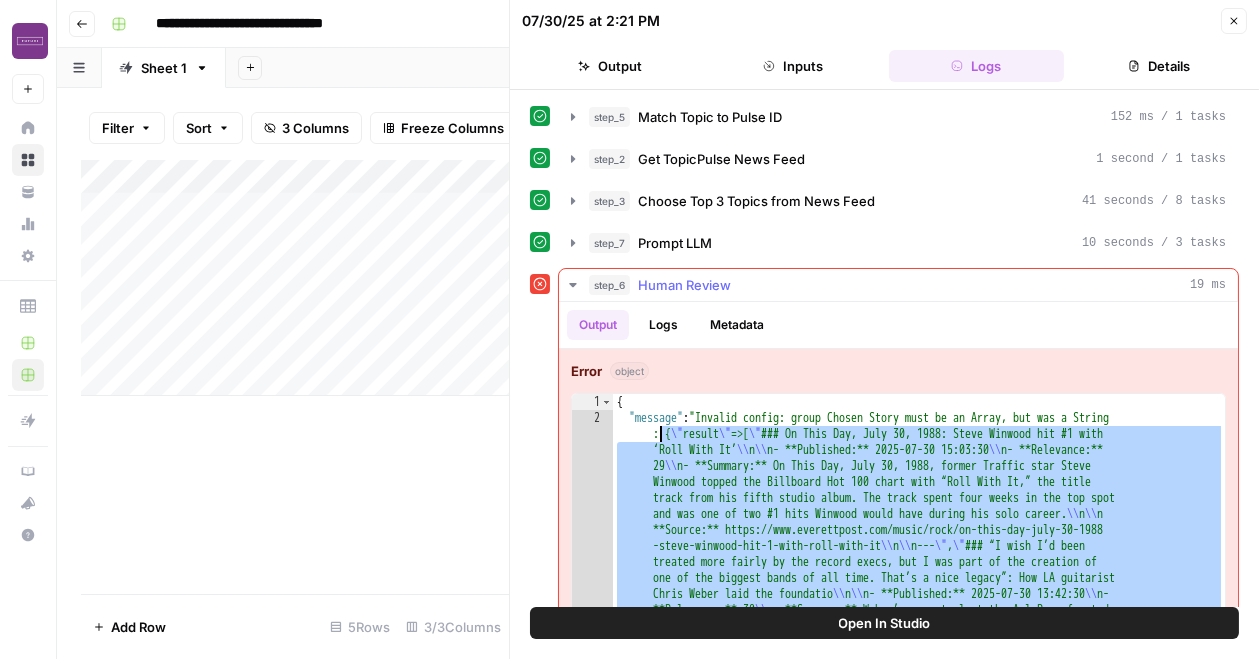 scroll, scrollTop: 204, scrollLeft: 0, axis: vertical 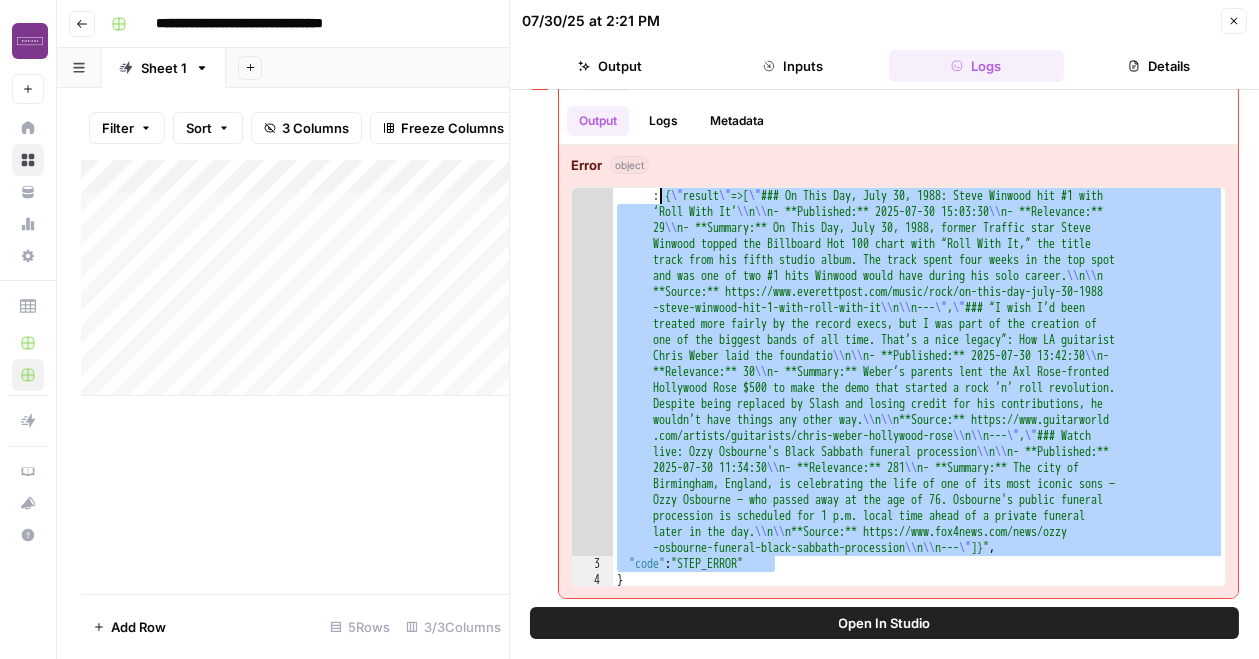 click on "Open In Studio" at bounding box center [885, 623] 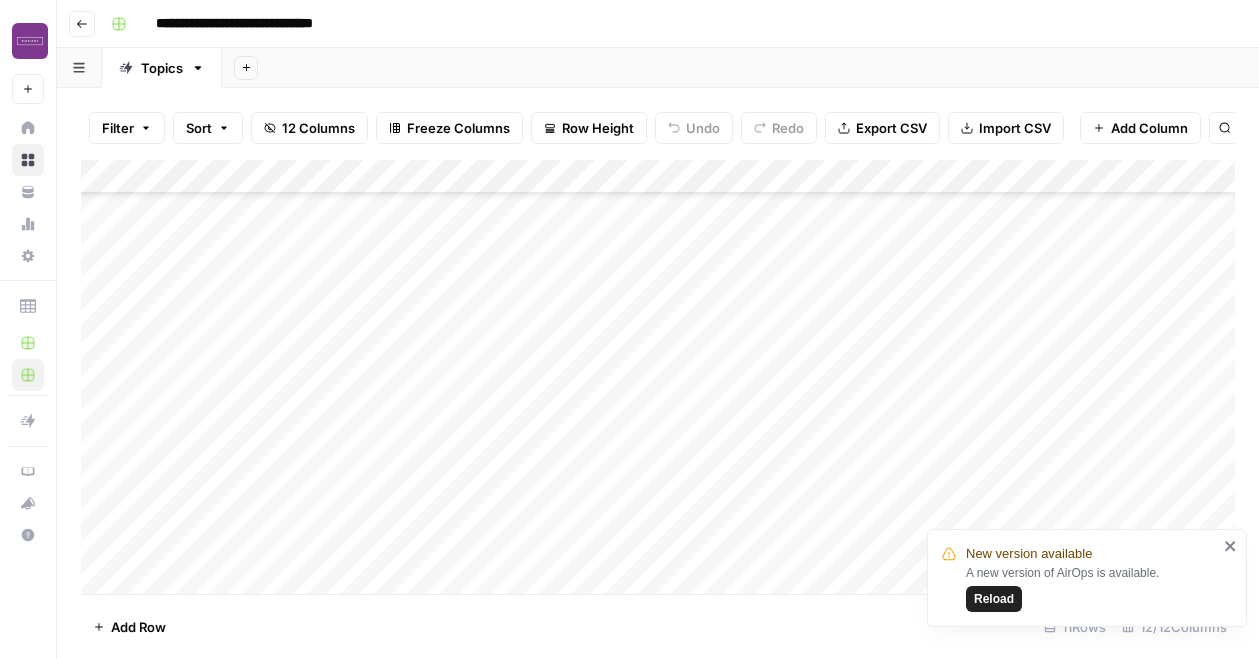 scroll, scrollTop: 0, scrollLeft: 0, axis: both 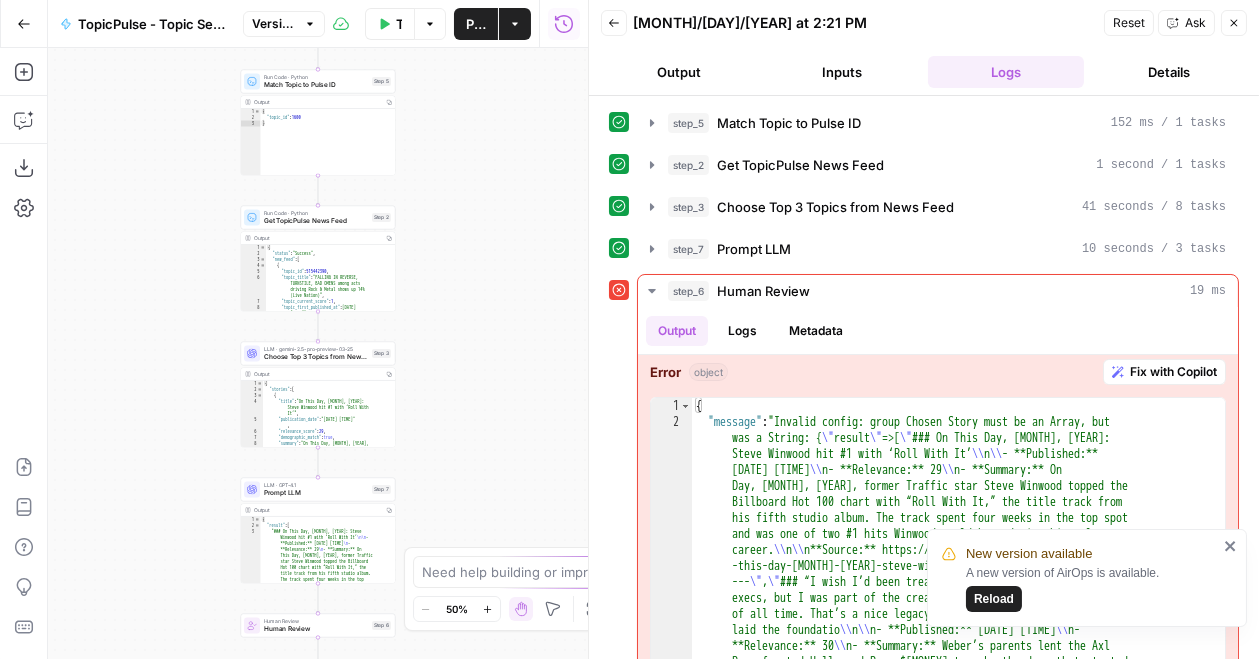 click 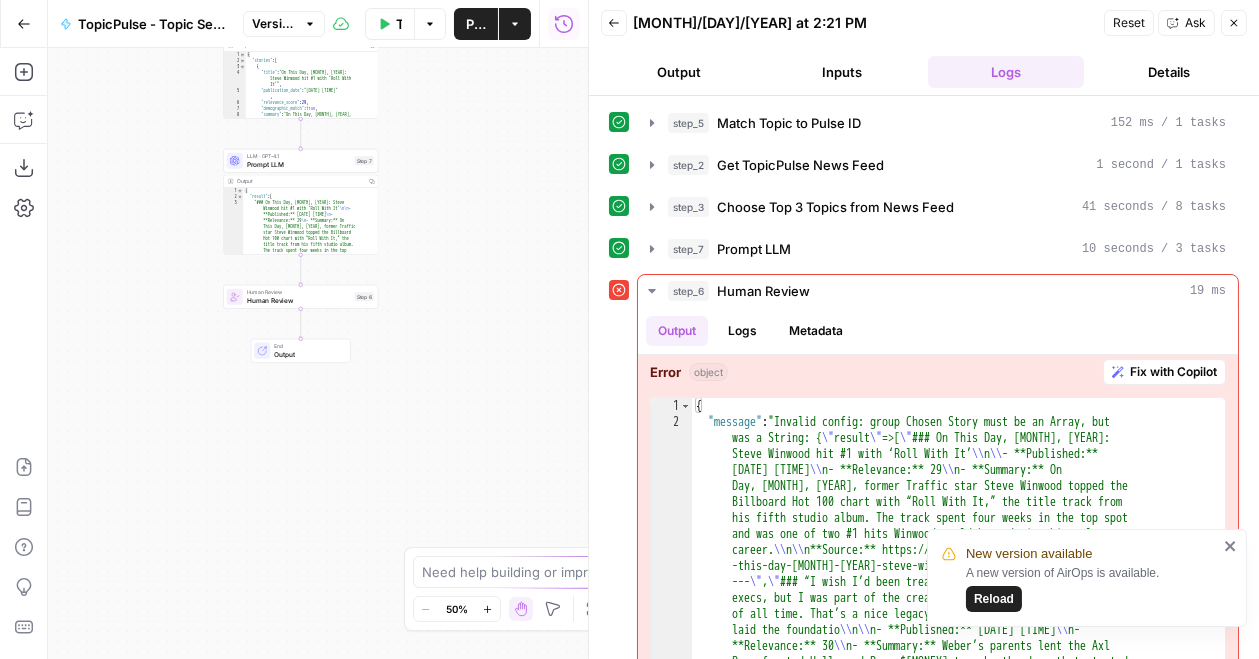 click on "Human Review" at bounding box center (299, 300) 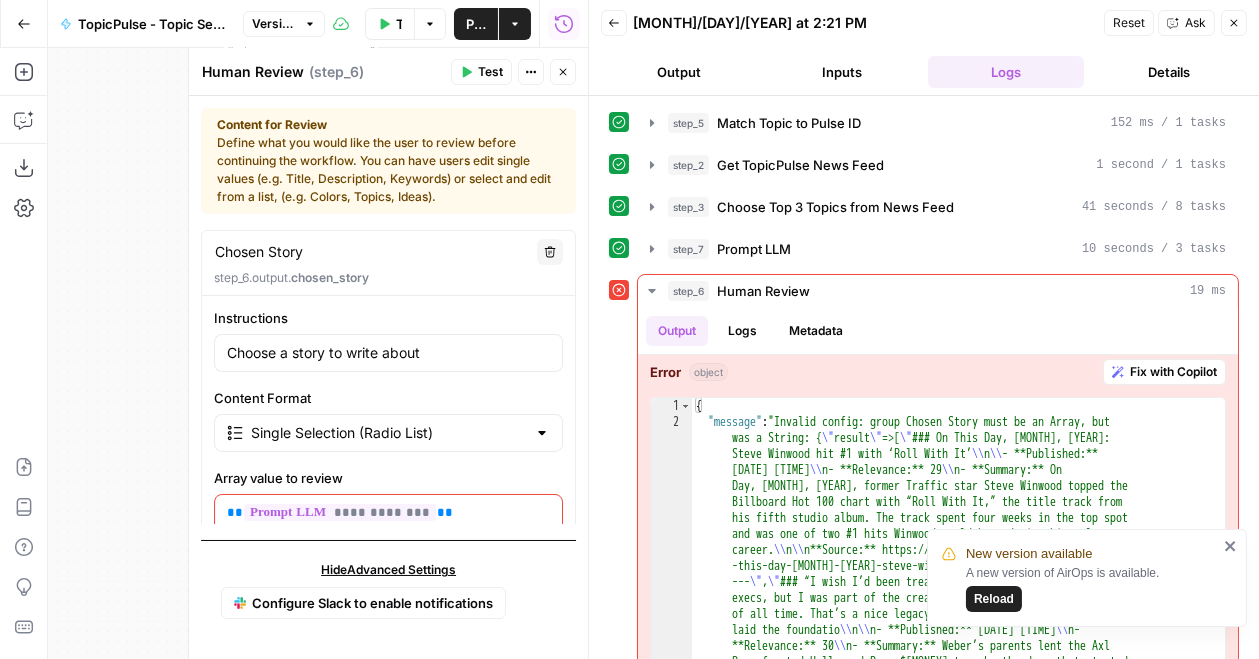 scroll, scrollTop: 146, scrollLeft: 0, axis: vertical 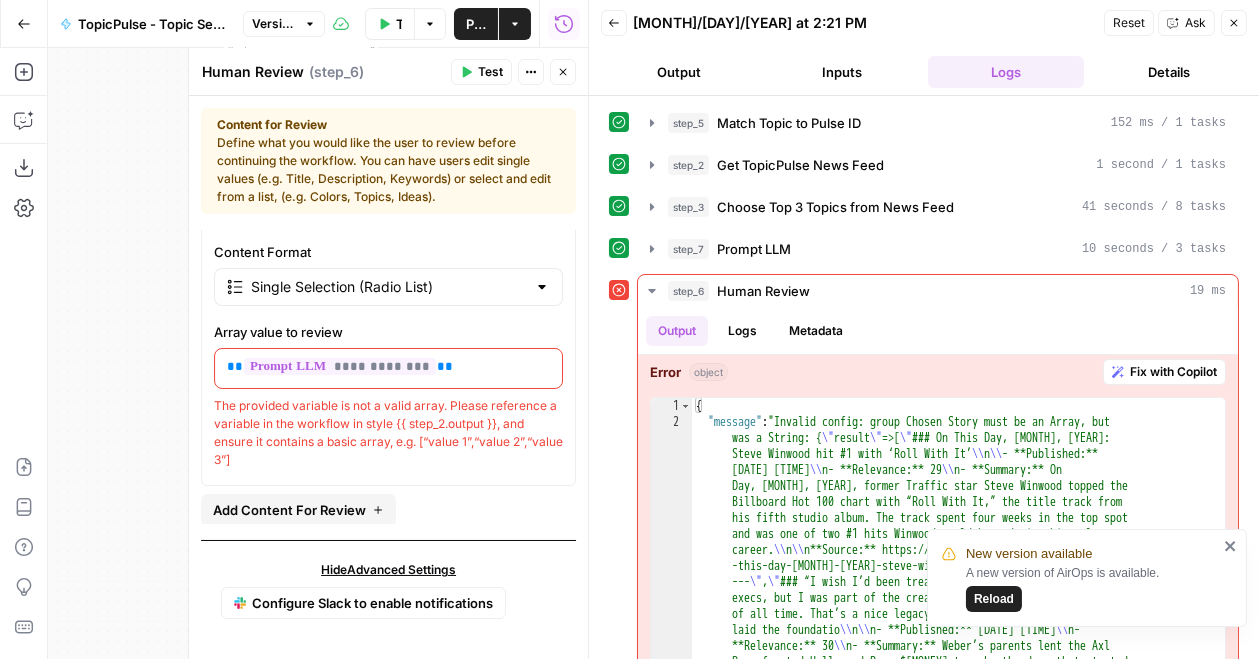 click on "Single Selection (Radio List)" at bounding box center [388, 287] 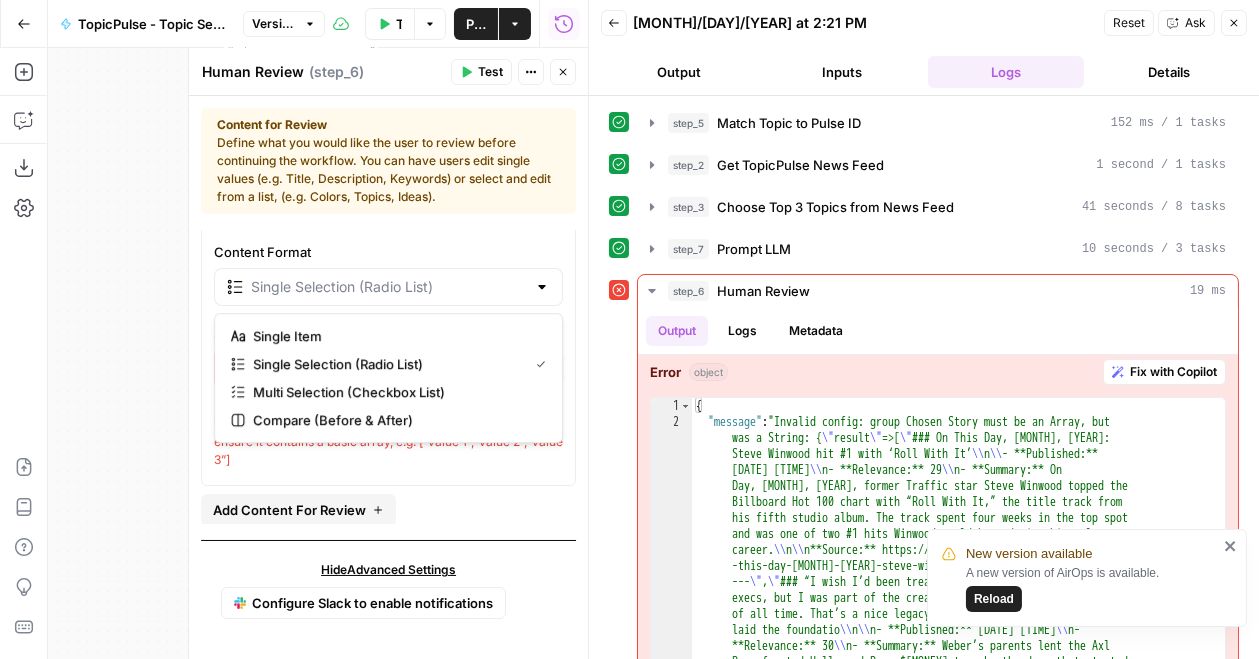 click at bounding box center (542, 287) 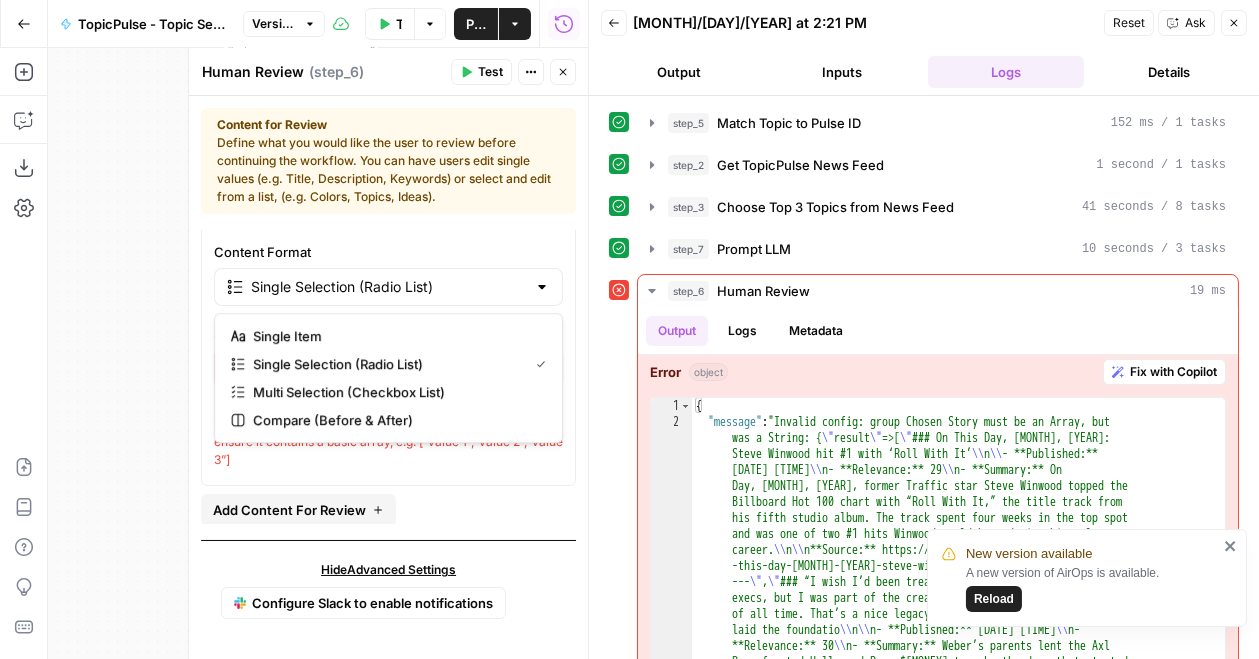 click on "**********" at bounding box center (388, 315) 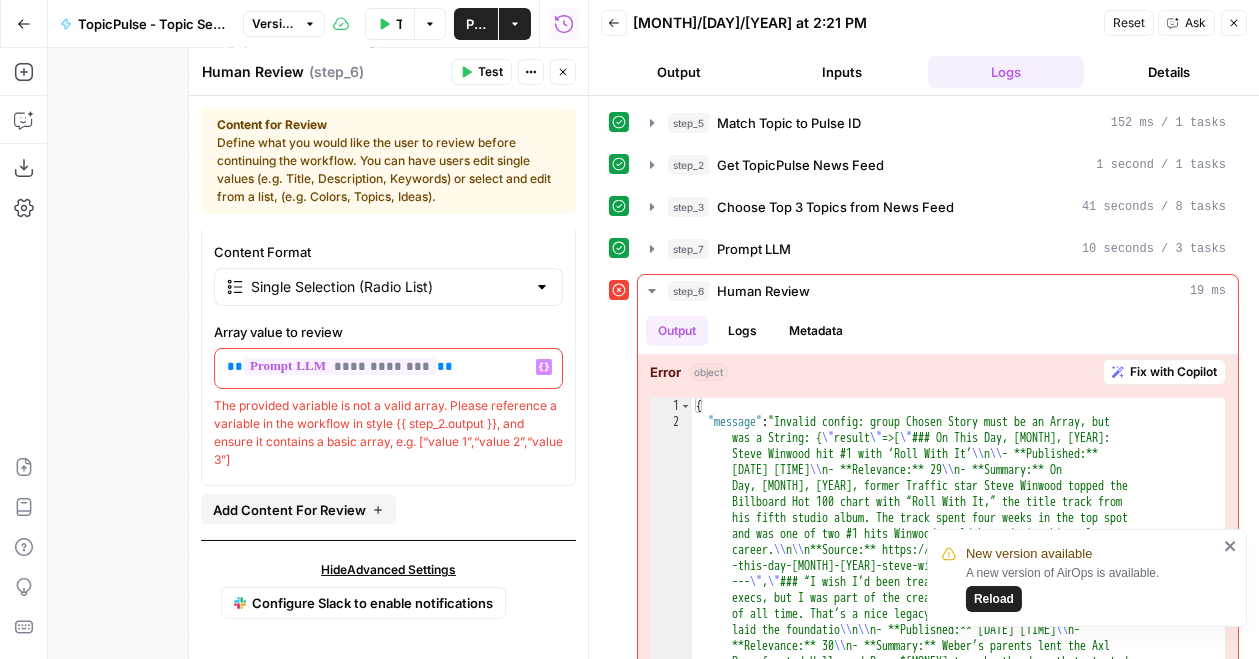 click on "**********" at bounding box center (340, 366) 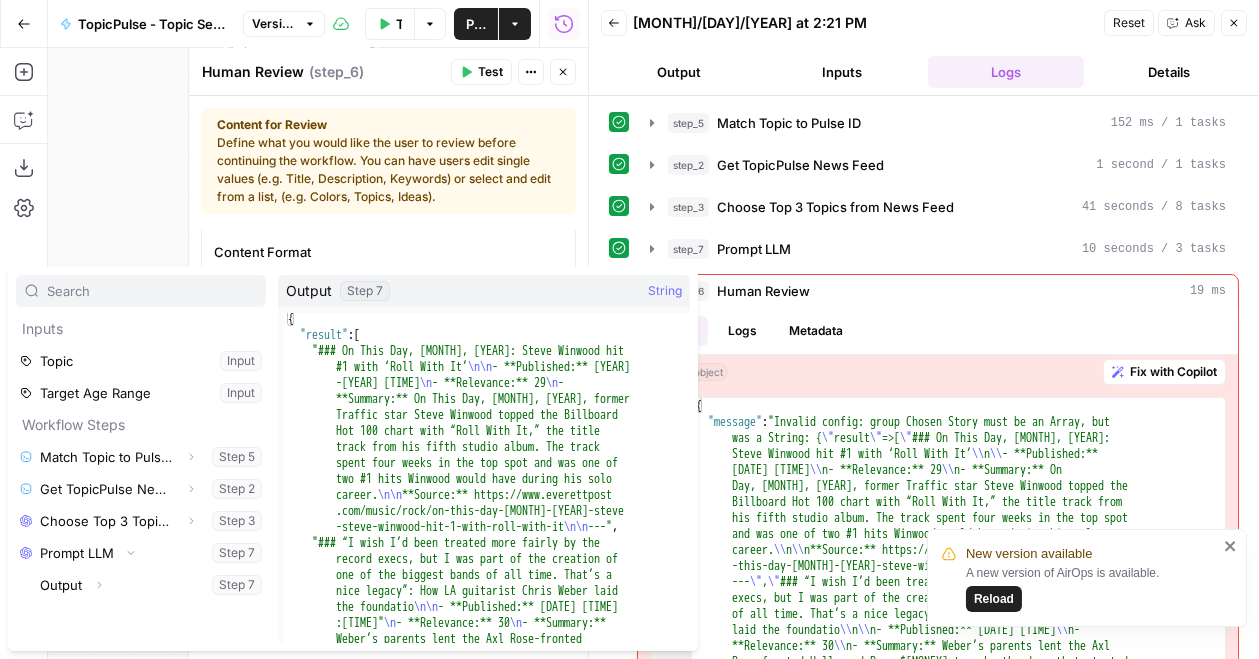 scroll, scrollTop: 13, scrollLeft: 0, axis: vertical 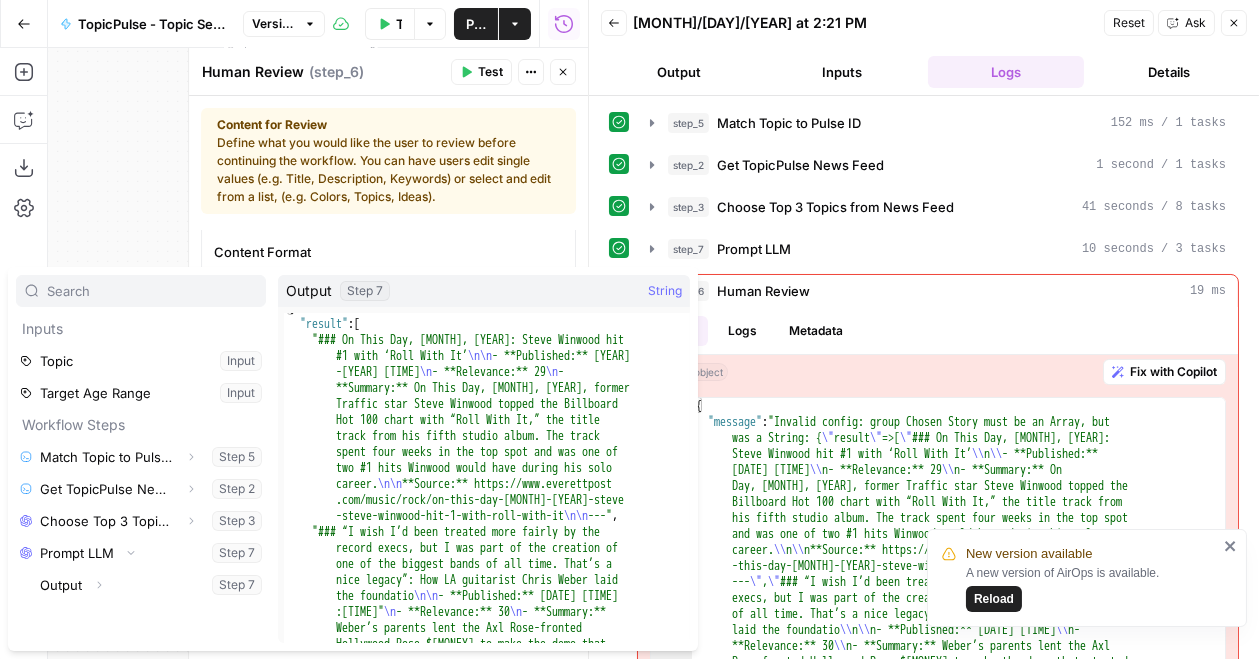 type on "**********" 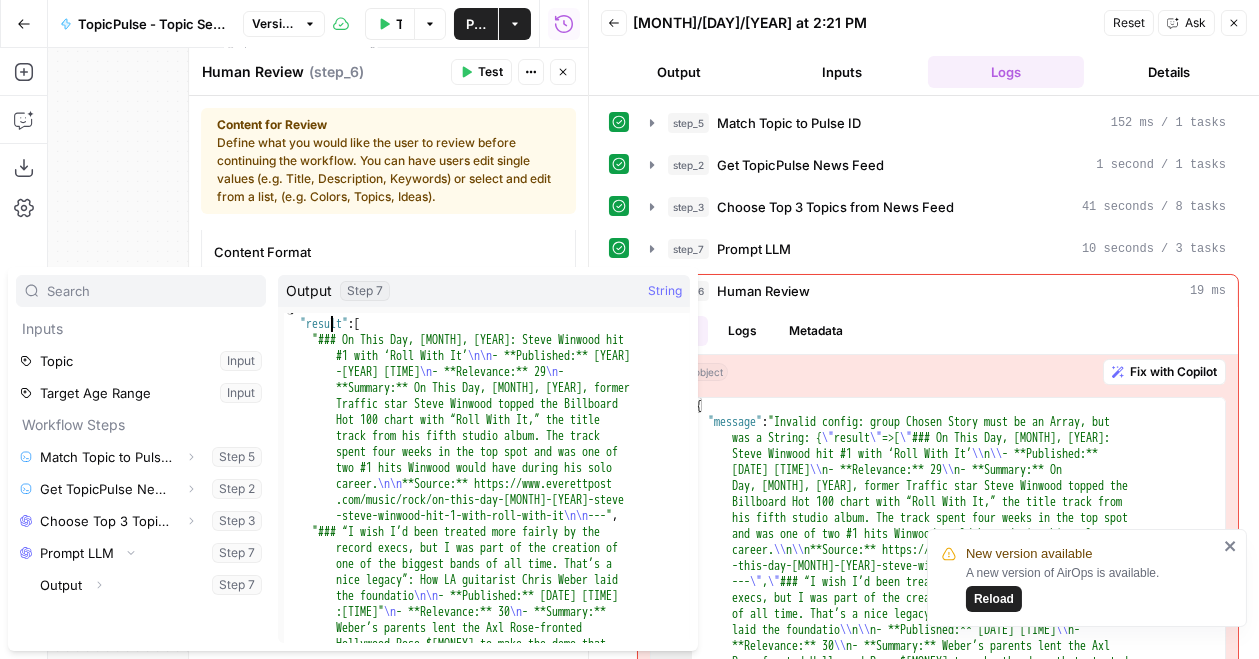click on "{    "result" :  [      "### On This Day, July 30, 1988: Steve Winwood hit           #1 with ‘Roll With It’ \n\n - **Published:** 2025          -07-30 15:03:30 \n - **Relevance:** 29 \n -           **Summary:** On This Day, July 30, 1988, former           Traffic star Steve Winwood topped the Billboard           Hot 100 chart with “Roll With It,” the title           track from his fifth studio album. The track           spent four weeks in the top spot and was one of           two #1 hits Winwood would have during his solo           career. \n\n **Source:** https://www.everettpost          .com/music/rock/on-this-day-july-30-1988-steve          -winwood-hit-1-with-roll-with-it \n\n ---" ,      "### “I wish I’d been treated more fairly by the           record execs, but I was part of the creation of           one of the biggest bands of all time. That’s a                    \n\n" at bounding box center [487, 585] 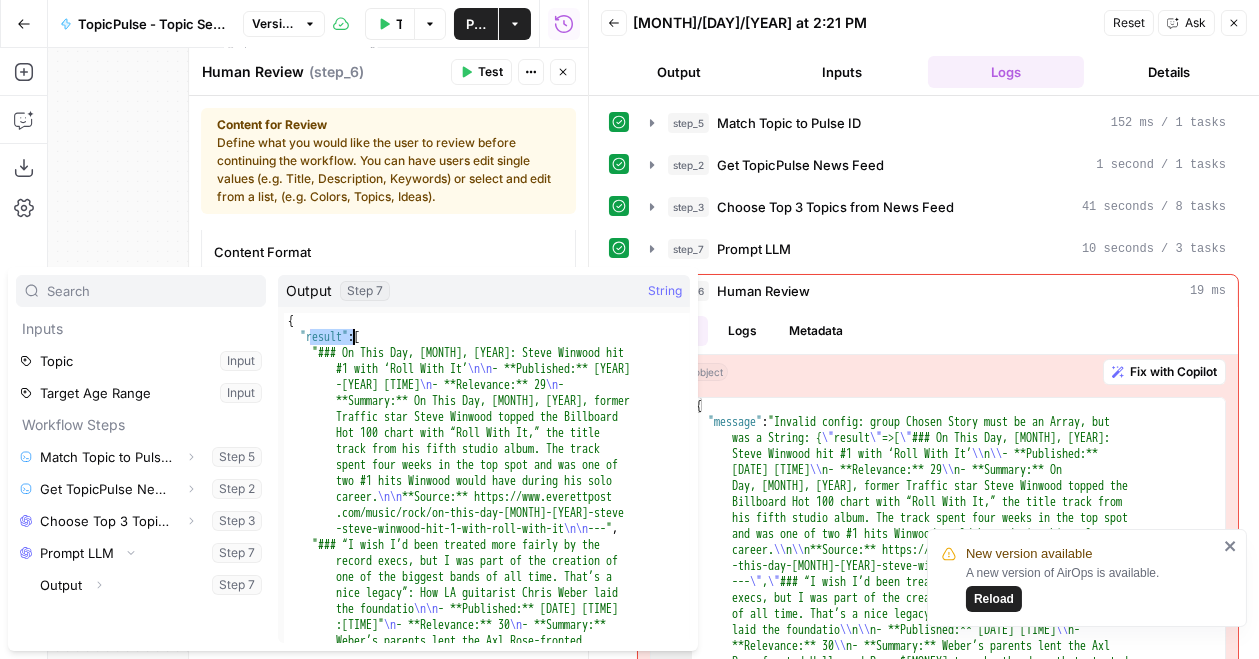 scroll, scrollTop: 0, scrollLeft: 0, axis: both 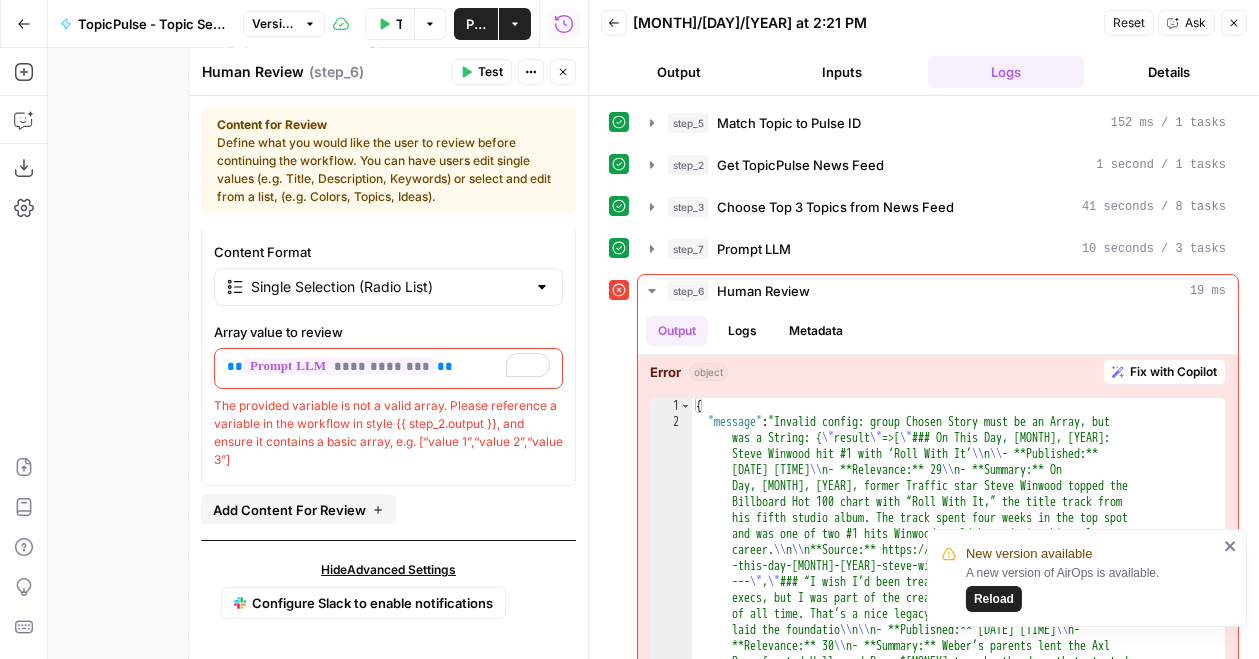 click on "Reload" at bounding box center [994, 599] 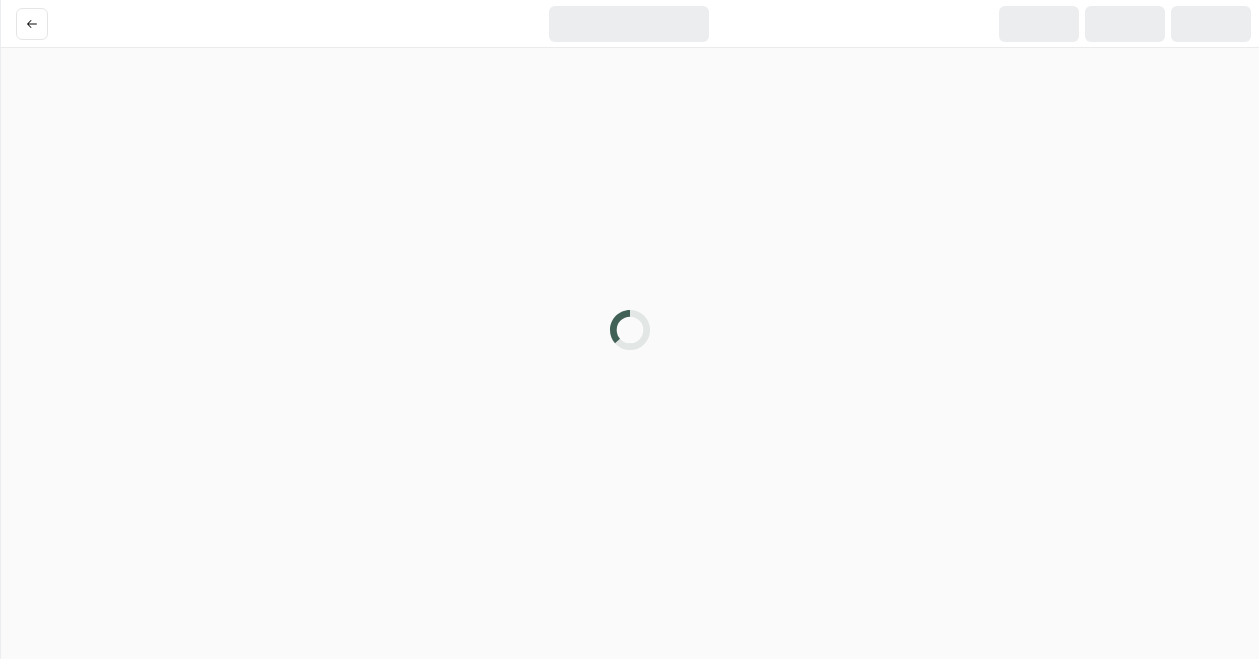 scroll, scrollTop: 0, scrollLeft: 0, axis: both 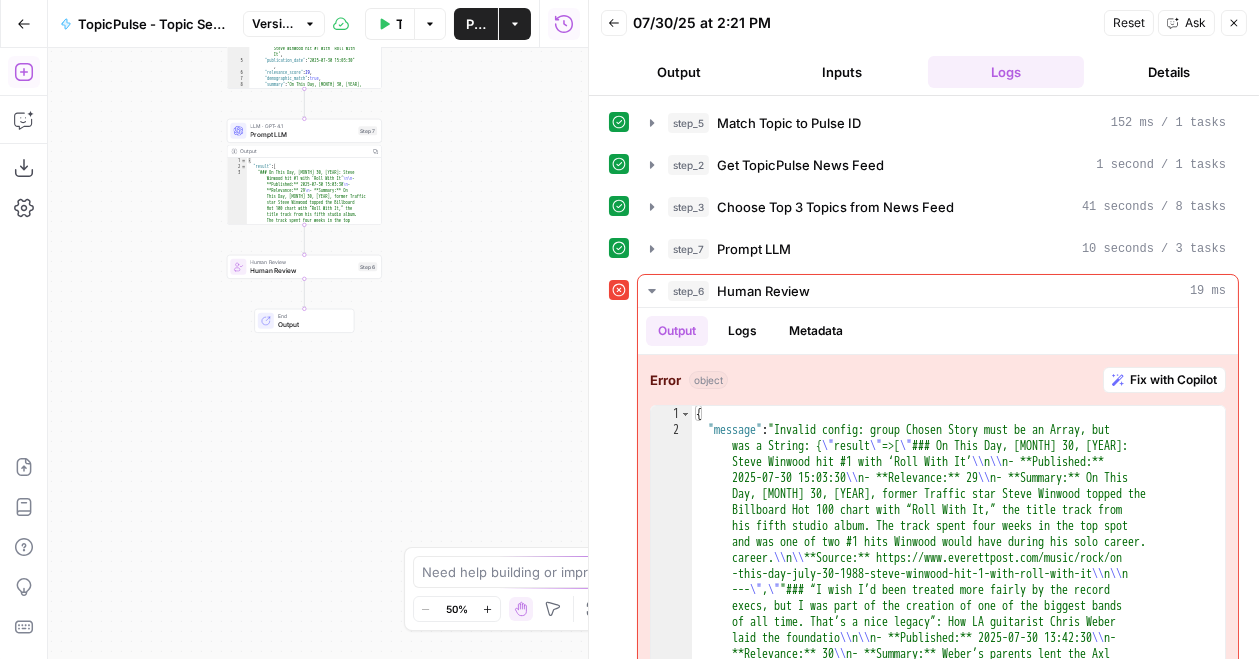 click on "Go Back" at bounding box center [24, 24] 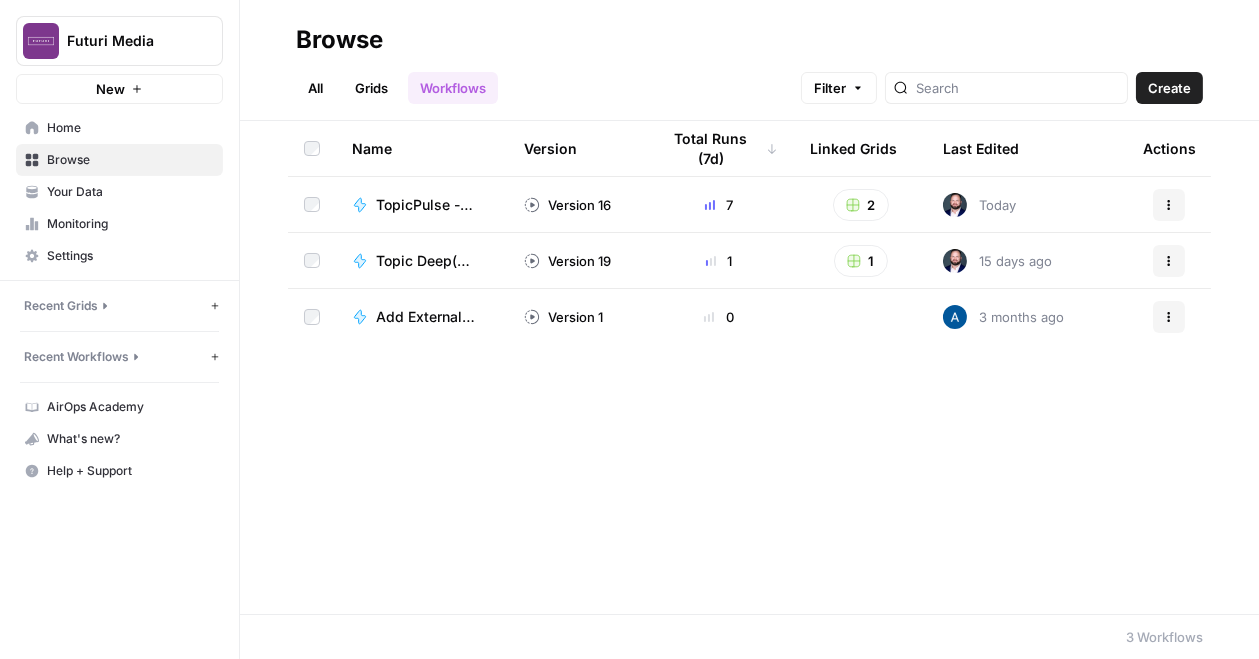 click on "Recent Workflows" at bounding box center (76, 357) 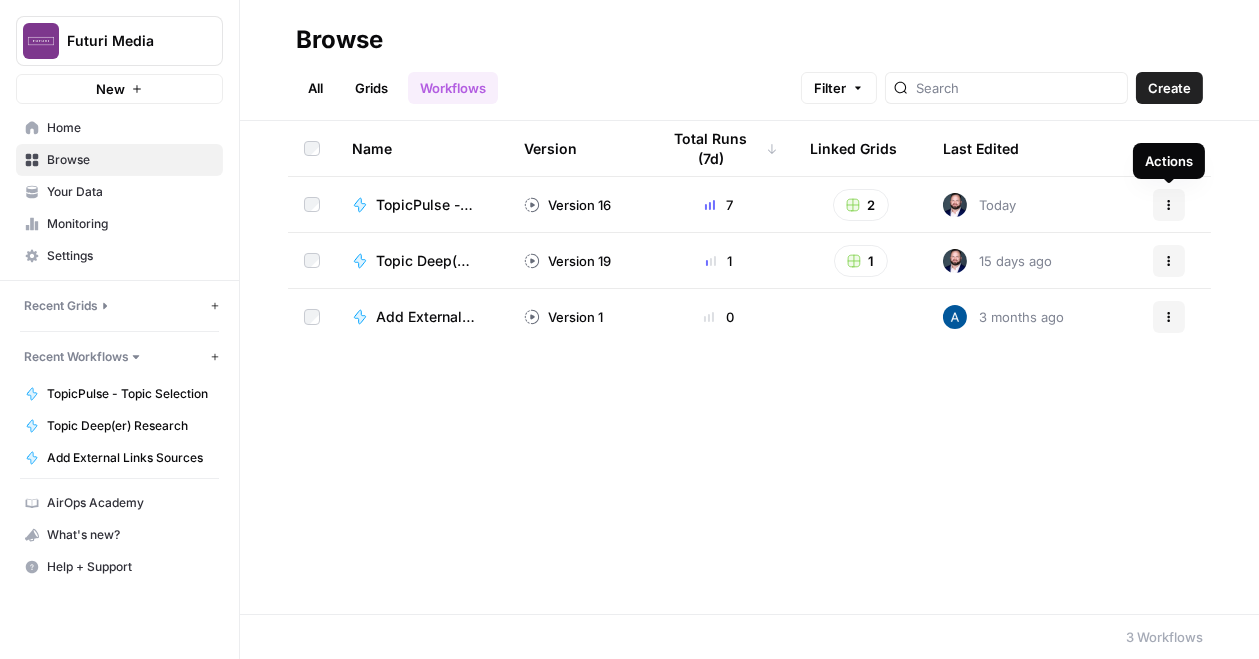 click 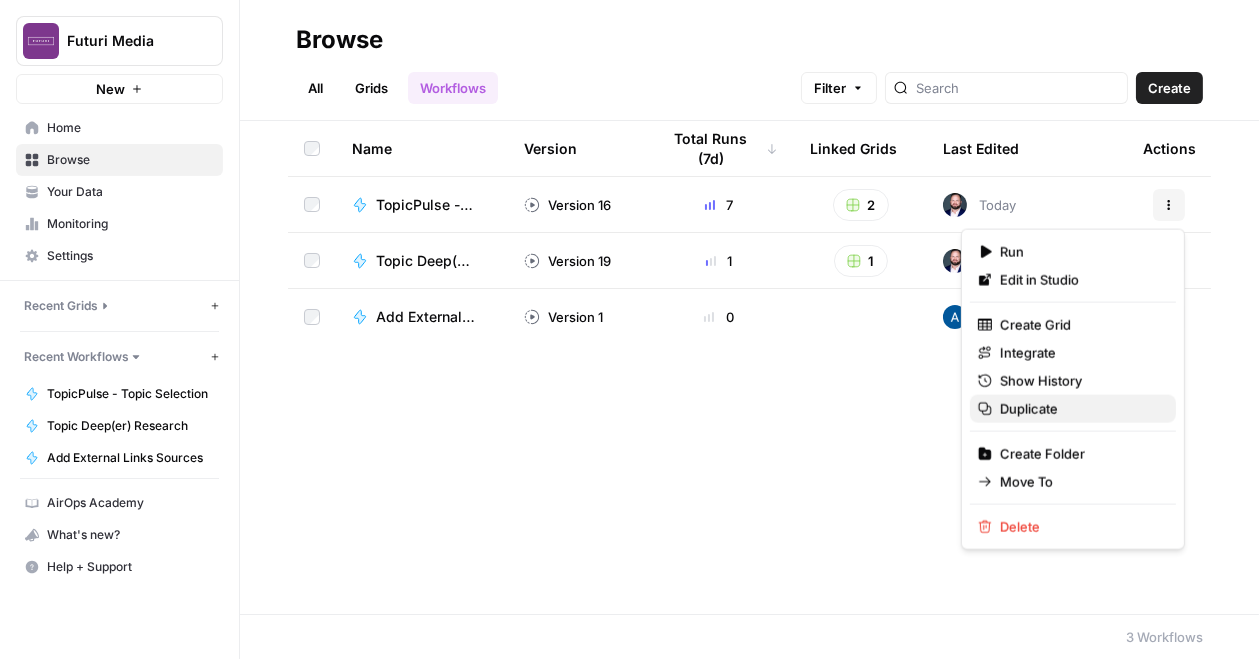 click on "Duplicate" at bounding box center [1080, 409] 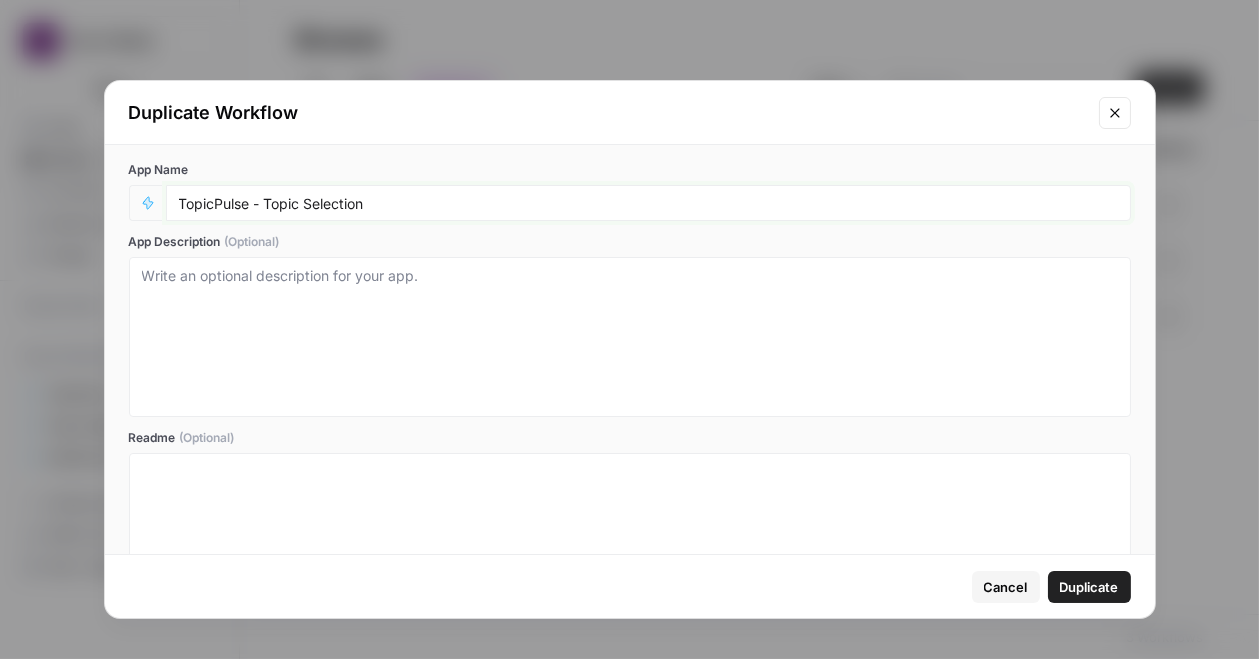 click on "TopicPulse - Topic Selection" at bounding box center [648, 203] 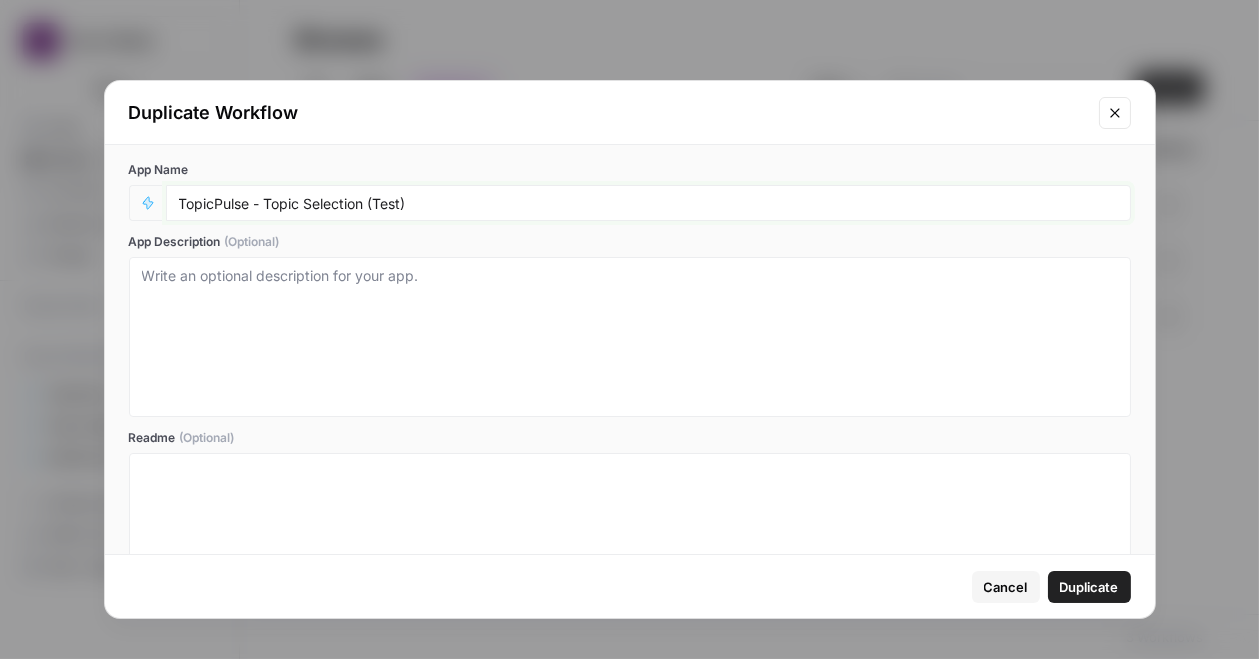 type on "TopicPulse - Topic Selection (Test)" 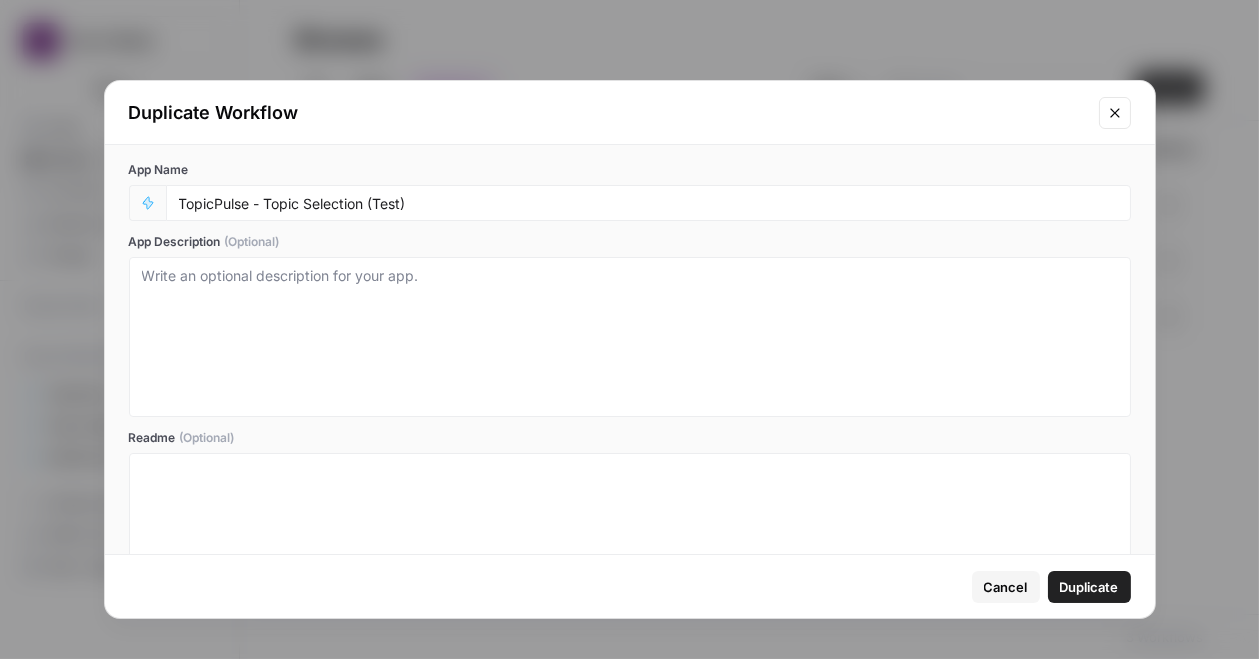 click on "Duplicate" at bounding box center [1089, 587] 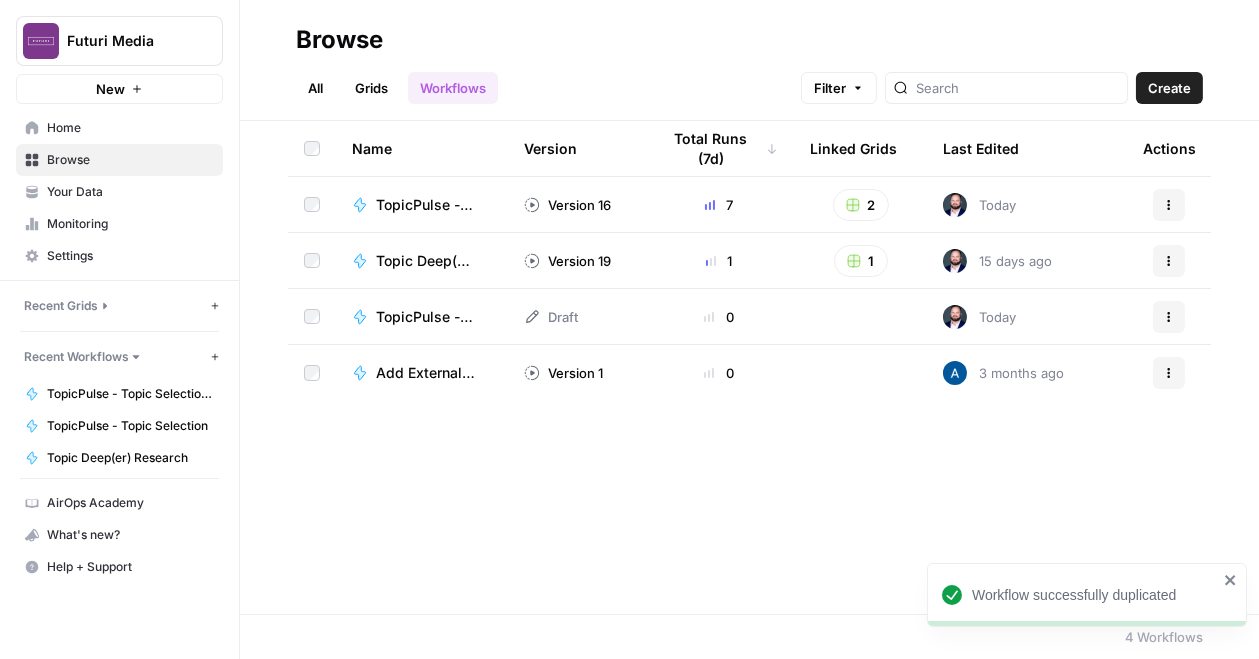 click on "Actions" at bounding box center (1169, 317) 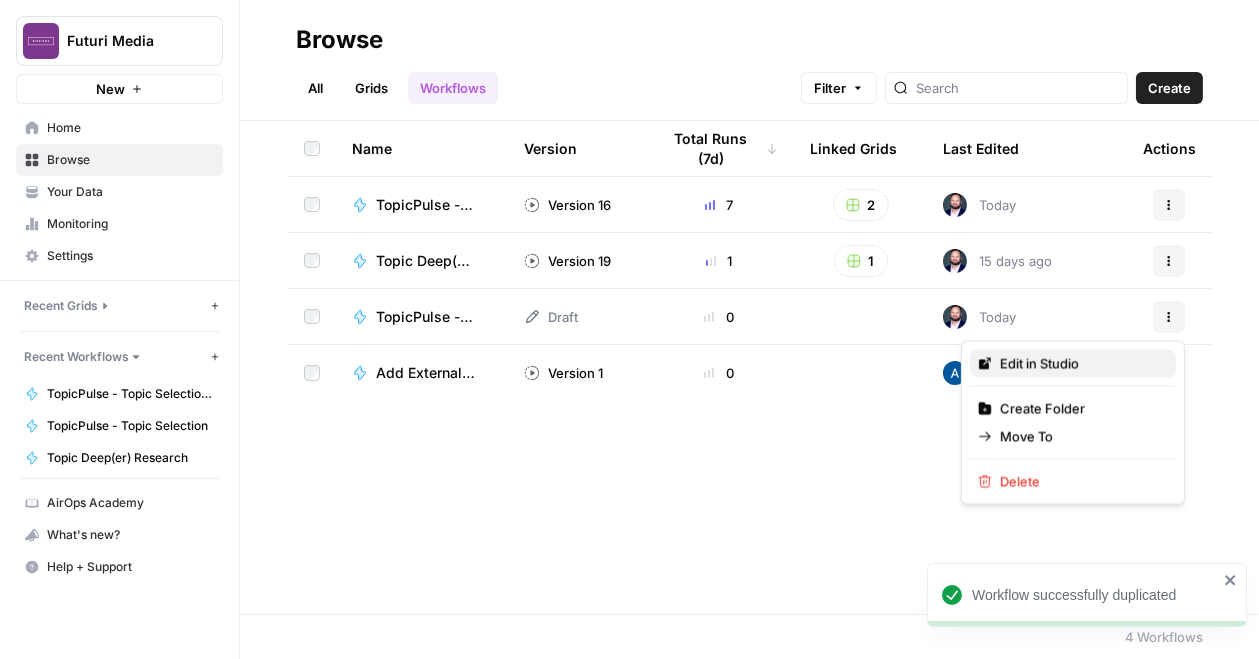 click on "Edit in Studio" at bounding box center [1080, 363] 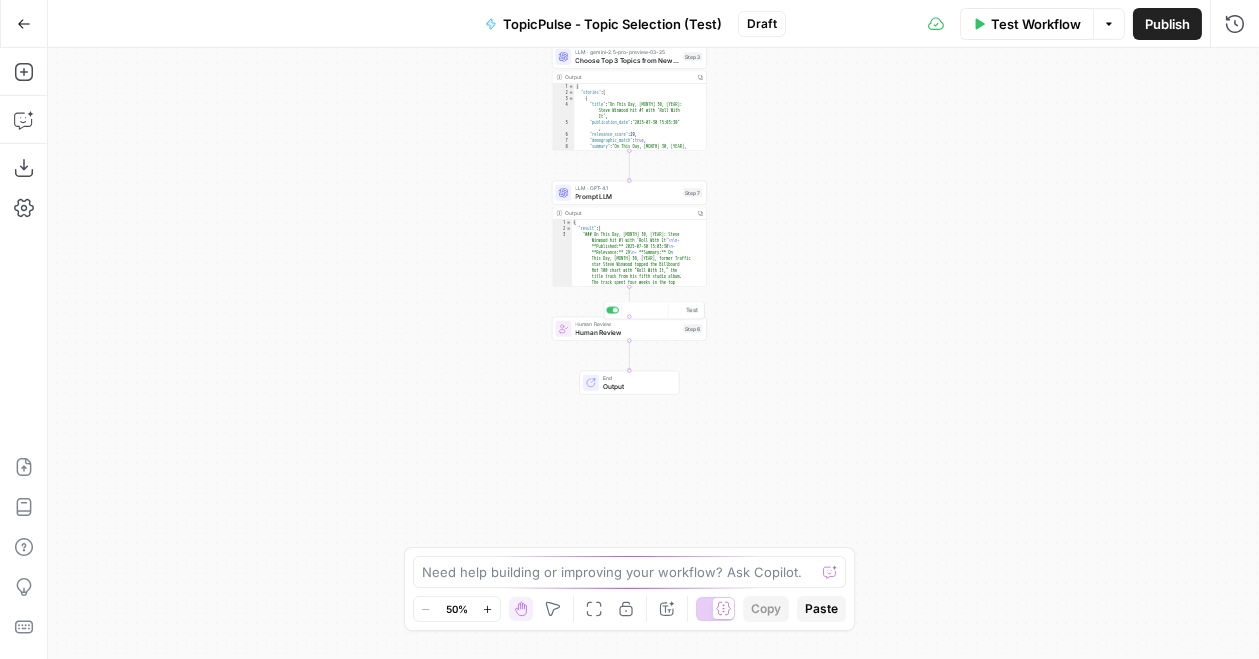 type on "**********" 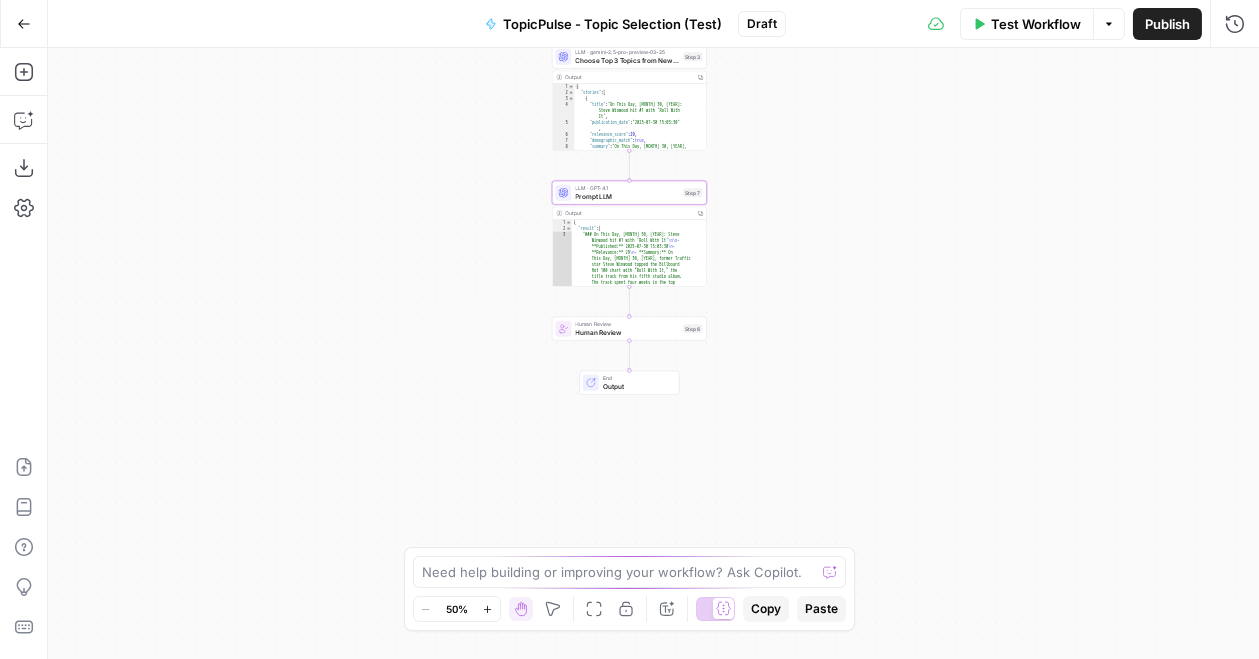 click on "Human Review" at bounding box center (627, 324) 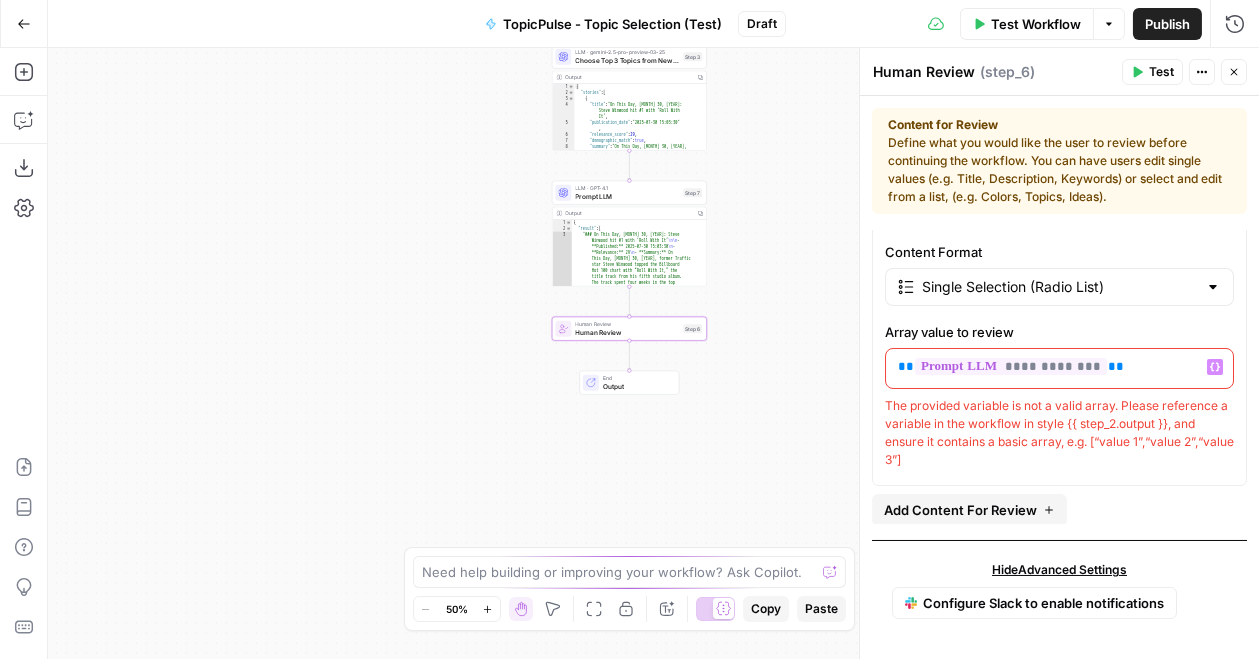 scroll, scrollTop: 65, scrollLeft: 0, axis: vertical 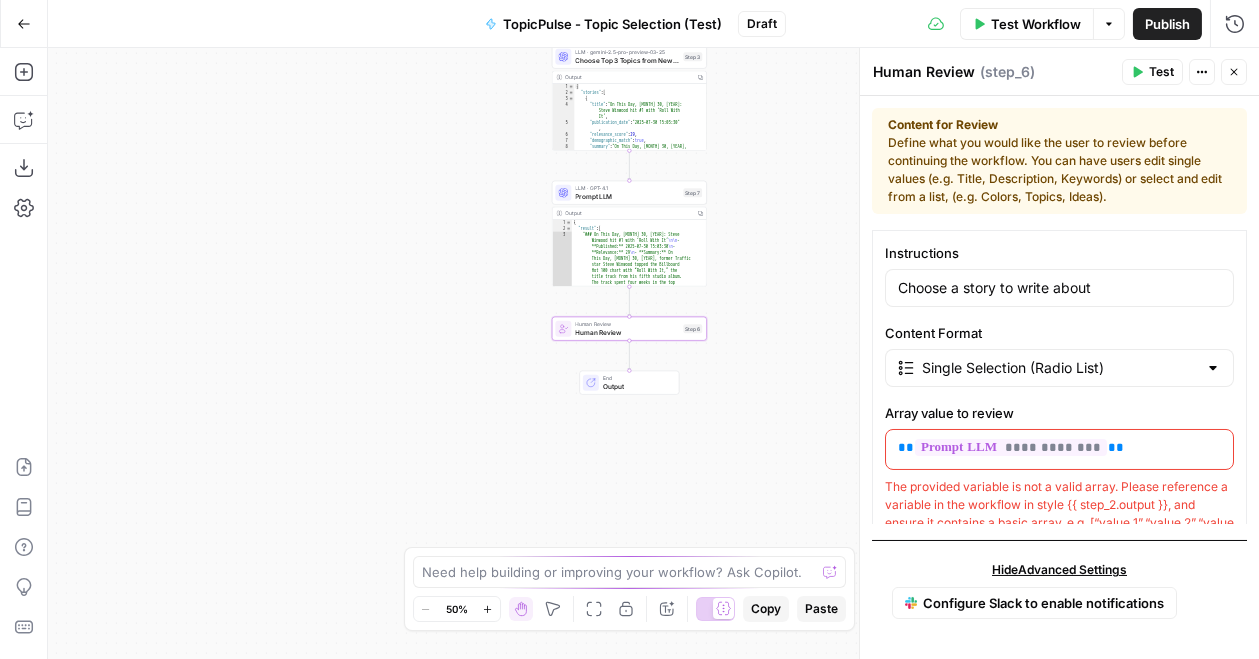 click on "Go Back" at bounding box center [24, 24] 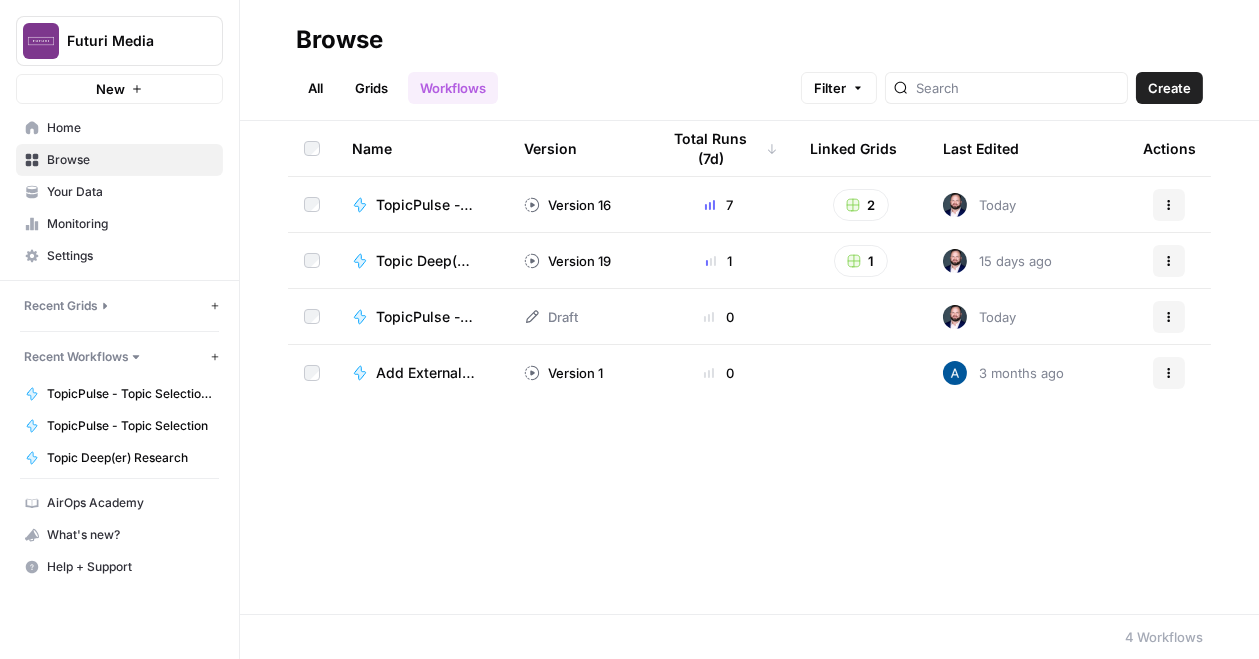 click on "TopicPulse - Topic Selection" at bounding box center [426, 205] 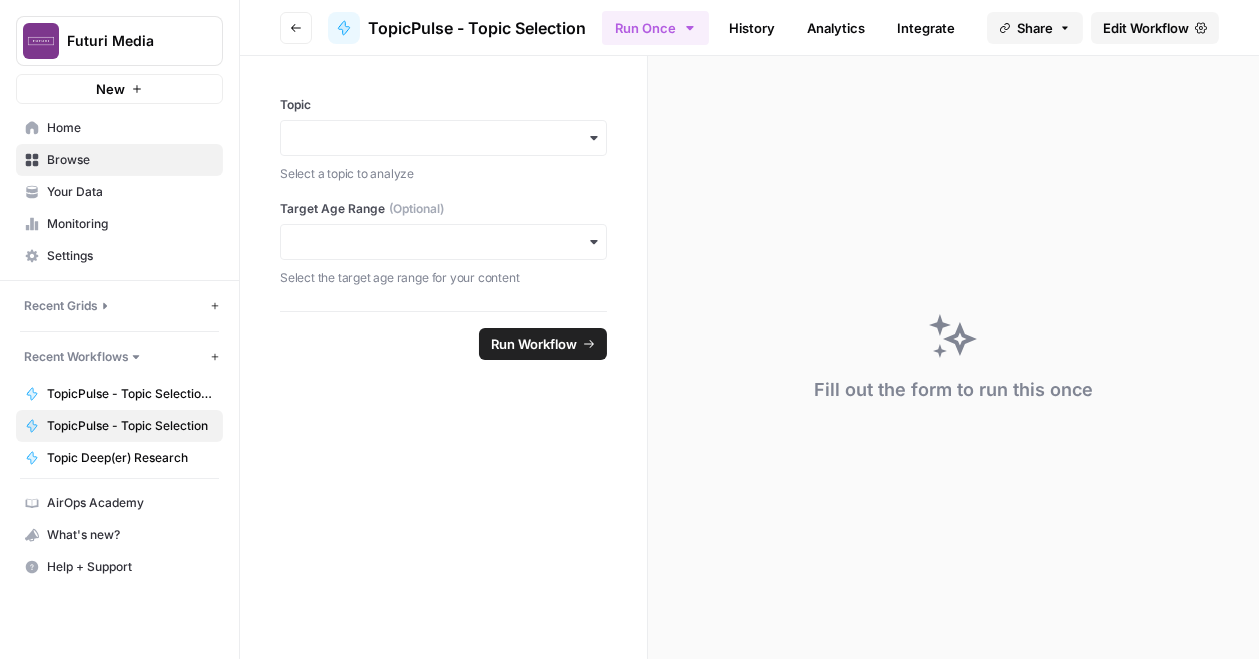 click on "History" at bounding box center [752, 28] 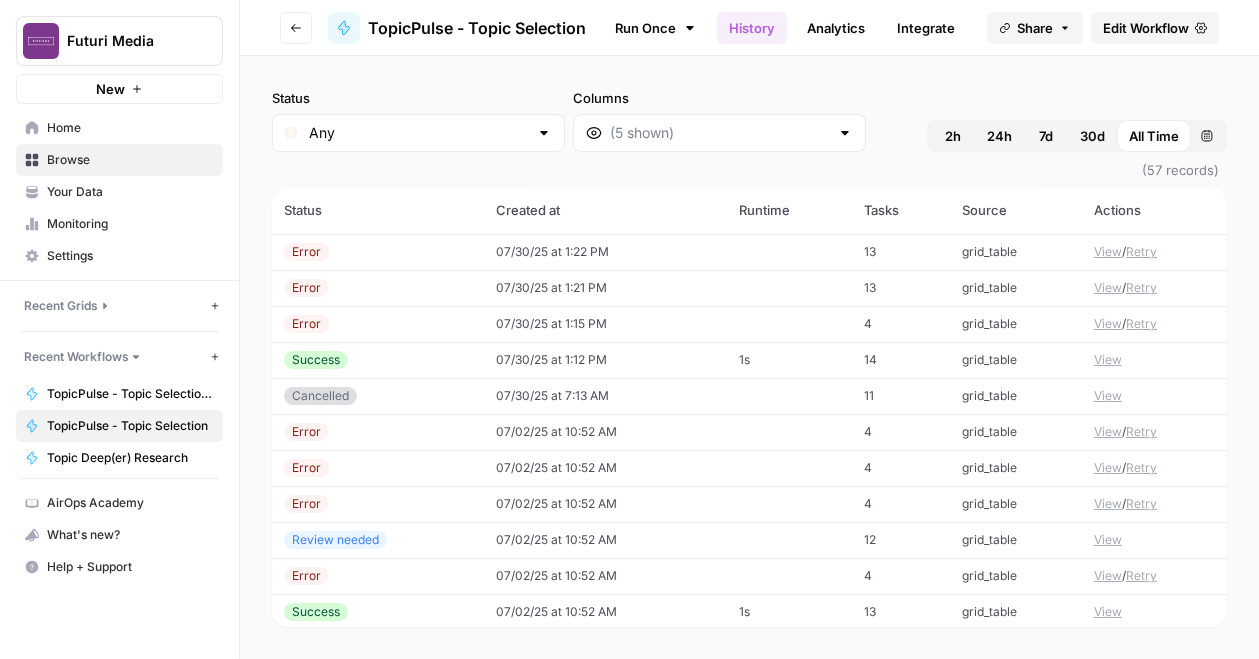 scroll, scrollTop: 80, scrollLeft: 0, axis: vertical 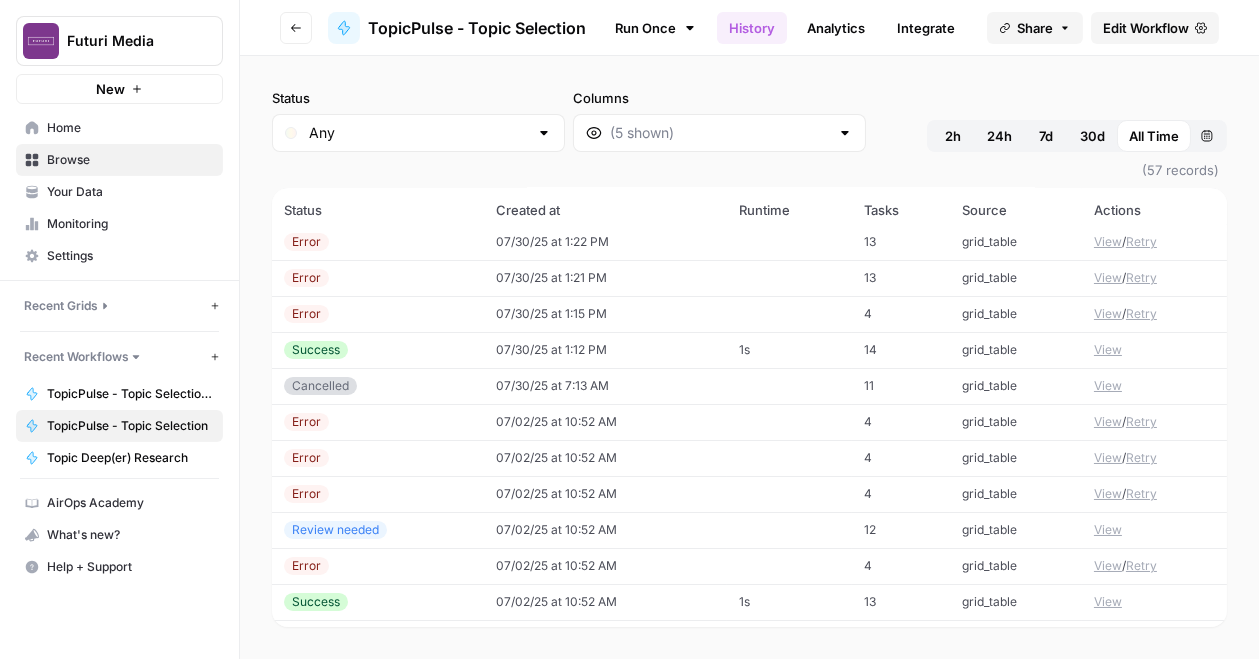 click on "View" at bounding box center (1108, 350) 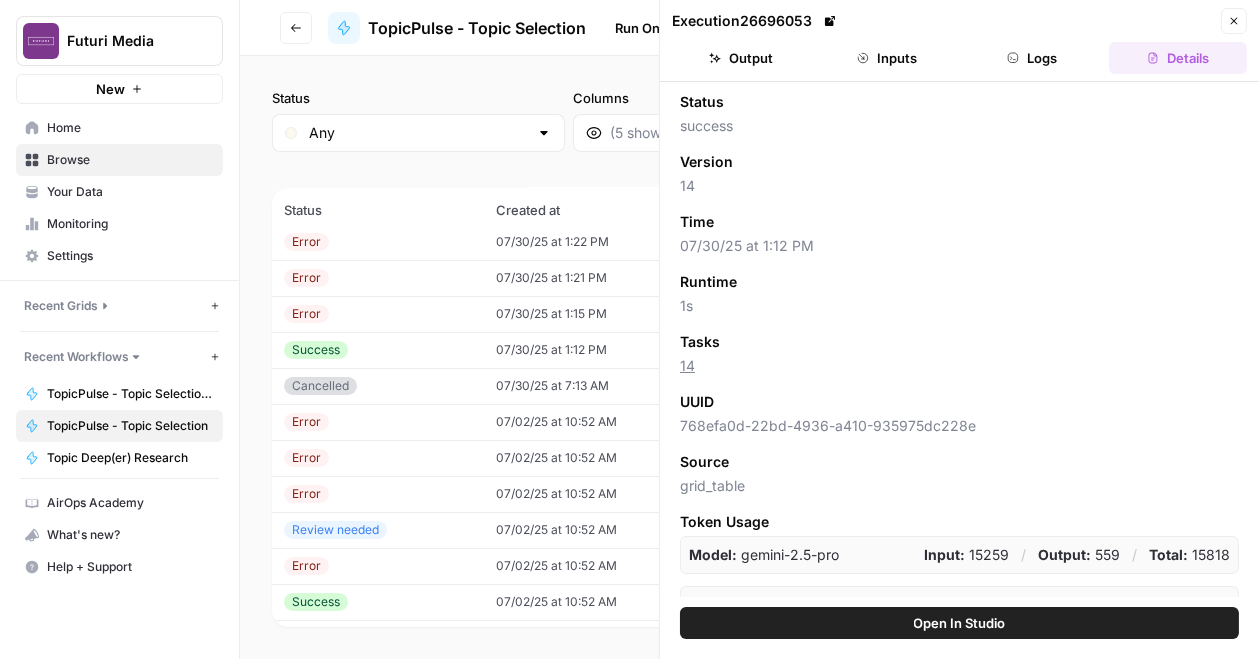 scroll, scrollTop: 25, scrollLeft: 0, axis: vertical 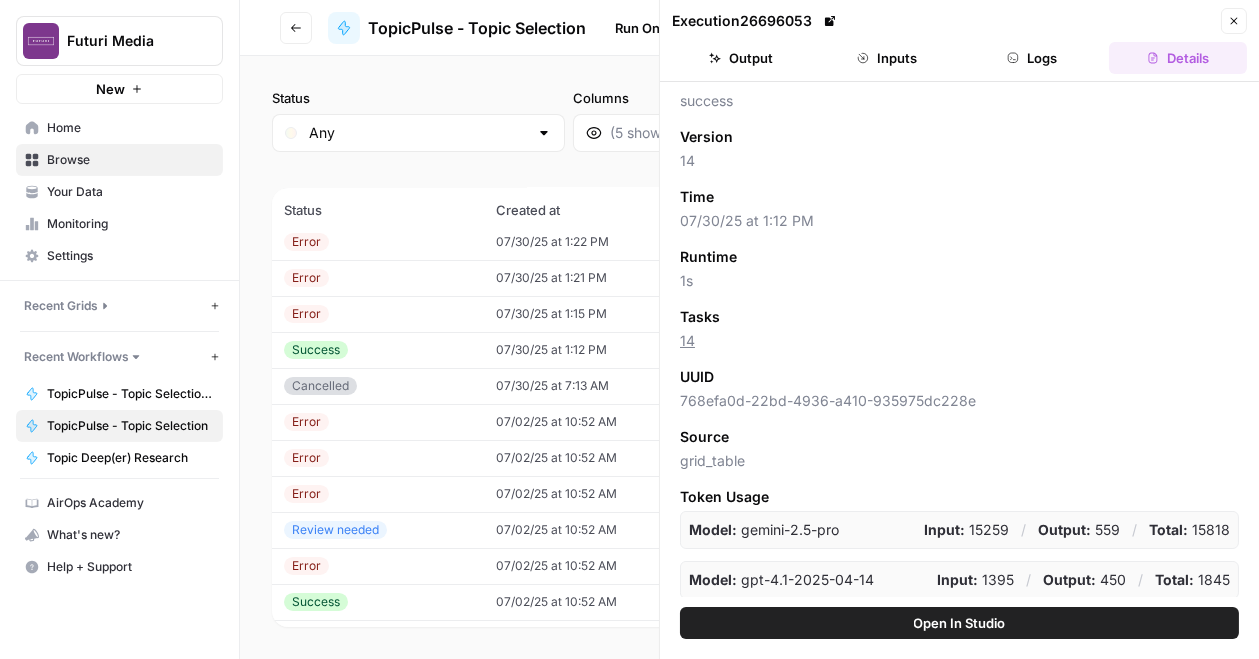 click on "Open In Studio" at bounding box center (960, 623) 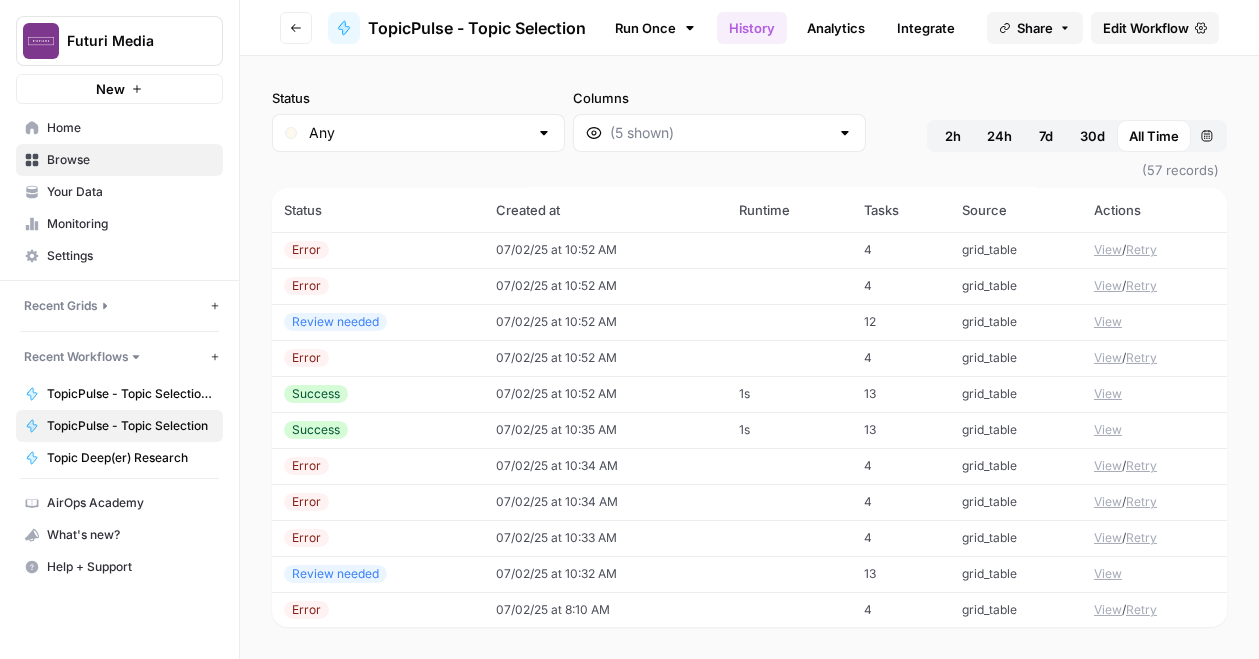 scroll, scrollTop: 264, scrollLeft: 0, axis: vertical 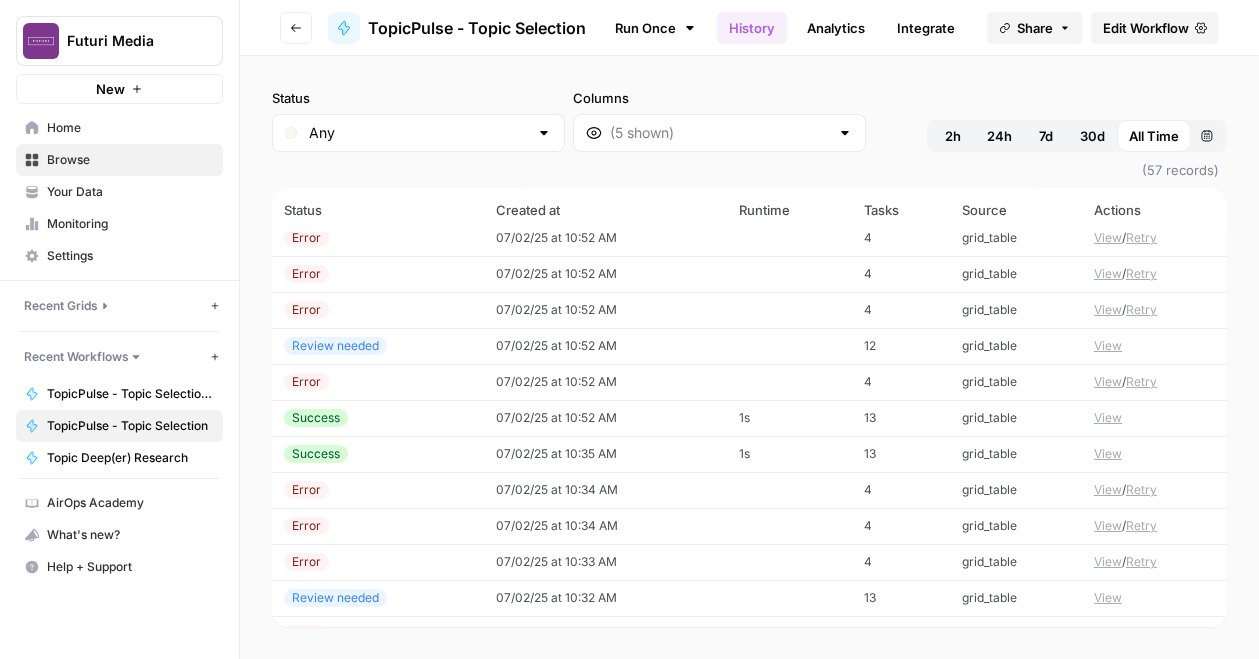 click on "Review needed" at bounding box center [378, 346] 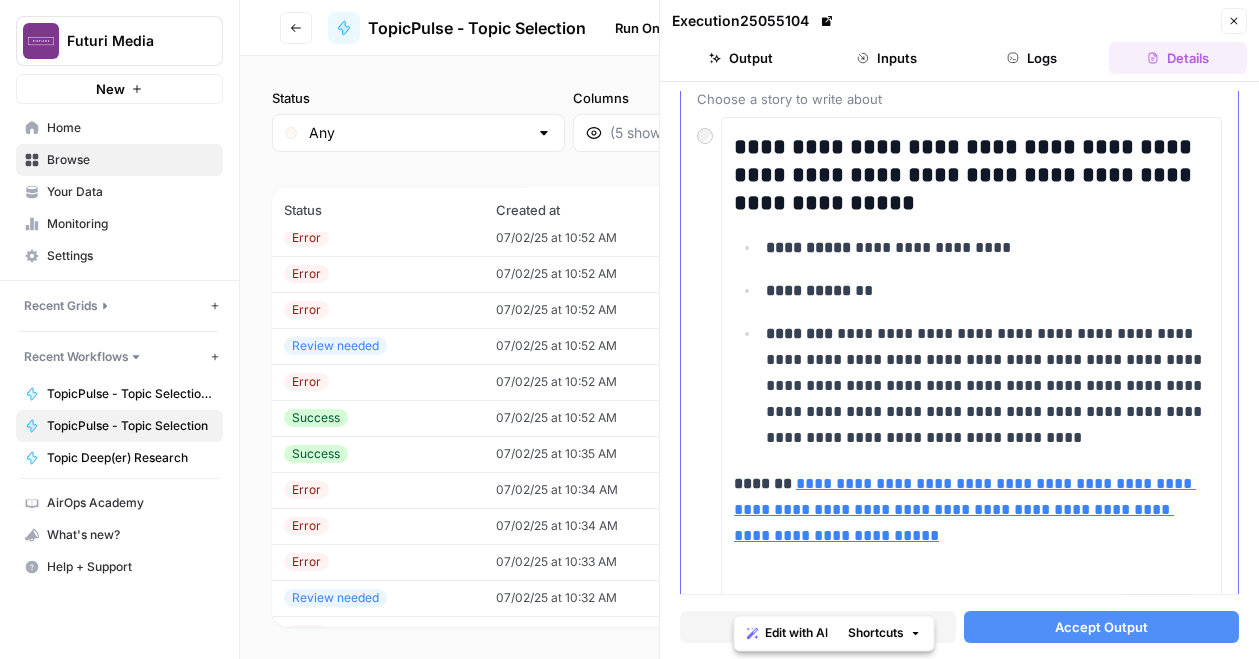 scroll, scrollTop: 0, scrollLeft: 0, axis: both 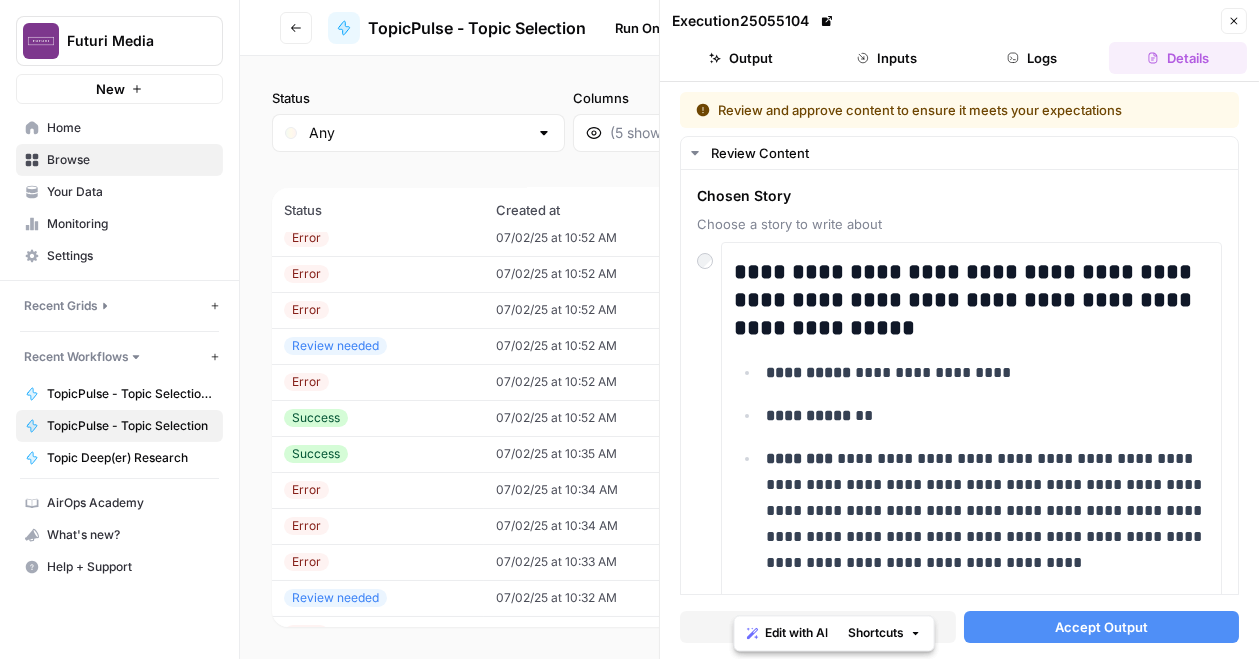 click on "Error" at bounding box center [378, 310] 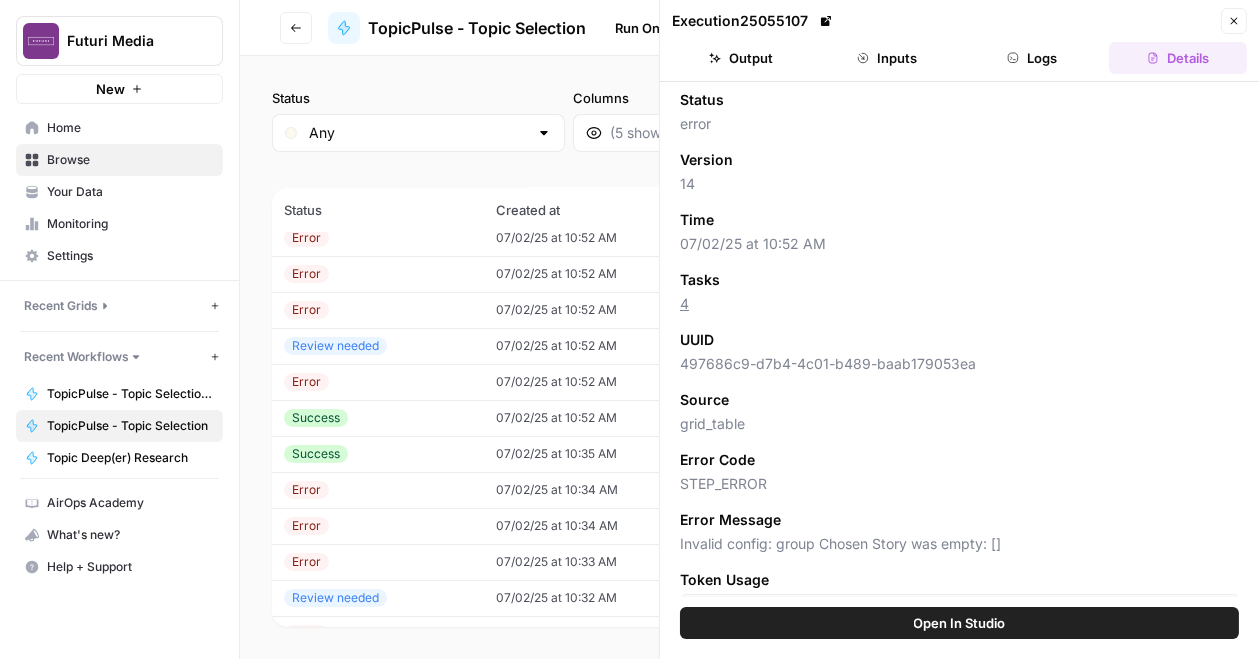 scroll, scrollTop: 0, scrollLeft: 0, axis: both 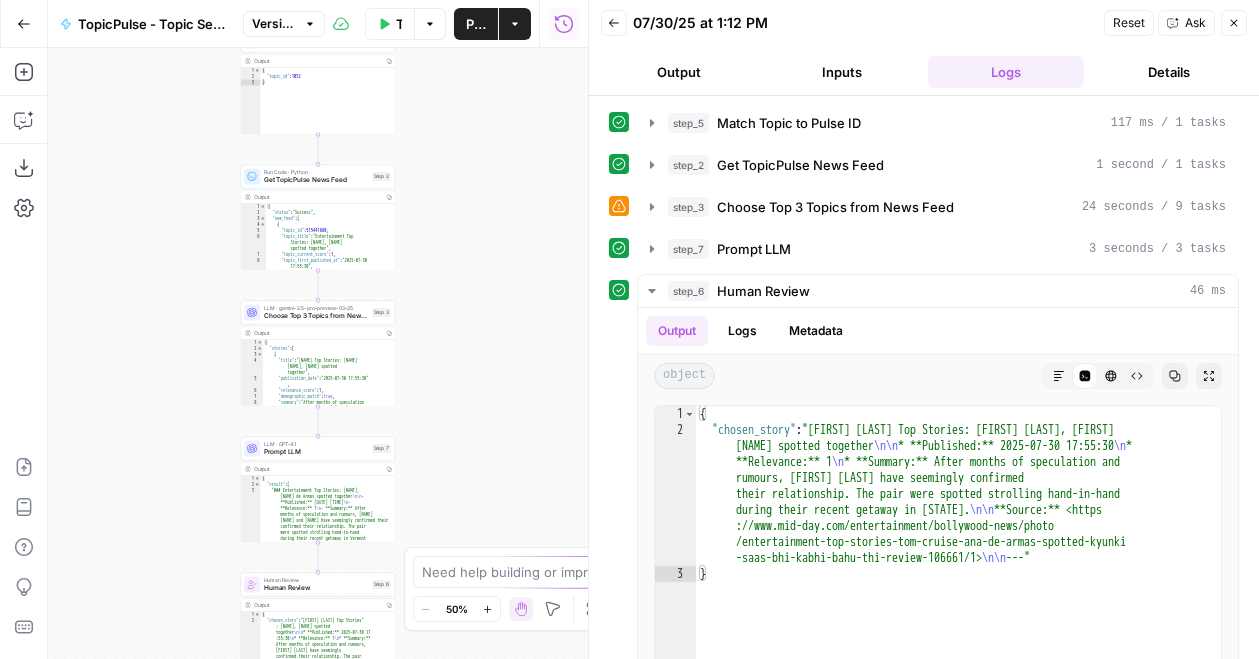 click on "Test Workflow" at bounding box center (390, 24) 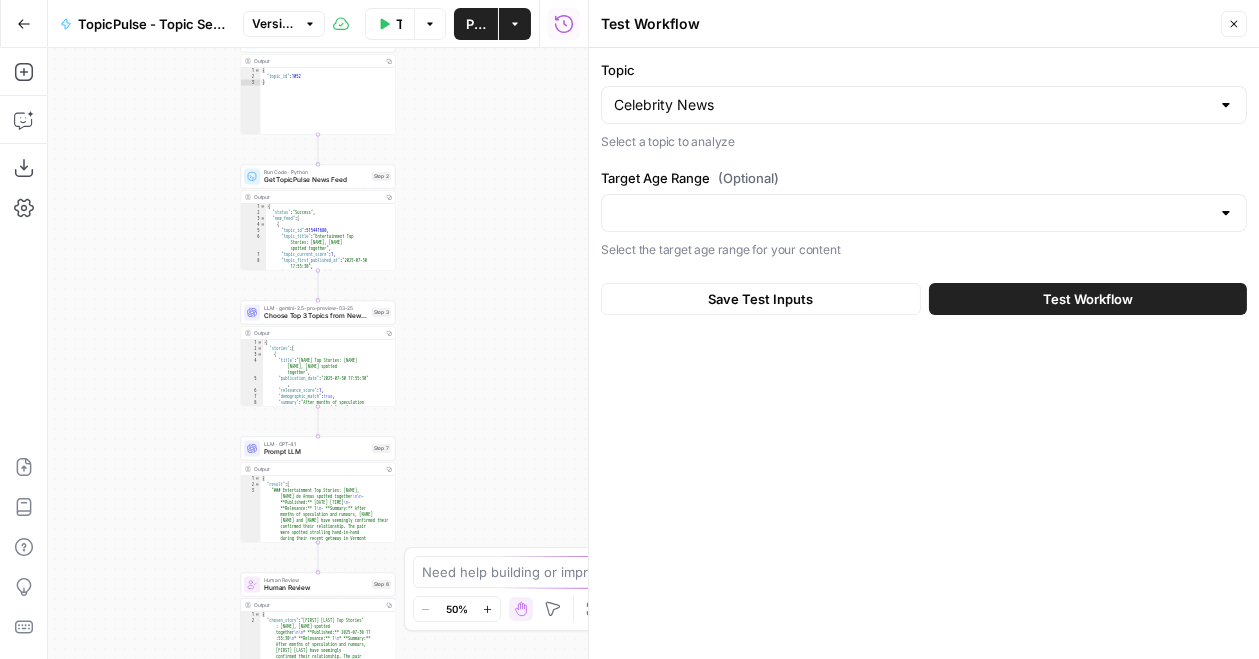 click on "Target Age Range   (Optional) Select the target age range for your content" at bounding box center [924, 214] 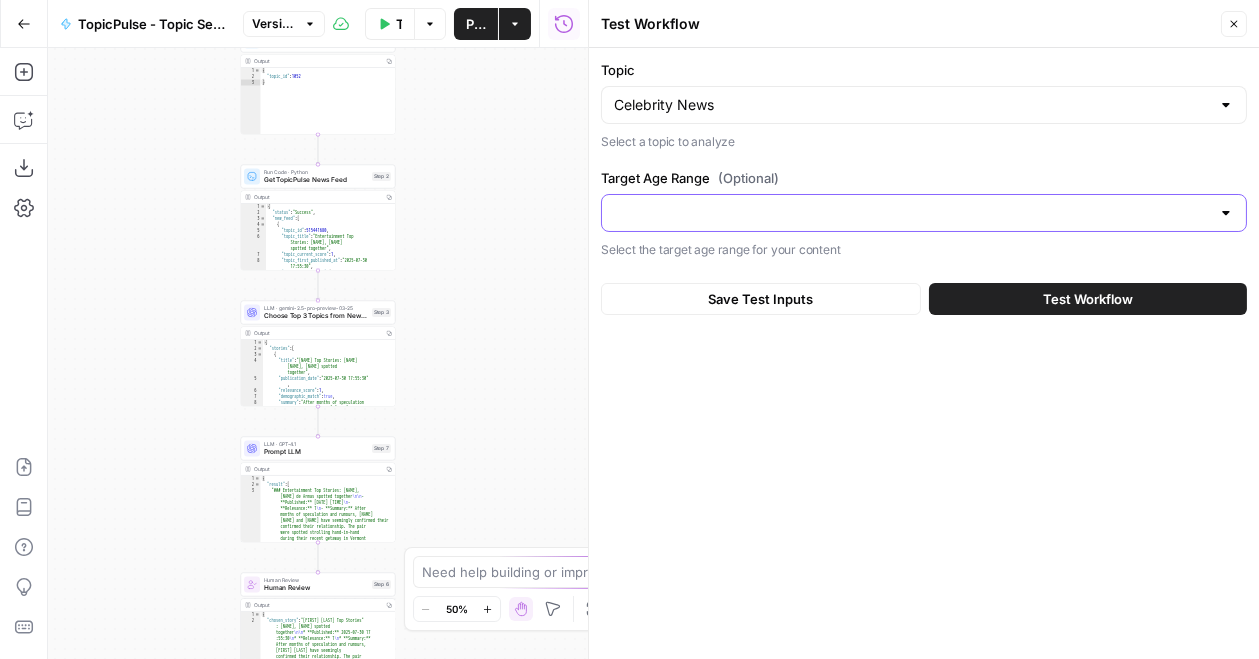 click on "Target Age Range   (Optional)" at bounding box center (912, 213) 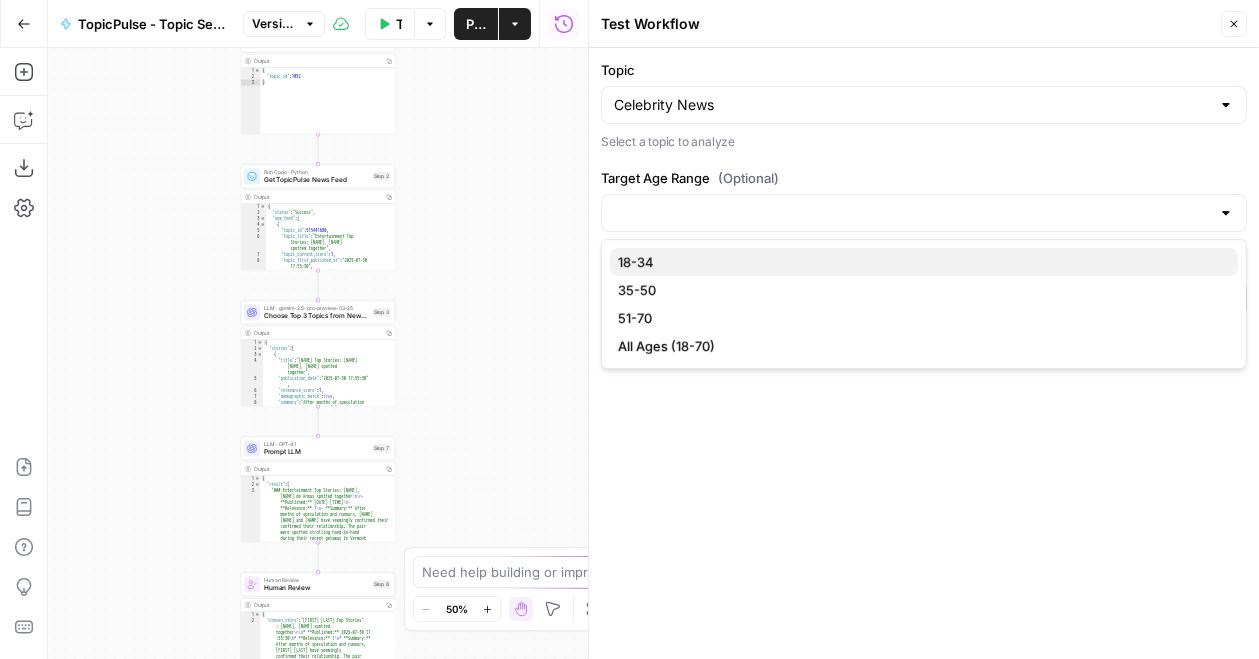 click on "18-34" at bounding box center (924, 262) 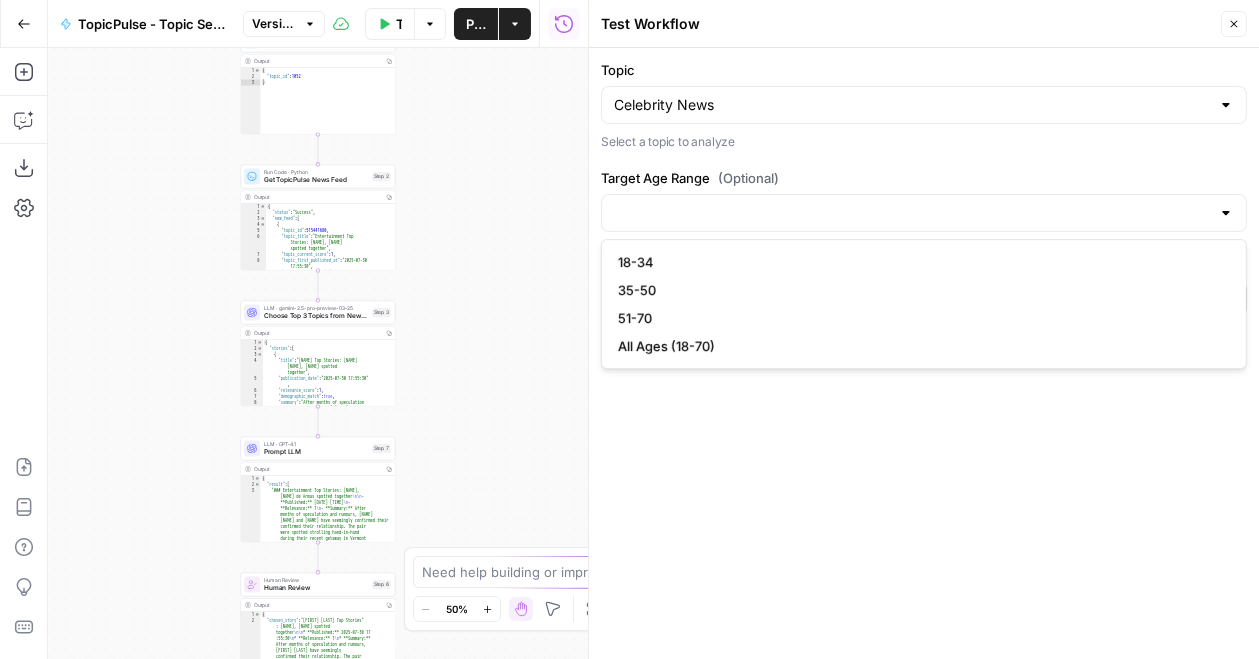 type on "18-34" 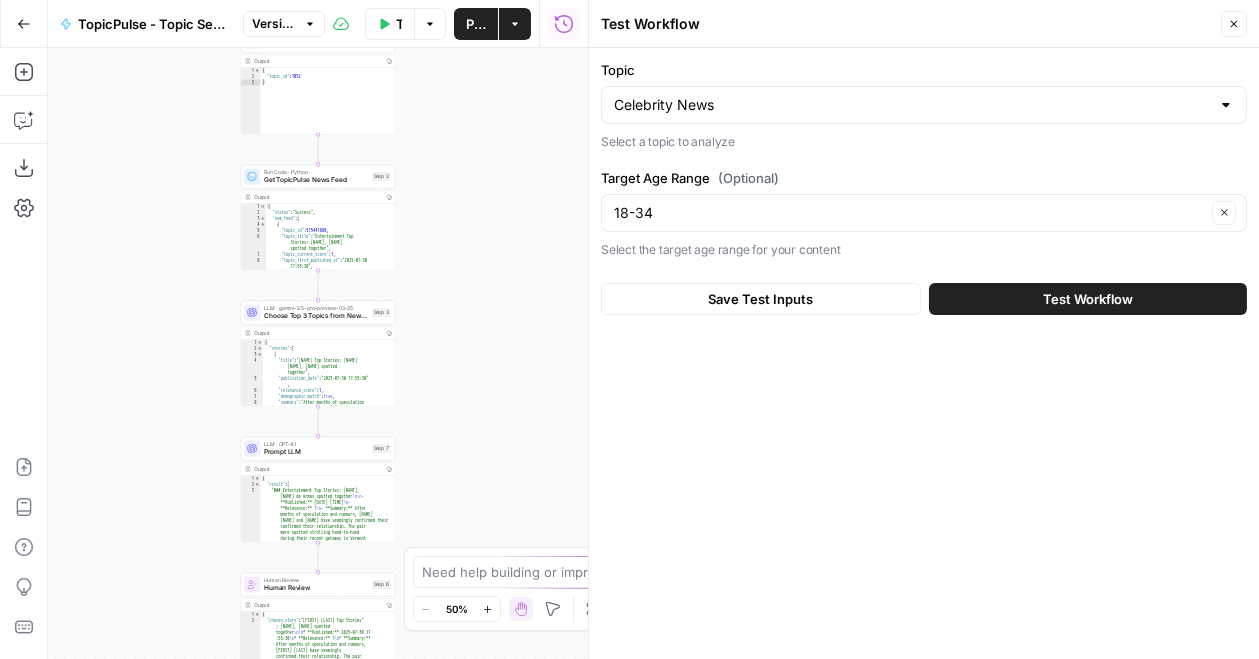 drag, startPoint x: 774, startPoint y: 282, endPoint x: 1052, endPoint y: 275, distance: 278.0881 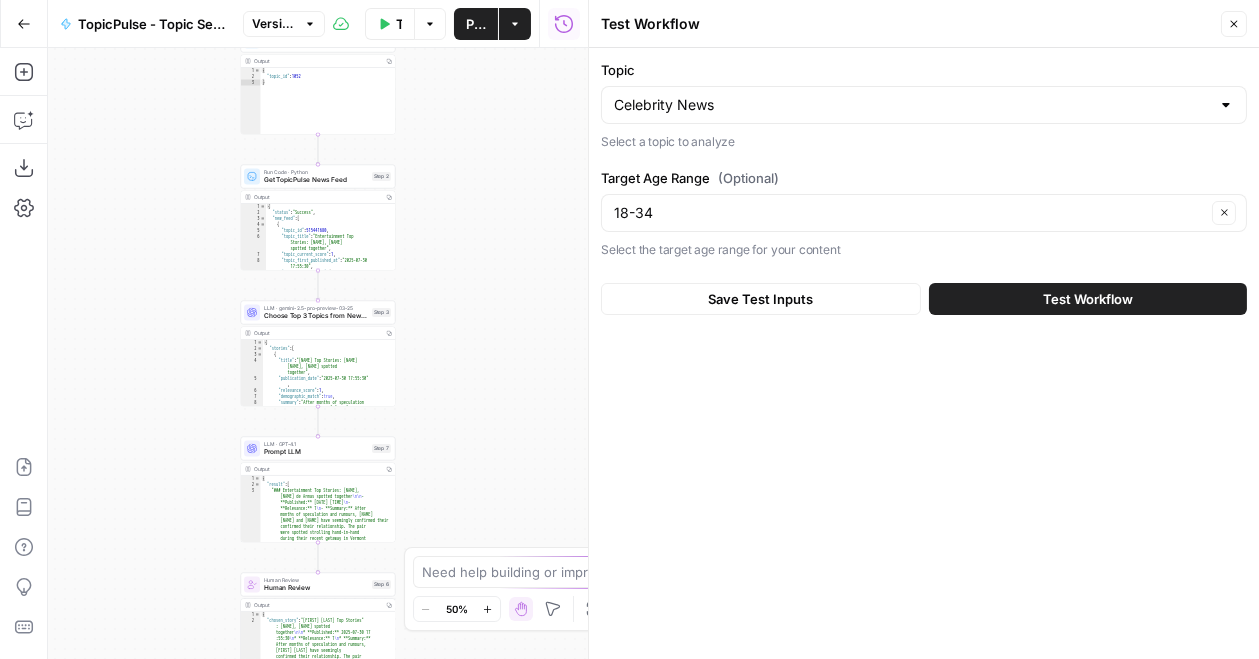 click on "Test Workflow" at bounding box center [1088, 299] 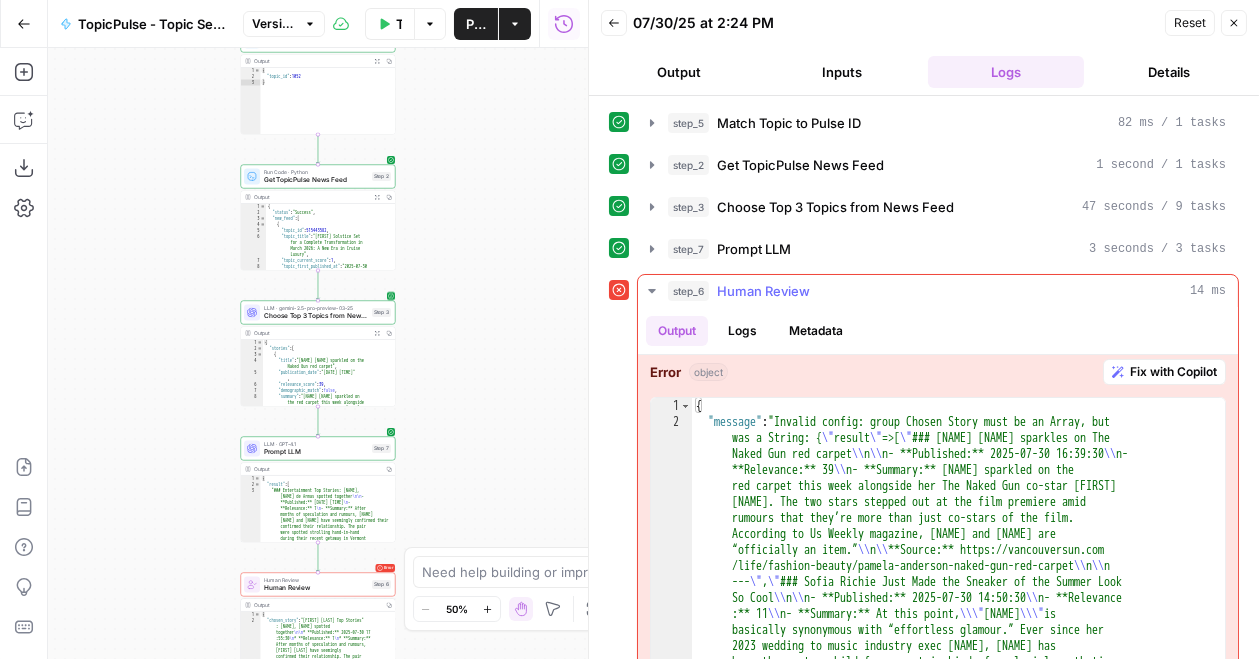 scroll, scrollTop: 0, scrollLeft: 0, axis: both 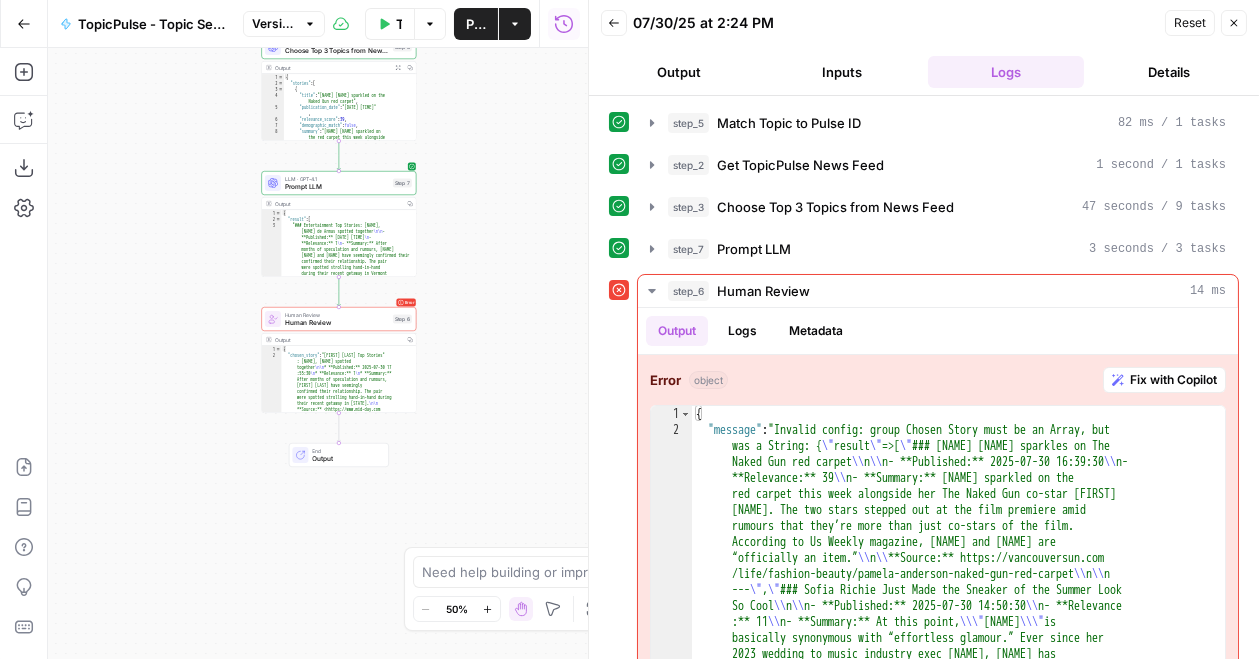 click on "Details" at bounding box center (1170, 72) 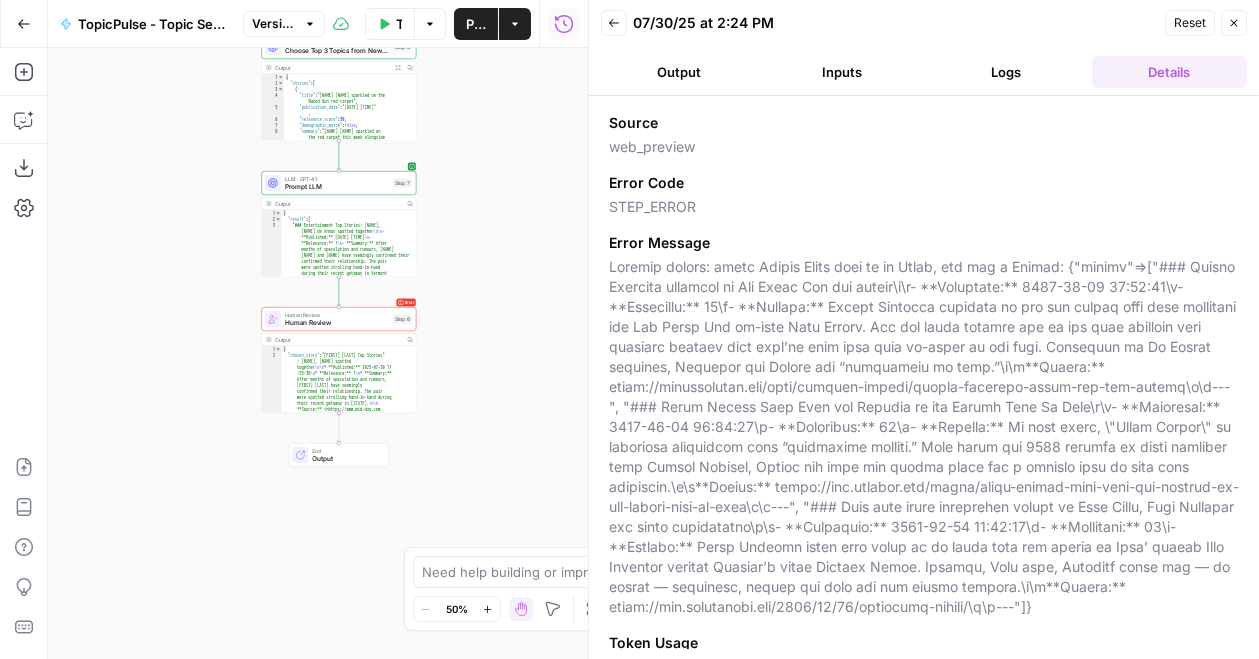 scroll, scrollTop: 388, scrollLeft: 0, axis: vertical 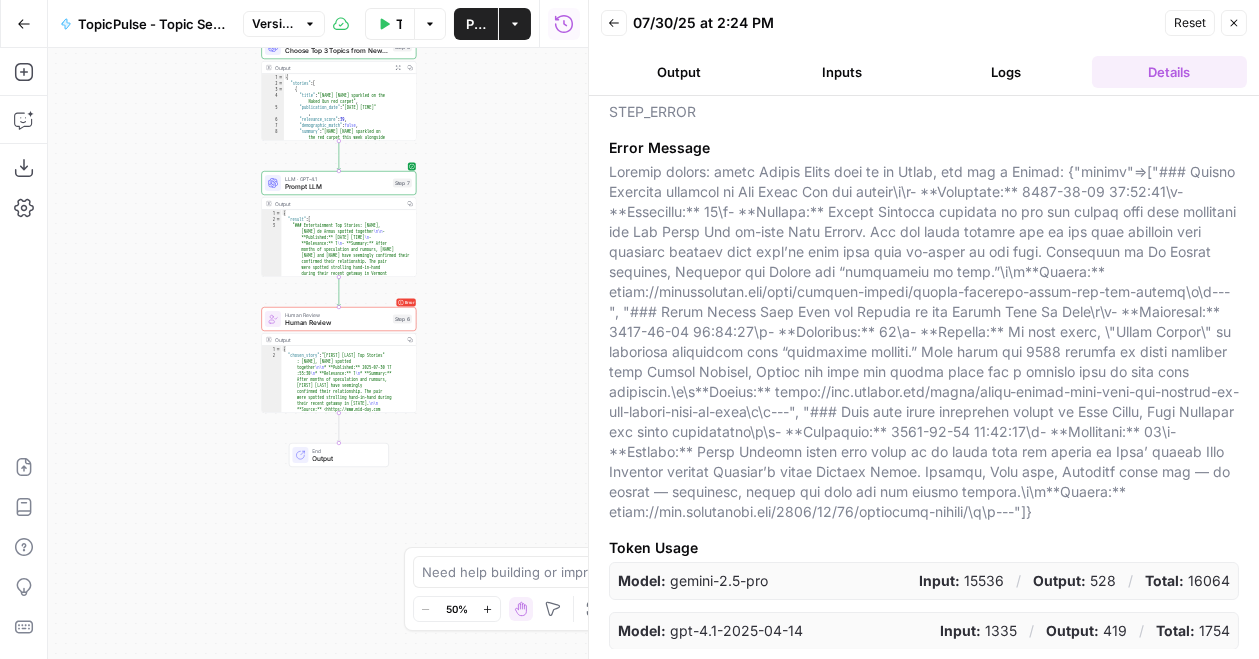 click at bounding box center (924, 342) 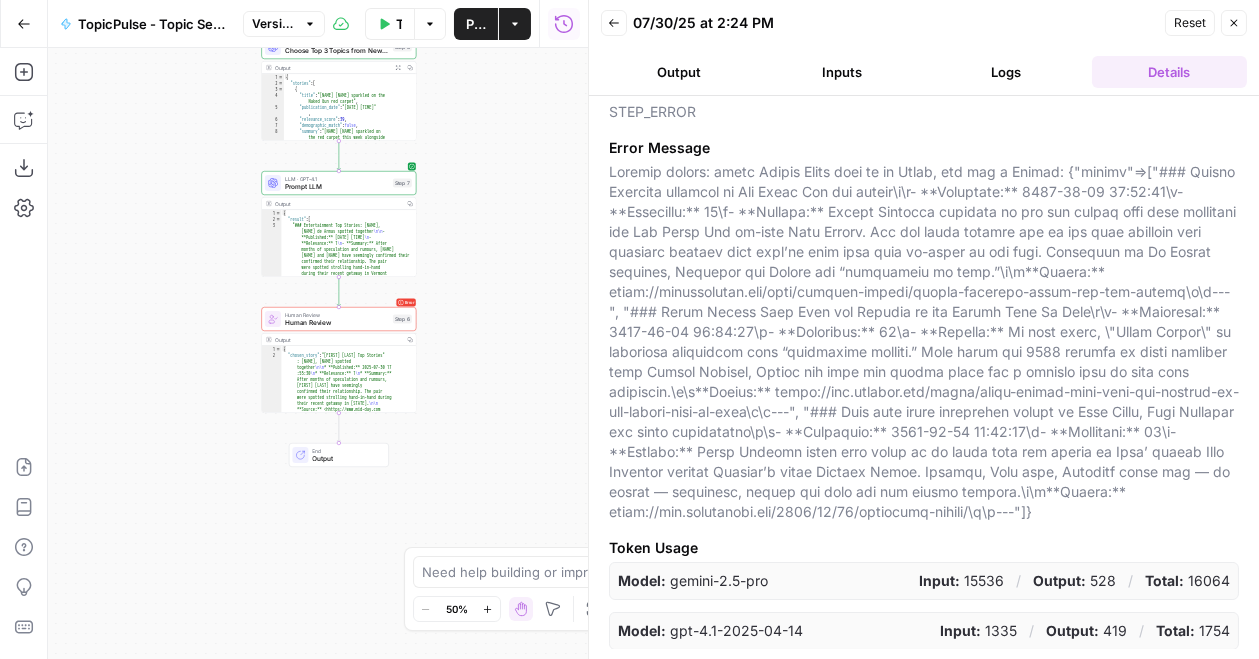 click on "Logs" at bounding box center [1006, 72] 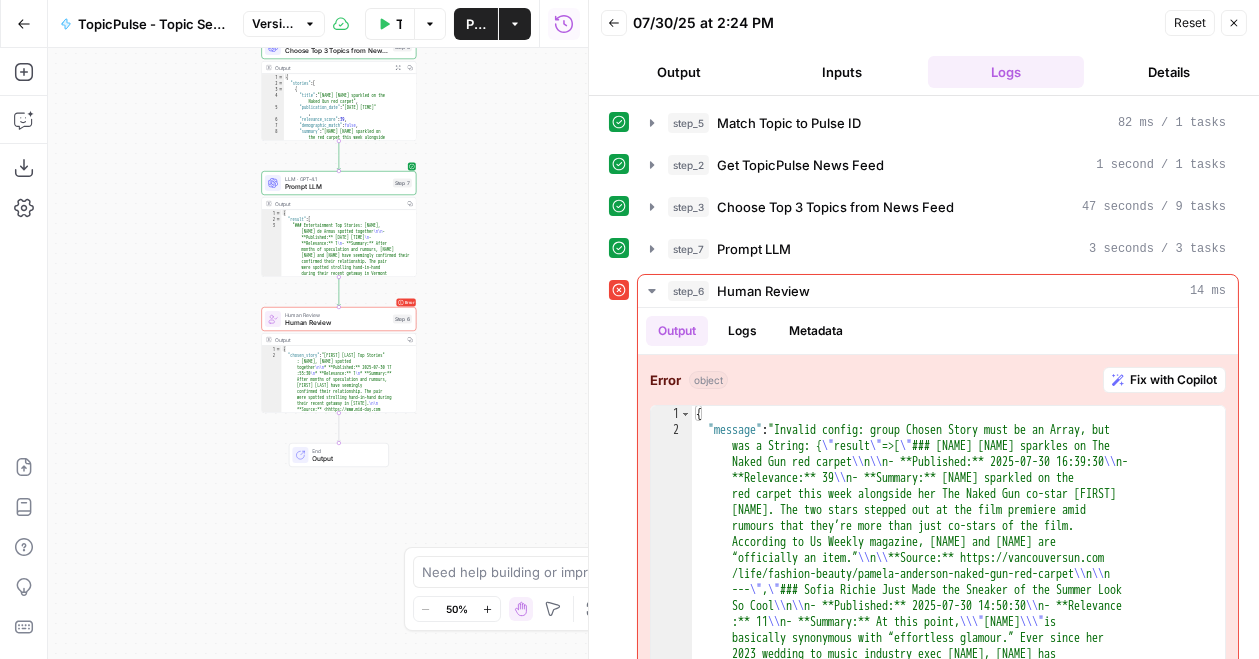 click on "Inputs" at bounding box center [843, 72] 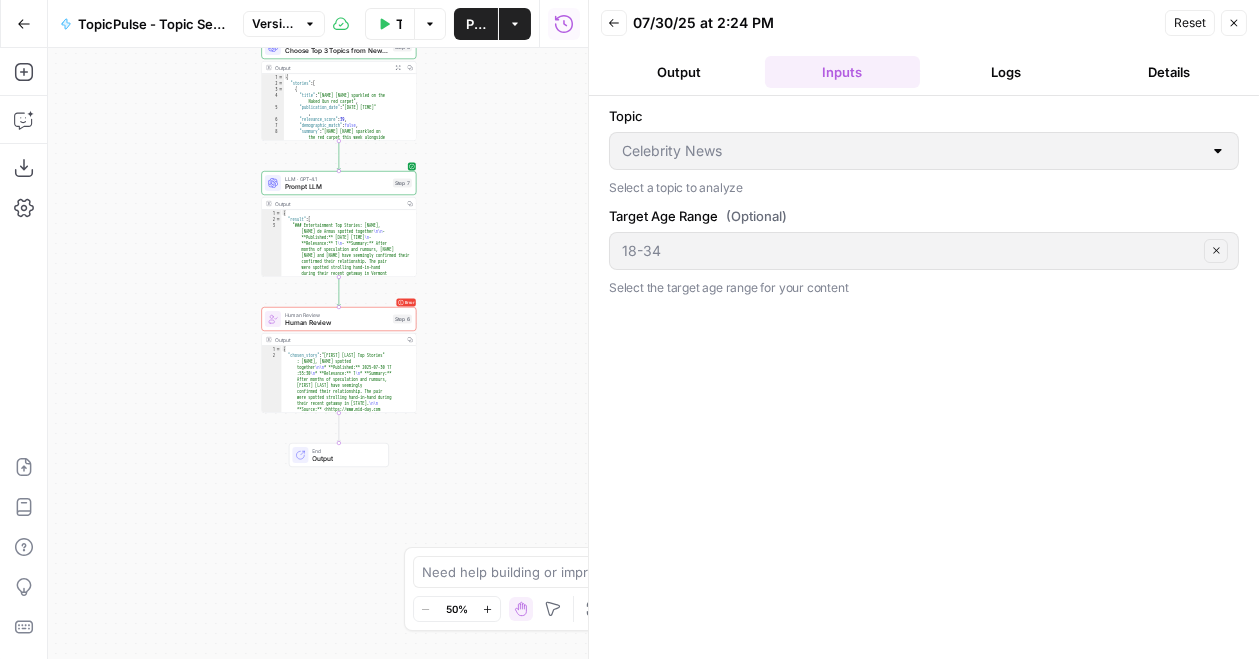 click on "Logs" at bounding box center (1006, 72) 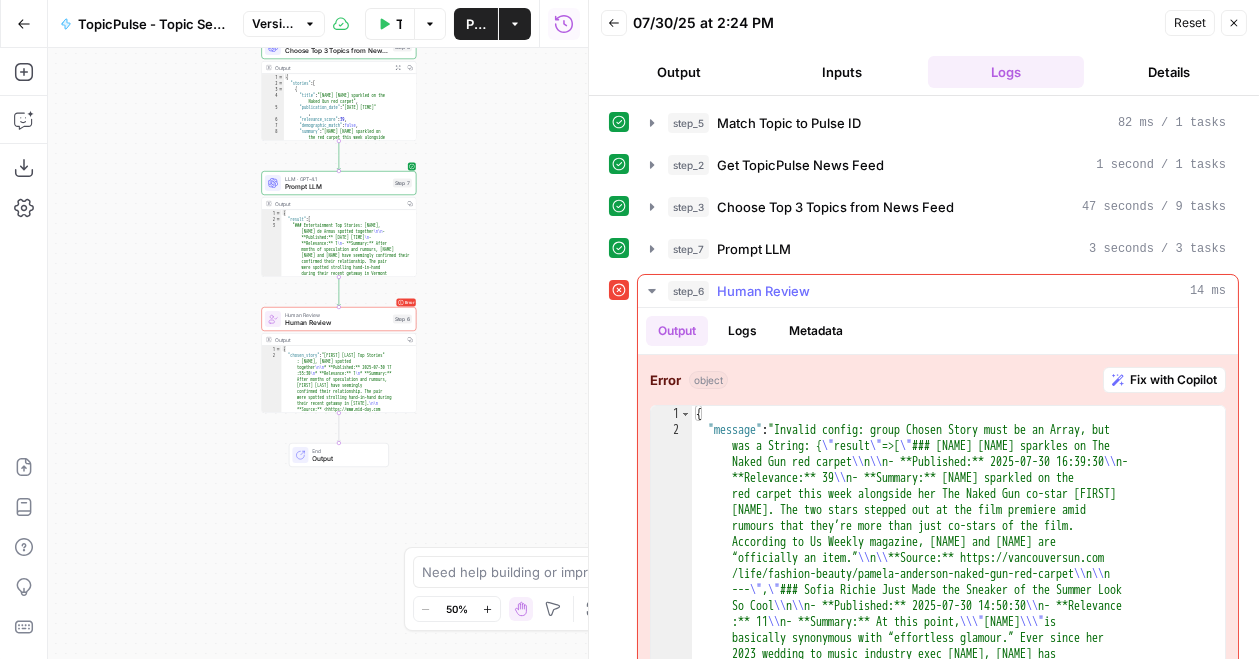 scroll, scrollTop: 8, scrollLeft: 0, axis: vertical 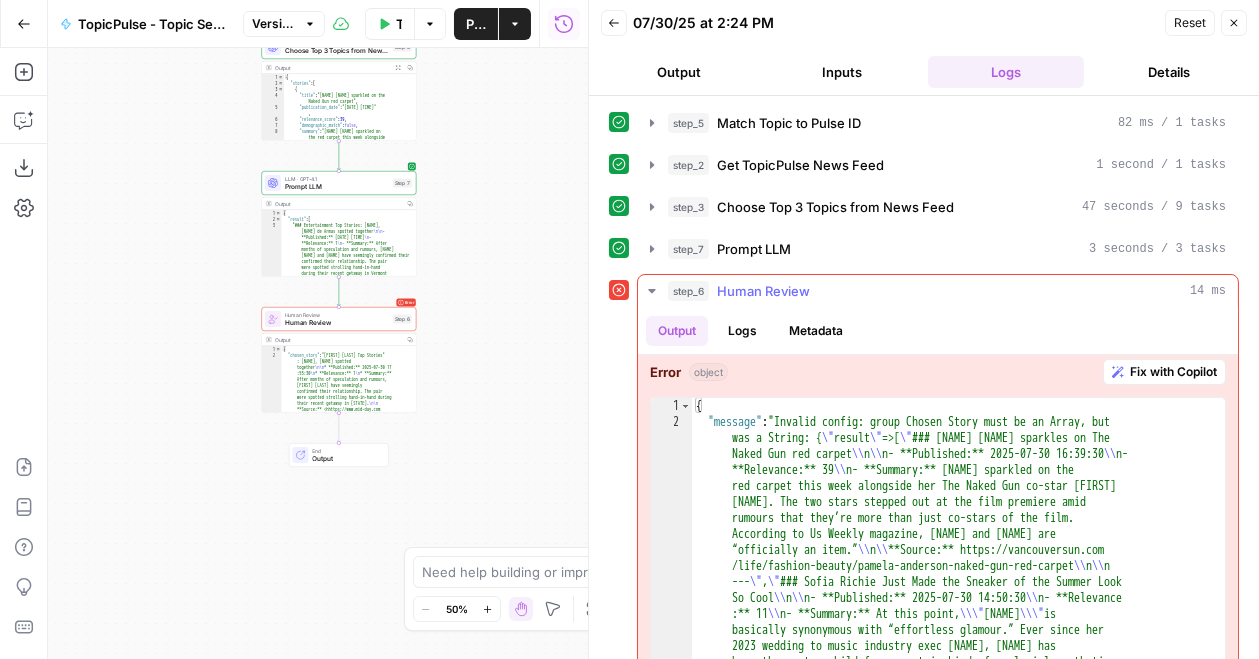 click on "Fix with Copilot" at bounding box center (1173, 372) 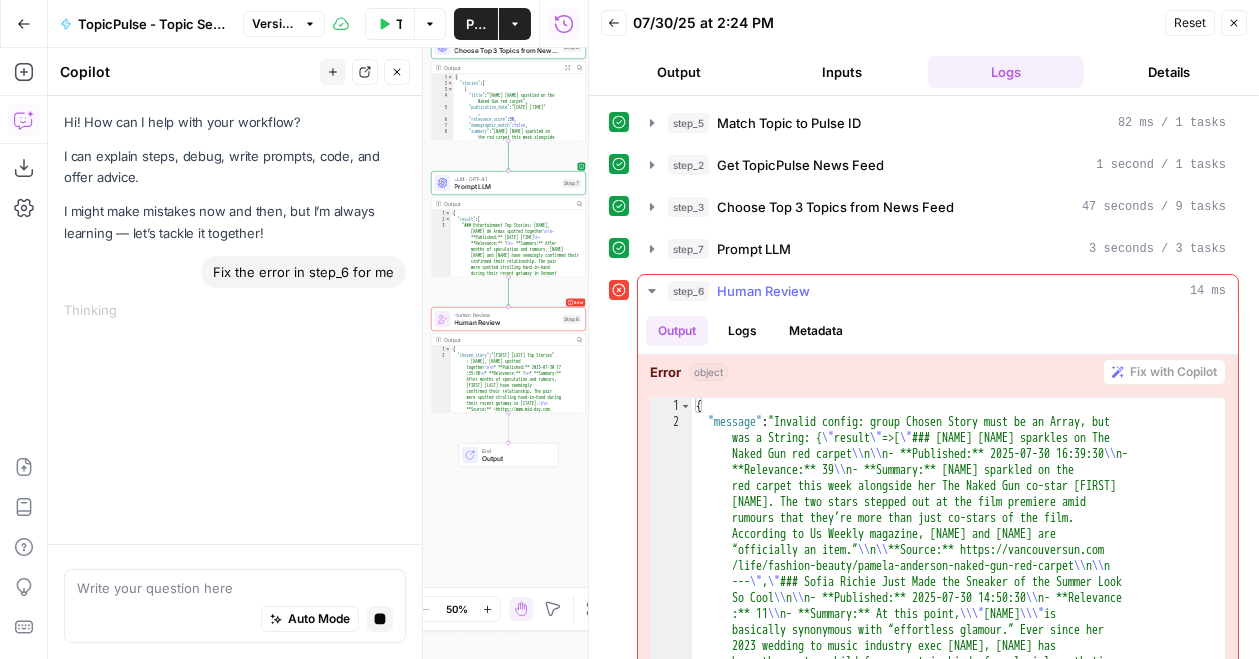 scroll, scrollTop: 0, scrollLeft: 0, axis: both 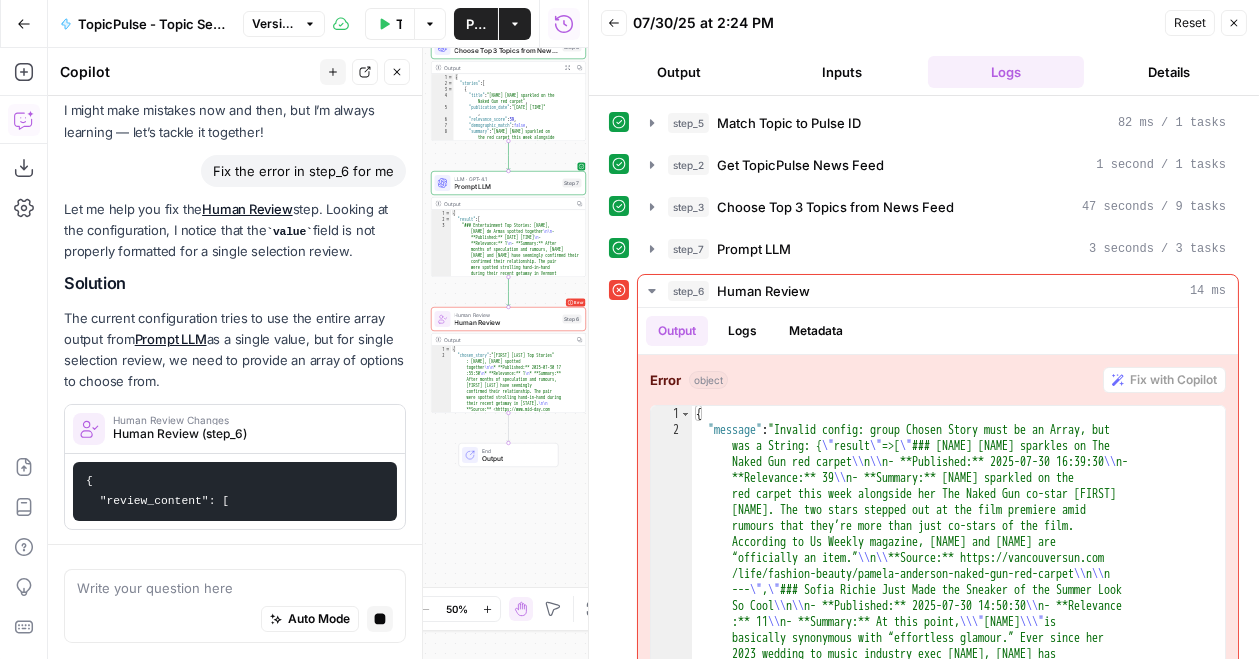 click on "step_5 Match Topic to Pulse ID 82 ms / 1 tasks step_2 Get TopicPulse News Feed 1 second / 1 tasks step_3 Choose Top 3 Topics from News Feed 47 seconds / 9 tasks step_7 Prompt LLM 3 seconds / 3 tasks step_6 Human Review 14 ms Output Logs Metadata Error object Fix with Copilot 1 2 {    "message" :  "Invalid config: group Chosen Story must be an Array, but         was a String: { \" result \" =>[ \" ### Pamela Anderson sparkles on The         Naked Gun red carpet \\ n \\ n- **Published:** 2025-07-30 16:39:30 \\ n-         **Relevance:** 39 \\ n- **Summary:** Pamela Anderson sparkled on the         red carpet this week alongside her The Naked Gun co-star Liam         Neeson. The two stars stepped out at the film premiere amid         swirling rumours that they’re more than just co-stars of the film.         According to Us Weekly magazine, Anderson and Neeson are         “officially an item.” \\ n \\ n**Source:** https://vancouversun.com        \\ n \\ n" at bounding box center (924, 457) 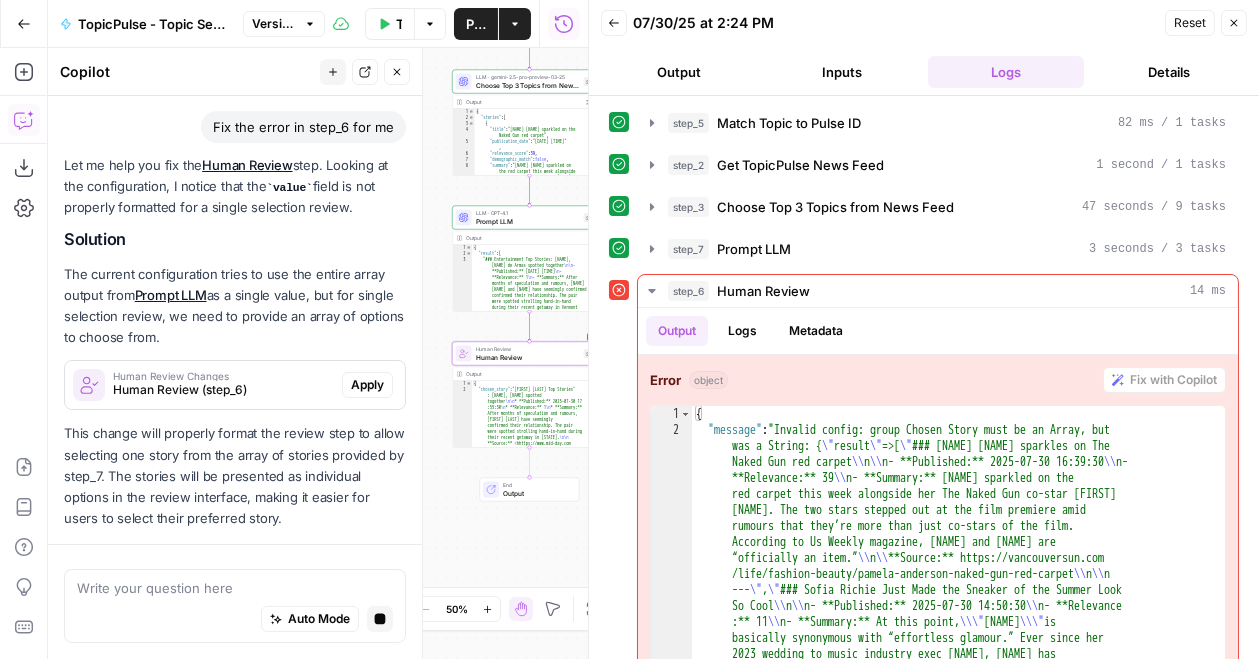 scroll, scrollTop: 202, scrollLeft: 0, axis: vertical 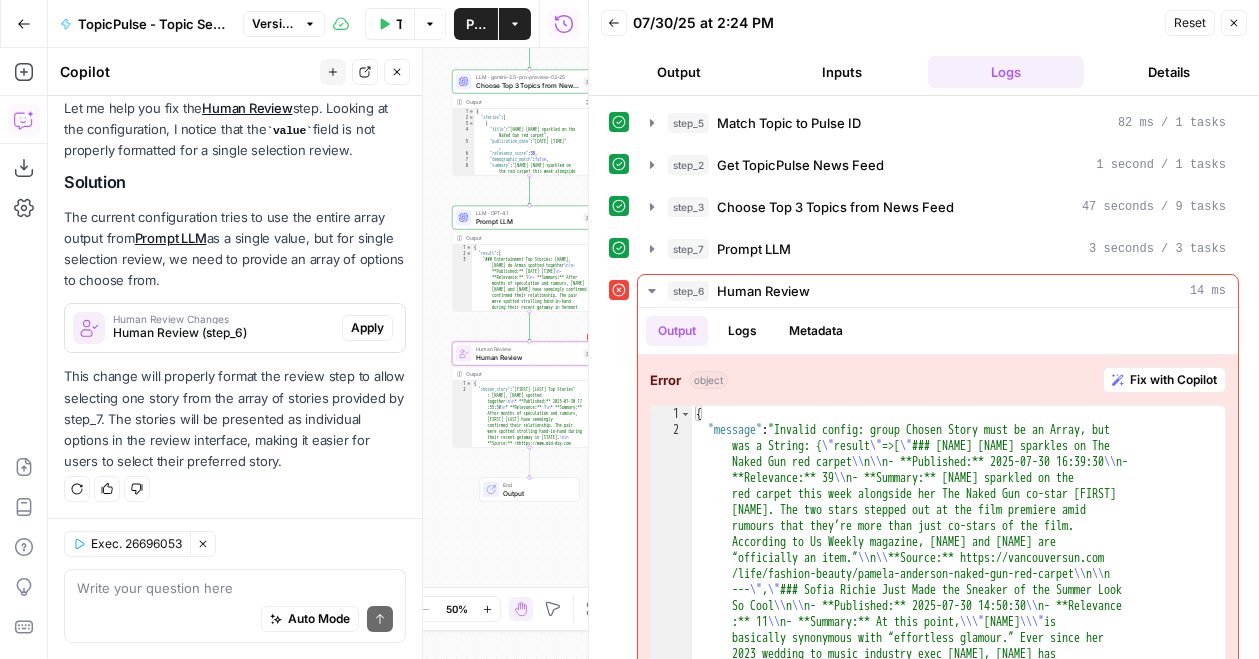click on "Apply" at bounding box center (367, 328) 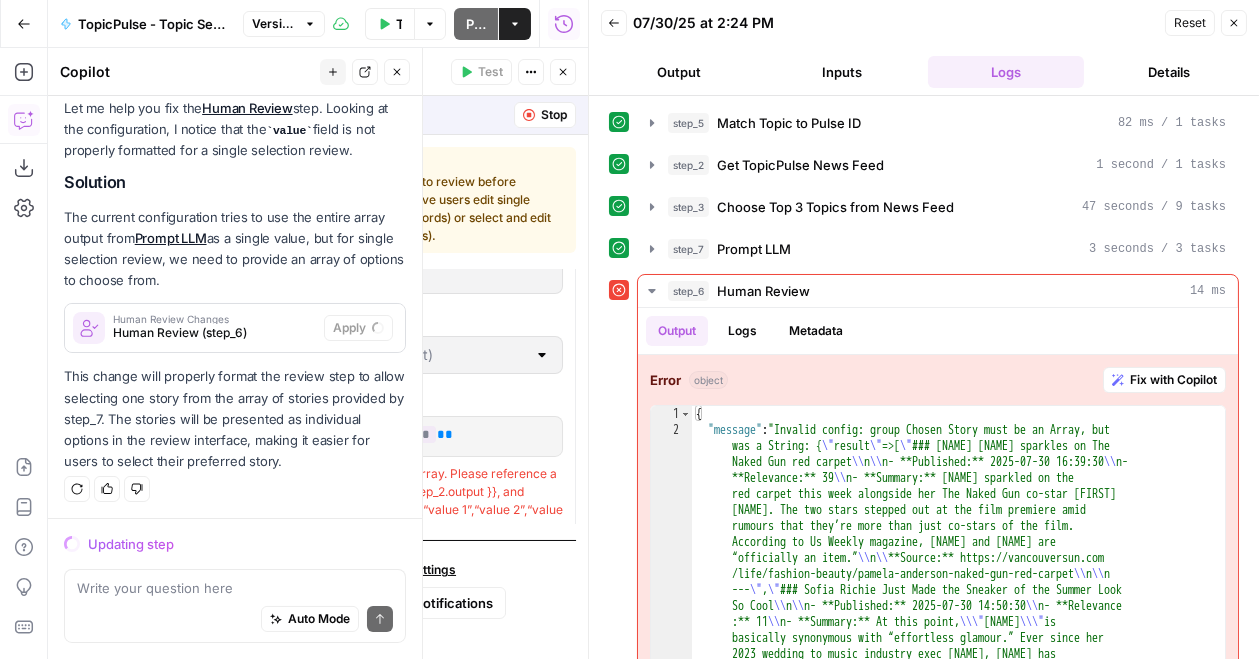 scroll, scrollTop: 122, scrollLeft: 0, axis: vertical 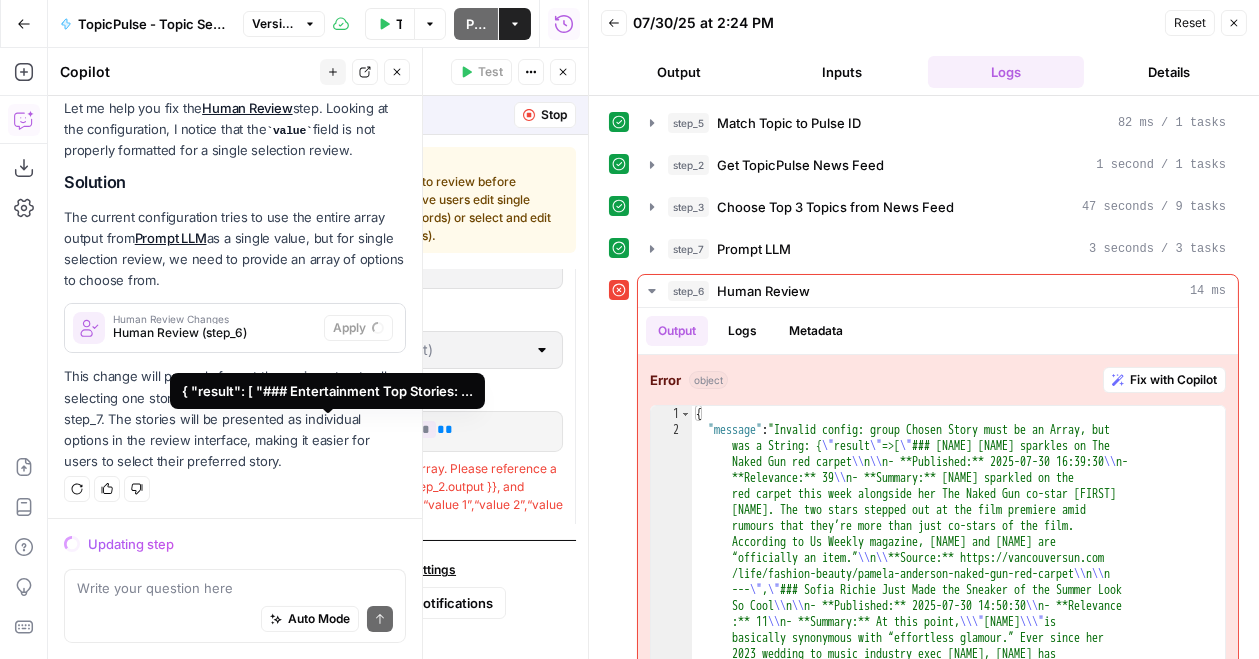 click on "**********" at bounding box center [340, 429] 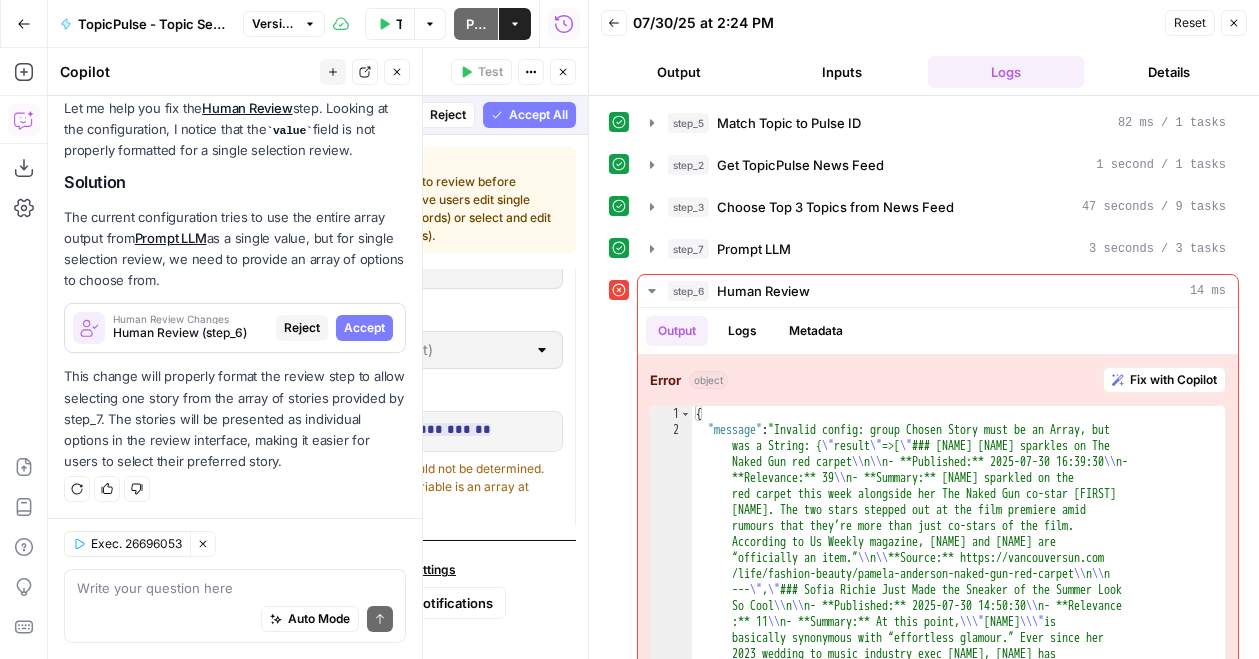 click on "**********" at bounding box center (388, 430) 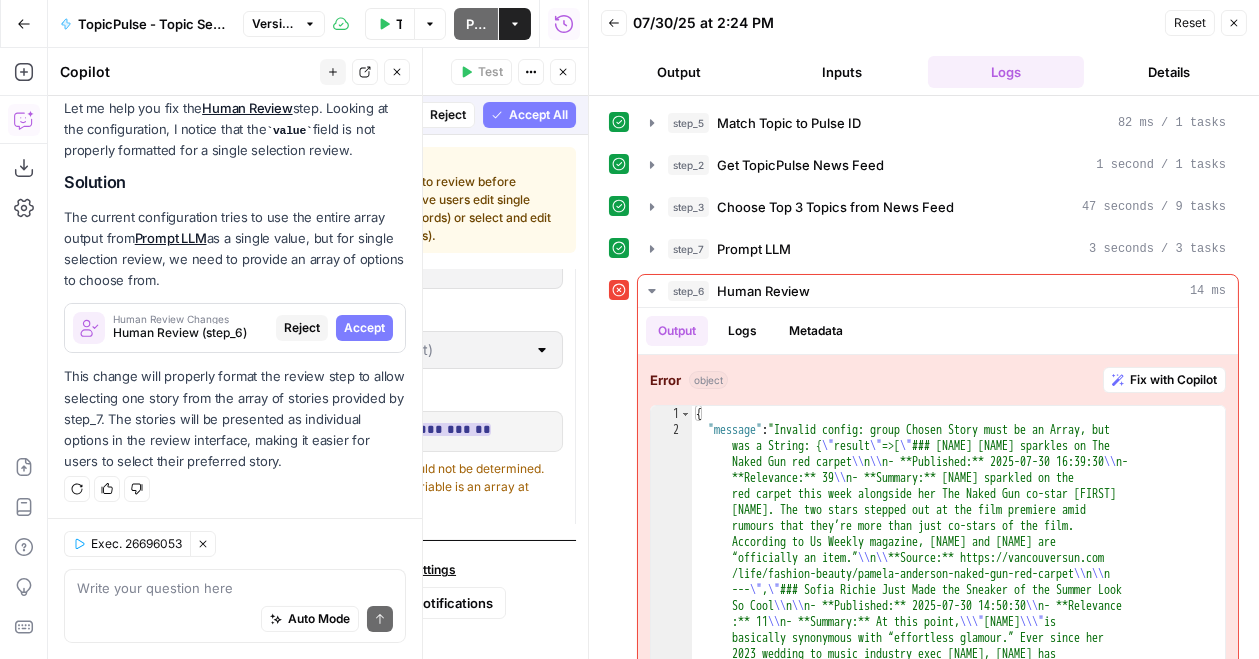 click on "**********" at bounding box center [423, 429] 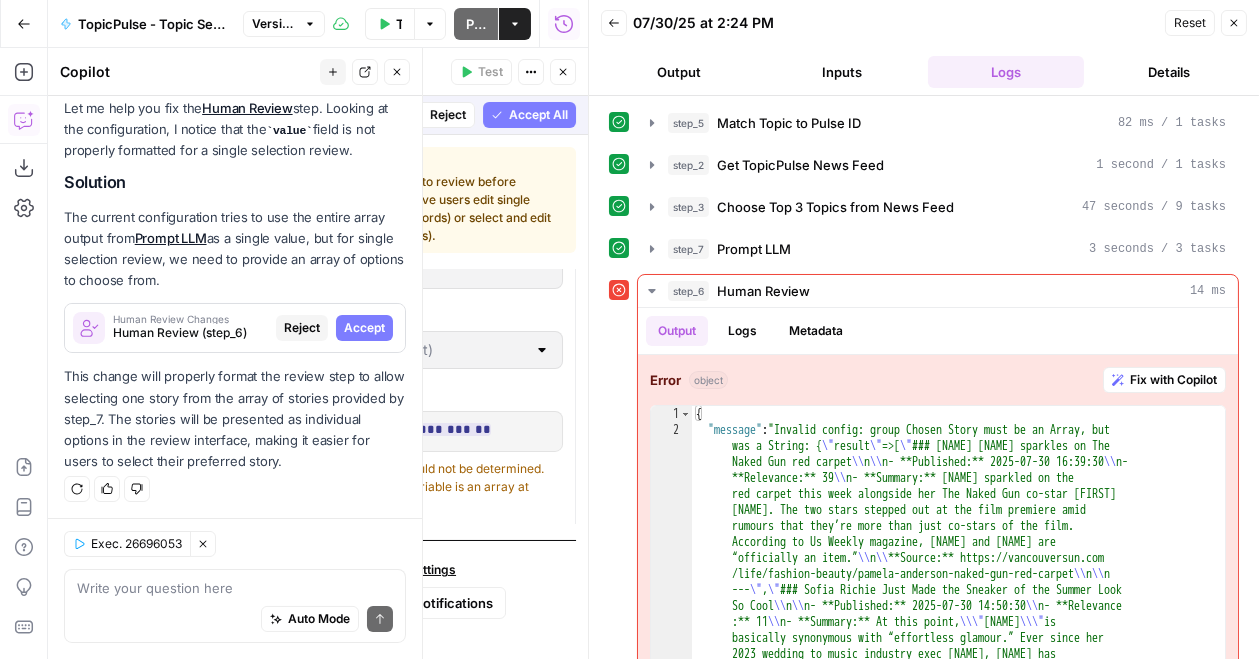 click on "The type of the provided variable could not be determined. Your workflow will still work if the variable is an array at runtime." at bounding box center [388, 487] 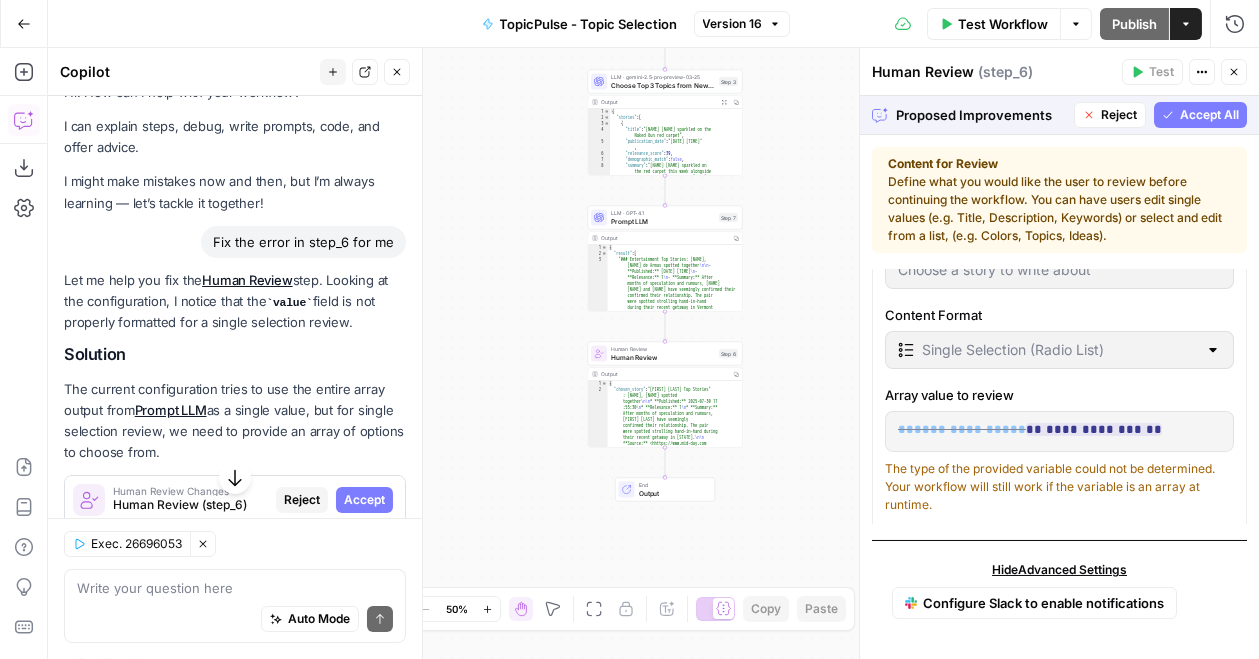 scroll, scrollTop: 31, scrollLeft: 0, axis: vertical 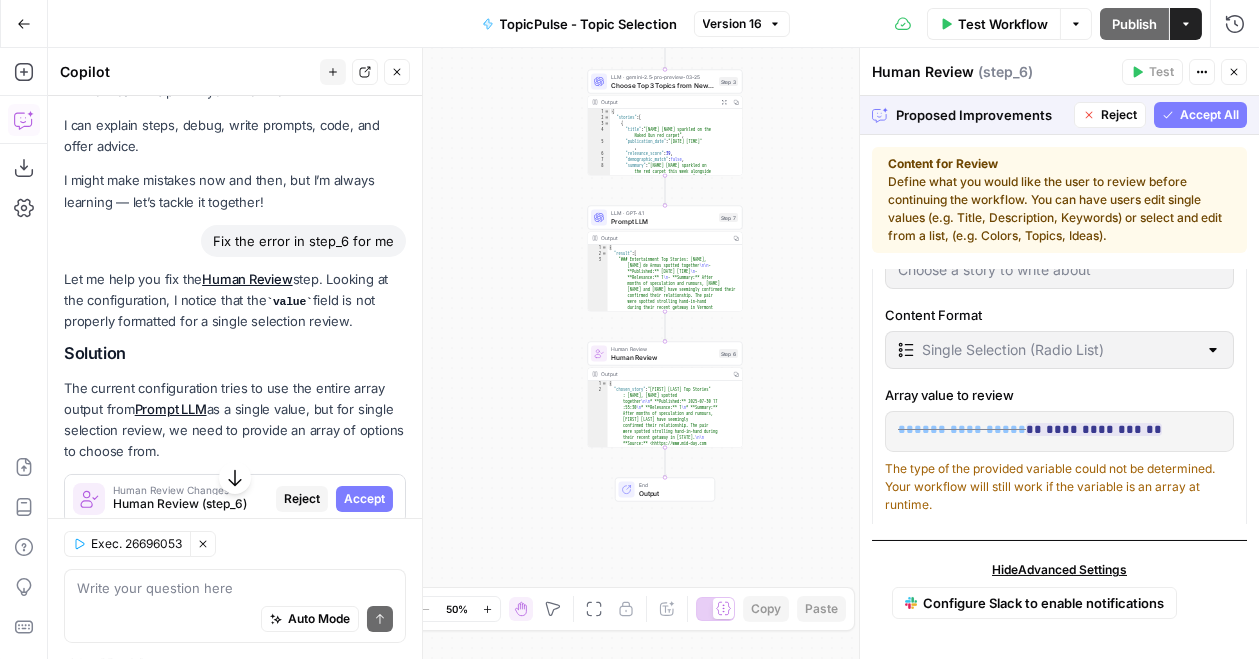 click on "value" at bounding box center [289, 302] 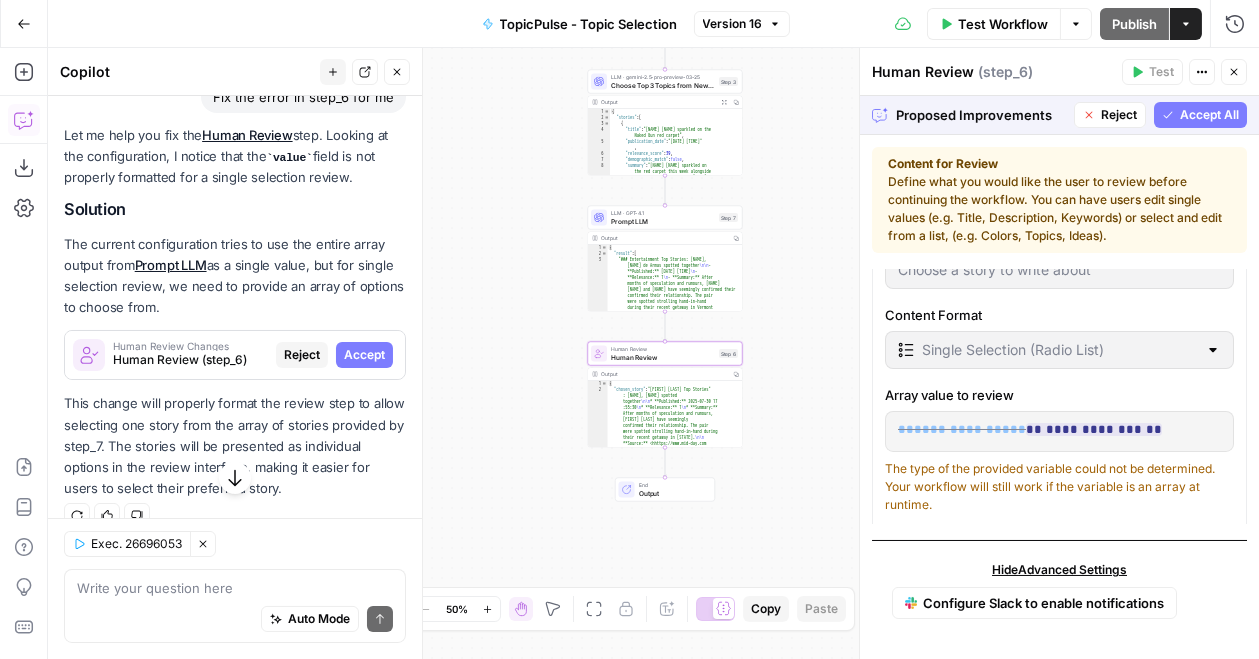 scroll, scrollTop: 202, scrollLeft: 0, axis: vertical 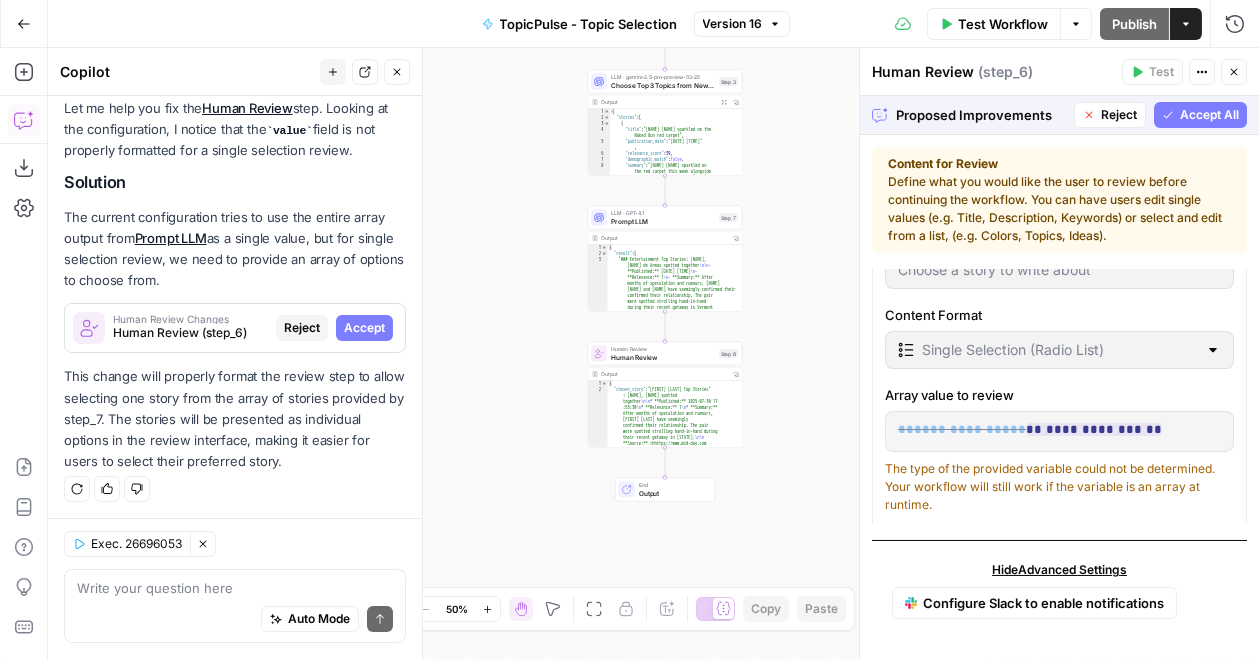 click on "This change will properly format the review step to allow selecting one story from the array of stories provided by step_7. The stories will be presented as individual options in the review interface, making it easier for users to select their preferred story." at bounding box center (235, 419) 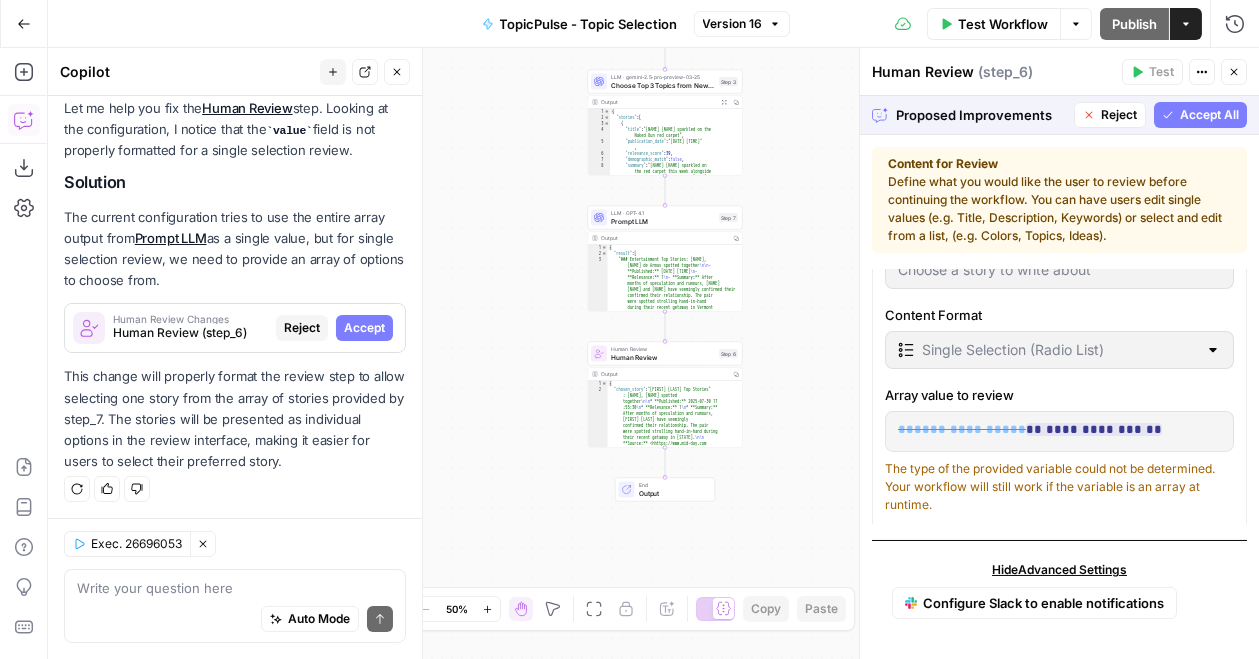 click on "This change will properly format the review step to allow selecting one story from the array of stories provided by step_7. The stories will be presented as individual options in the review interface, making it easier for users to select their preferred story." at bounding box center [235, 419] 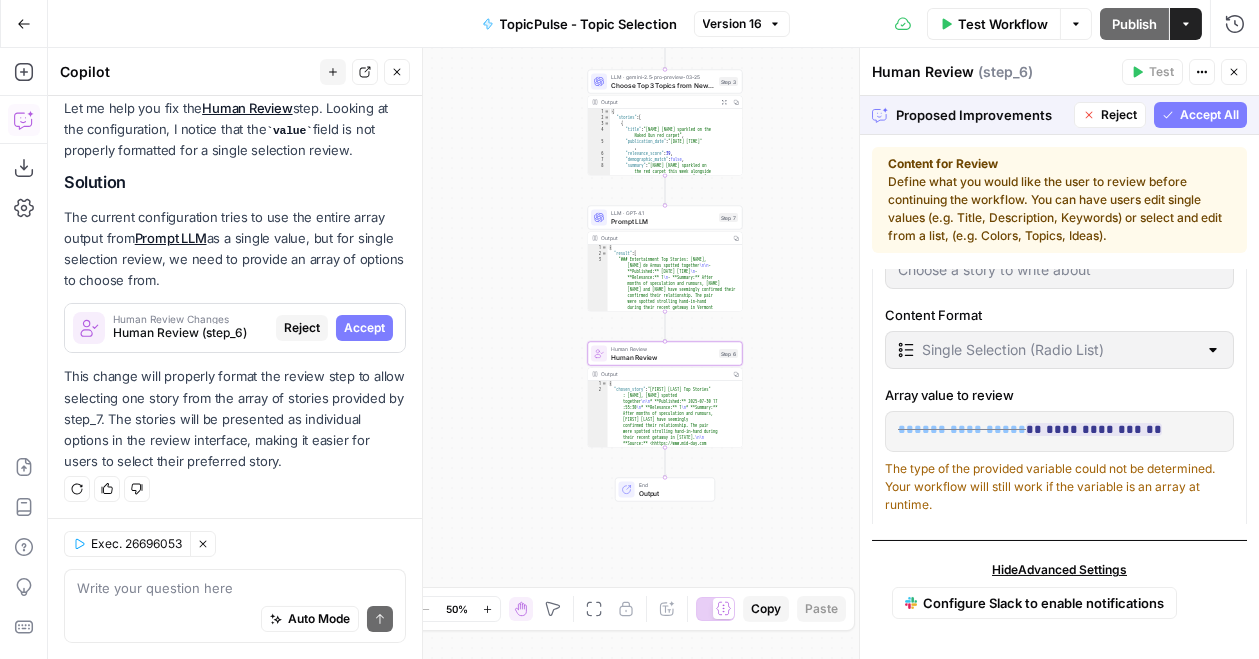 click on "Accept" at bounding box center [364, 328] 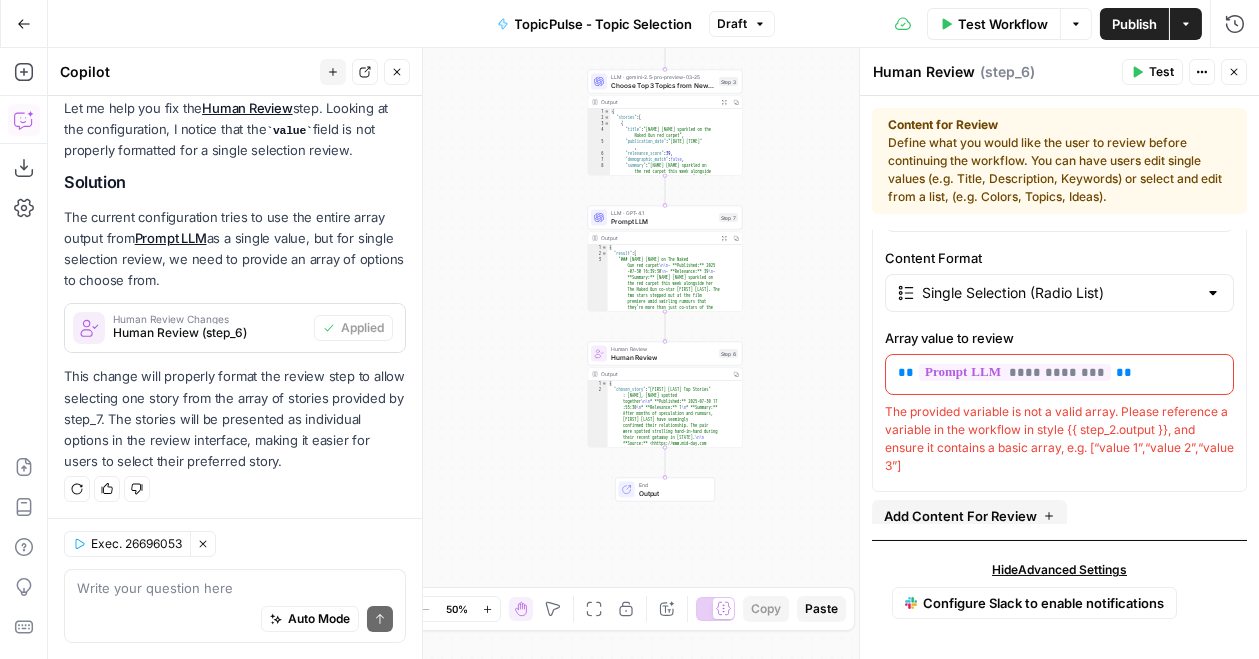 drag, startPoint x: 1066, startPoint y: 428, endPoint x: 1169, endPoint y: 421, distance: 103.23759 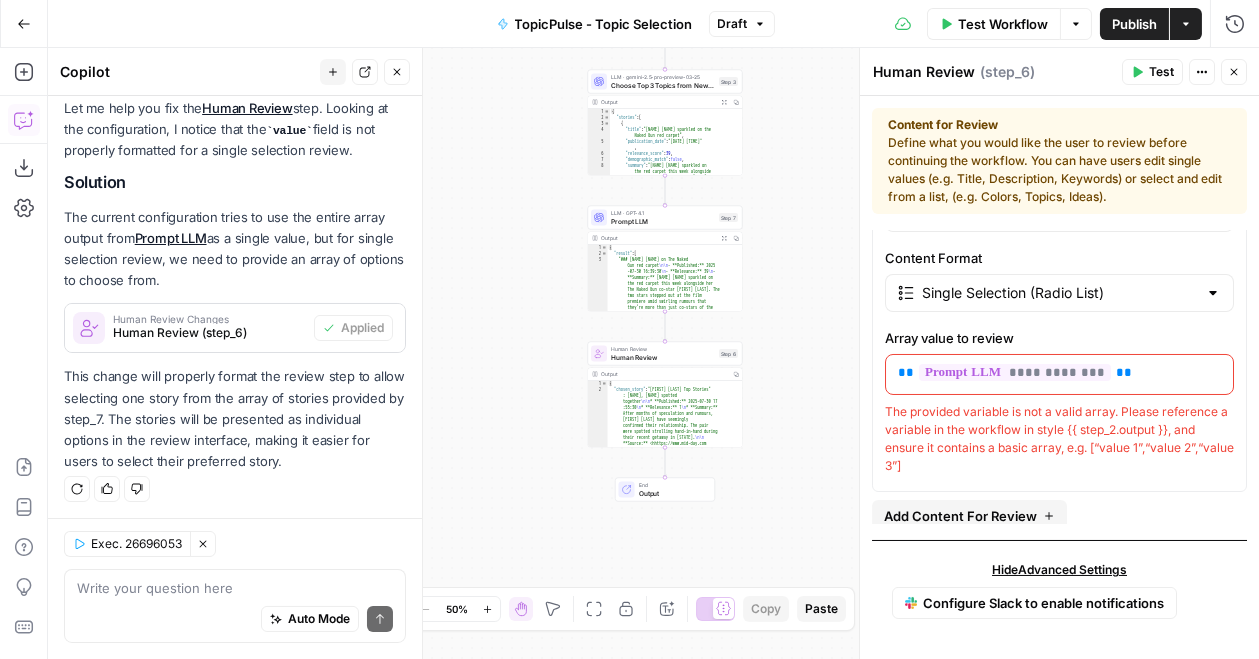 click on "The provided variable is not a valid array. Please reference a variable in the workflow in style {{ step_2.output }}, and ensure it contains a basic array, e.g. [“value 1”,“value 2”,“value 3”]" at bounding box center (1059, 439) 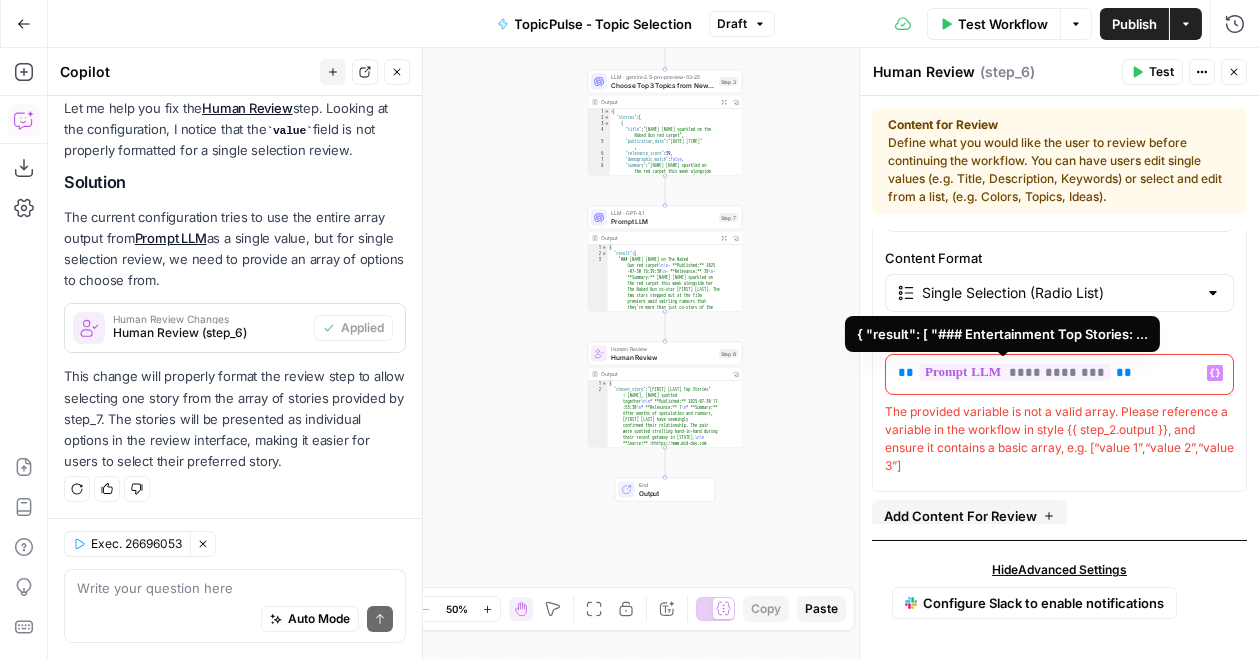 click on "**********" at bounding box center (1015, 372) 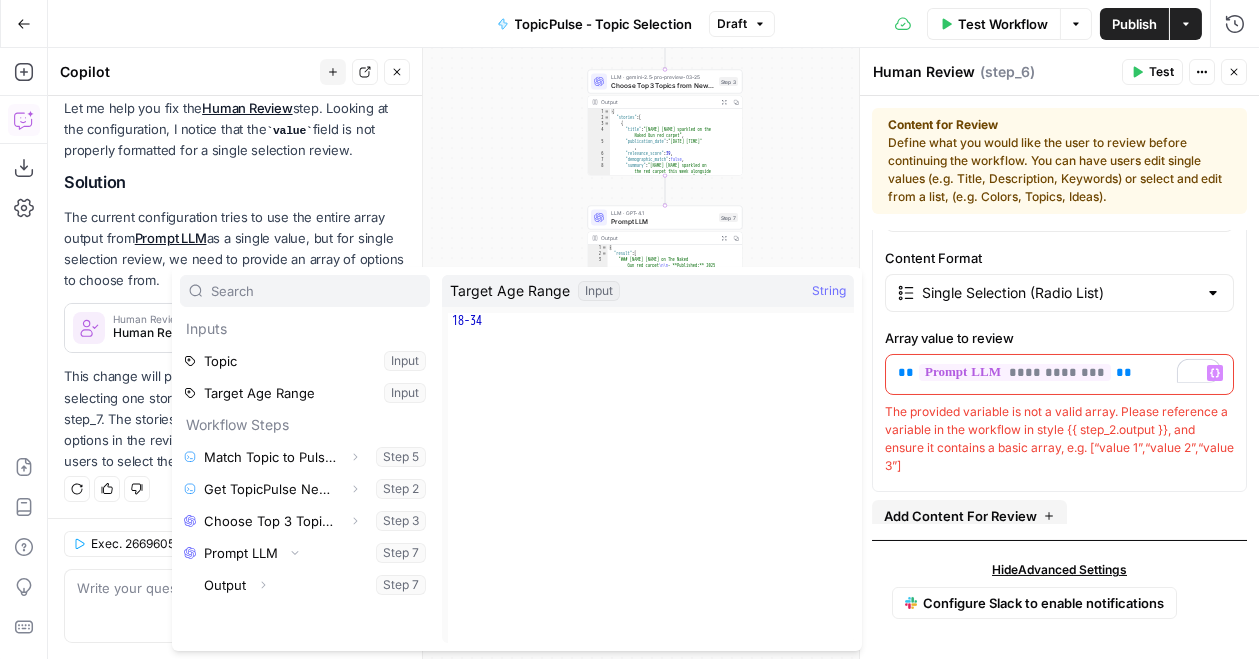 scroll, scrollTop: 140, scrollLeft: 0, axis: vertical 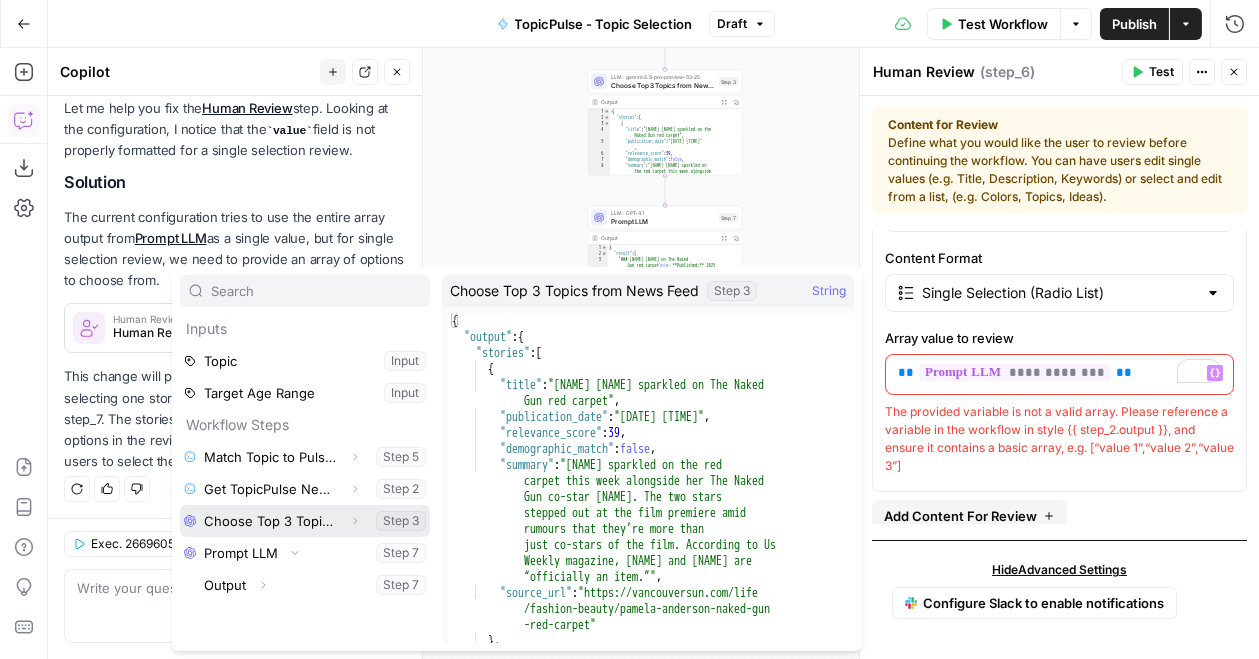 click at bounding box center (305, 521) 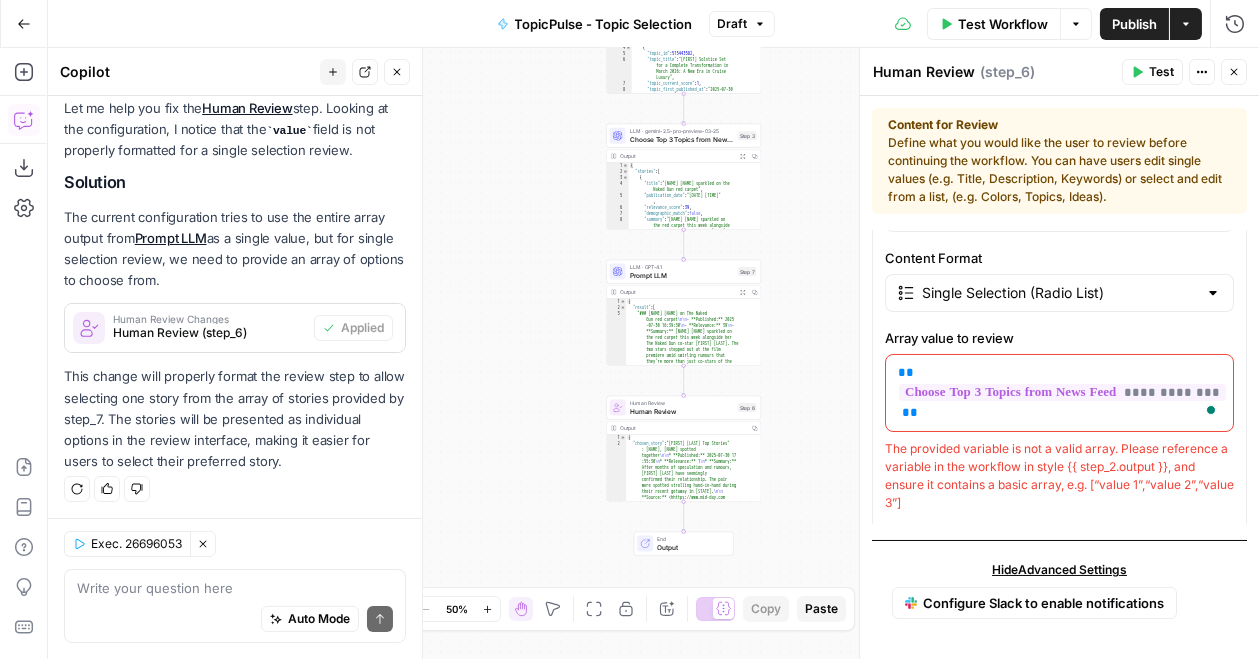 type on "**********" 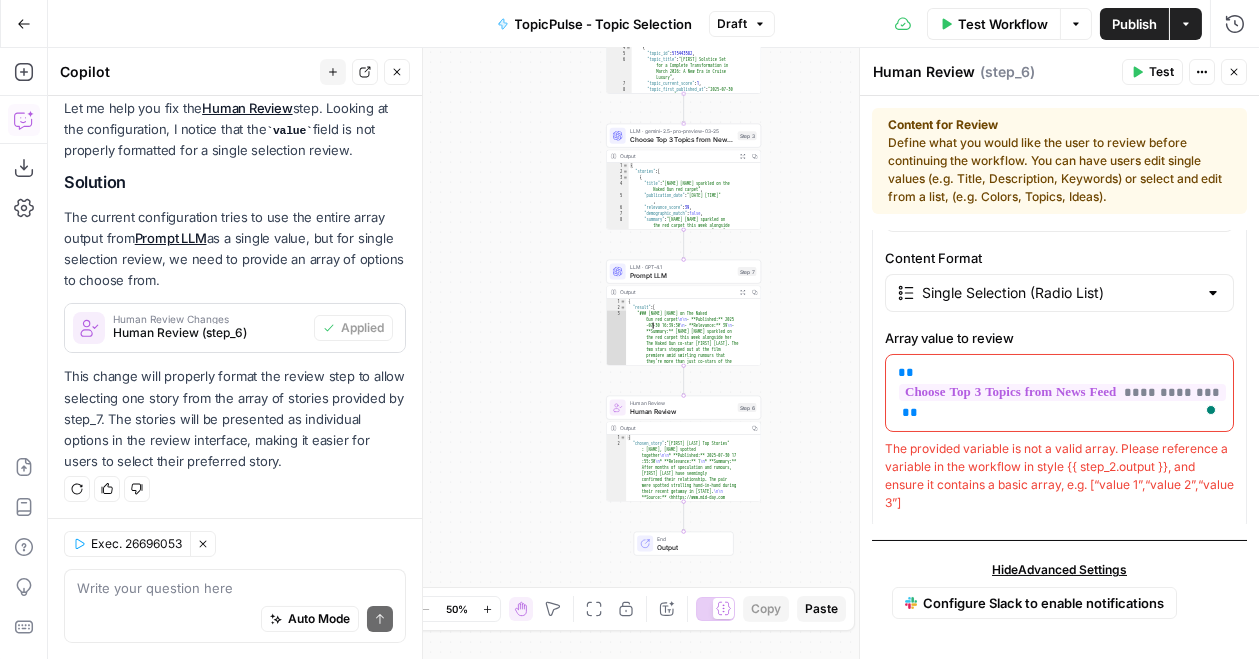 click on "{    "result" :  [      "### Pamela Anderson sparkles on The Naked           Gun red carpet \n\n - **Published:** 2025          -07-30 16:39:30 \n - **Relevance:** 39 \n -           **Summary:** Pamela Anderson sparkled on           the red carpet this week alongside her           The Naked Gun co-star Liam Neeson. The           two stars stepped out at the film           premiere amid swirling rumours that           they’re more than just co-stars of the           film. According to Us Weekly magazine,           Anderson and Neeson are “officially an           item.” \n\n **Source:** https          ://vancouversun.com/life/fashion-beauty          /pamela-anderson-naked-gun-red          -carpet \n\n ---" ," at bounding box center (693, 381) 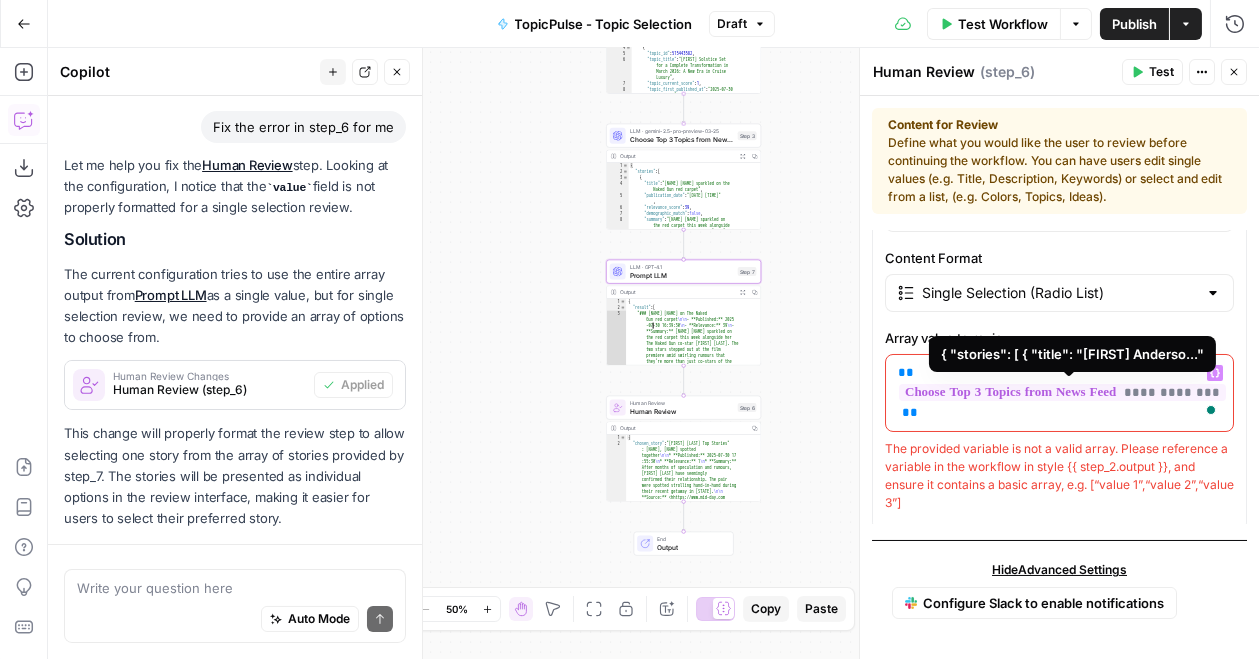 click on "**********" at bounding box center (1062, 392) 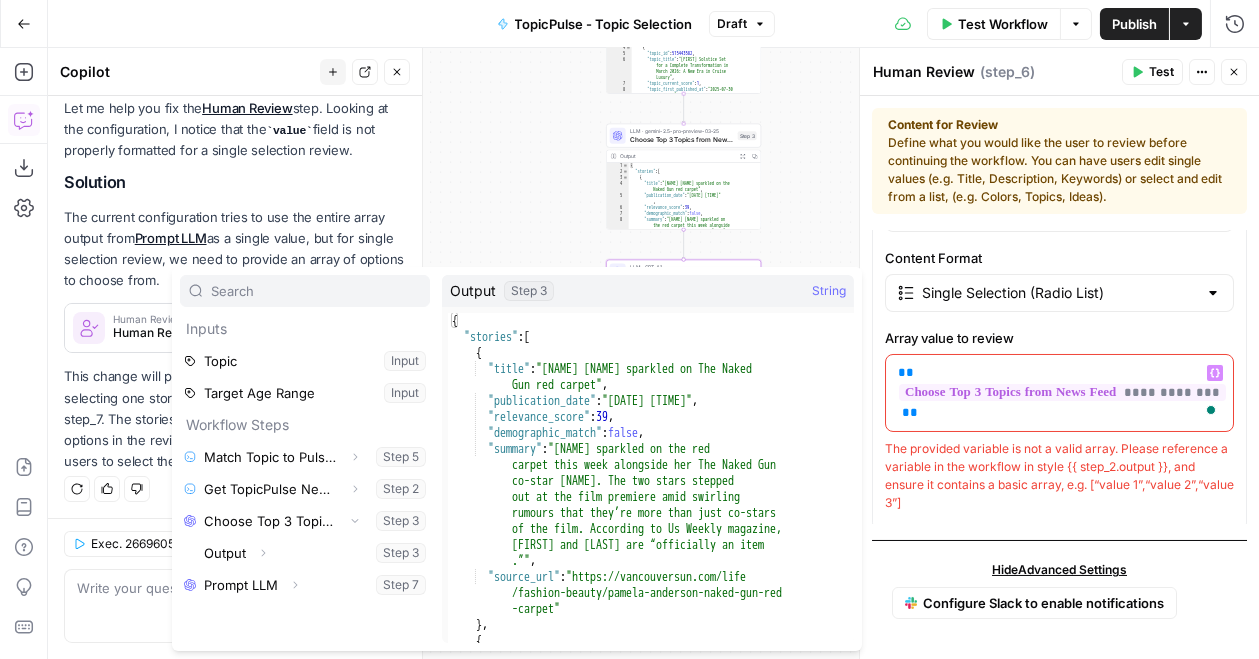 click on "Workflow Set Inputs Inputs Run Code · Python Match Topic to Pulse ID Step 5 Output Expand Output Copy 1 2 3 {    "topic_id" :  1052 }     XXXXXXXXXXXXXXXXXXXXXXXXXXXXXXXXXXXXXXXXXXXXXXXXXXXXXXXXXXXXXXXXXXXXXXXXXXXXXXXXXXXXXXXXXXXXXXXXXXXXXXXXXXXXXXXXXXXXXXXXXXXXXXXXXXXXXXXXXXXXXXXXXXXXXXXXXXXXXXXXXXXXXXXXXXXXXXXXXXXXXXXXXXXXXXXXXXXXXXXXXXXXXXXXXXXXXXXXXXXXXXXXXXXXXXXXXXXXXXXXXXXXXXXXXXXXXXXXXXXXXXXXXXXXXXXXXXXXXXXXXXXXXXXXXXXXXXXXXXXXXXXXXXXXXXXXXXXXXXXXXXXXXXXXXXXXXXXXXXXXXXXXXXXXXXXXXXXXXXXXXXXXXXXXXXXXXXXXXXXXXXXXXXXXXXXXXXXXXXXXXXXXXXXXXXXXXXXXXXXXXXXXXXXXXXXXXXXXXXXXXXXXXXXXXXXXXXXXXXXXXXXXXXXXXXXXXXXXXXXXXXXXXXXXXXXXXXXXXXXXXXXXXXXXXXXX Run Code · Python Get TopicPulse News Feed Step 2 Output Expand Output Copy 1 2 3 4 5 6 7 8 9 {    "status" :  "Success" ,    "new_feed" :  [      {         "topic_id" :  515443582 ,         "topic_title" :  "Celebrity Solstice Set             for a Complete Transformation in             March 2026: A New Era in Cruise             ," at bounding box center [653, 353] 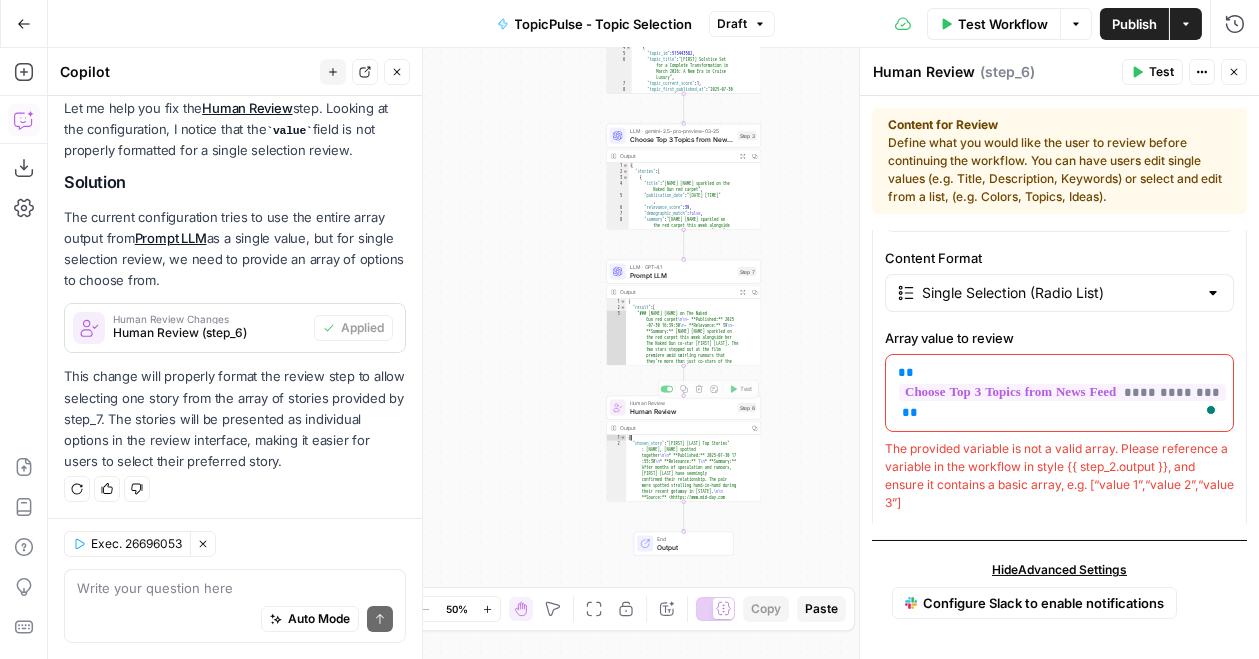 click on "{    "chosen_story" :  "### Entertainment Top Stories        : Tom Cruise, Ana de Armas spotted         together \n\n * **Published:** 2025-07-30 17        :55:30 \n * **Relevance:** 1 \n * **Summary:**         After months of speculation and rumours,         Tom Cruise and Ana de Armas have seemingly         confirmed their relationship. The pair         were spotted strolling hand-in-hand during         their recent getaway in Vermont. \n\n        **Source:** <https://www.mid-day.com        /entertainment/bollywood-news/photo        /entertainment-top-stories-tom-cruise-ana        -de-armas-spotted-kyunki-saas-bhi-kabhi        -bahu-thi-review-106661/1> \n\n ---"" at bounding box center (693, 514) 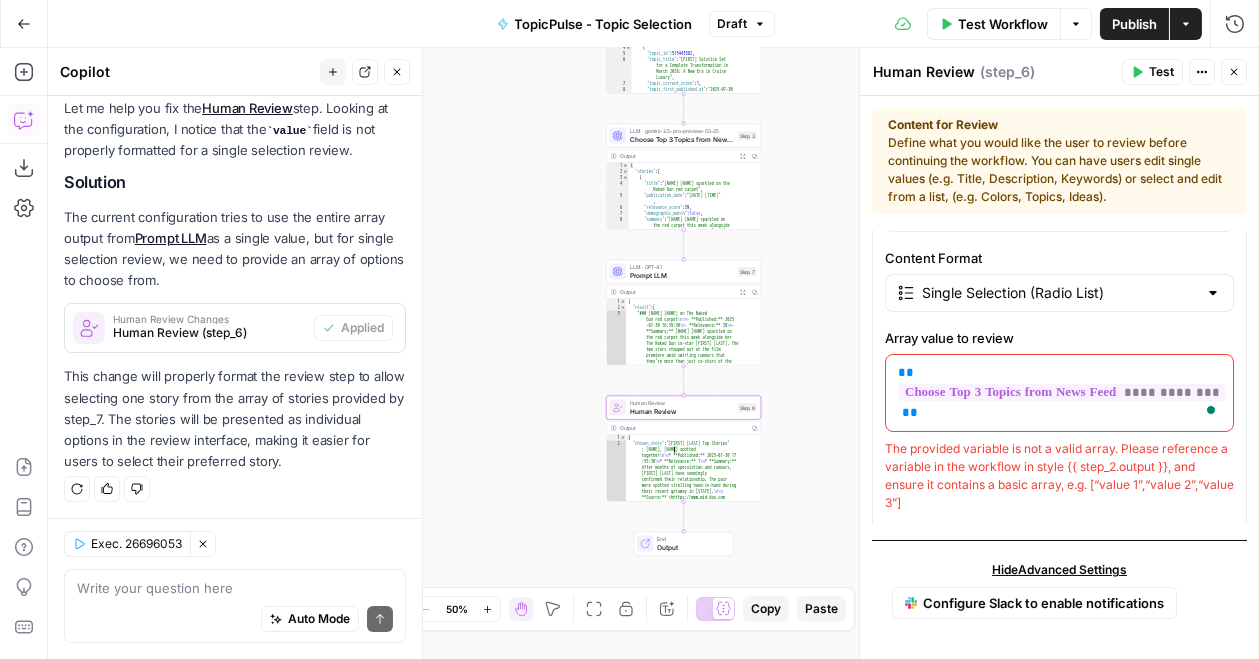 click on "{    "chosen_story" :  "### Entertainment Top Stories        : Tom Cruise, Ana de Armas spotted         together \n\n * **Published:** 2025-07-30 17        :55:30 \n * **Relevance:** 1 \n * **Summary:**         After months of speculation and rumours,         Tom Cruise and Ana de Armas have seemingly         confirmed their relationship. The pair         were spotted strolling hand-in-hand during         their recent getaway in Vermont. \n\n        **Source:** <https://www.mid-day.com        /entertainment/bollywood-news/photo        /entertainment-top-stories-tom-cruise-ana        -de-armas-spotted-kyunki-saas-bhi-kabhi        -bahu-thi-review-106661/1> \n\n ---"" at bounding box center [693, 514] 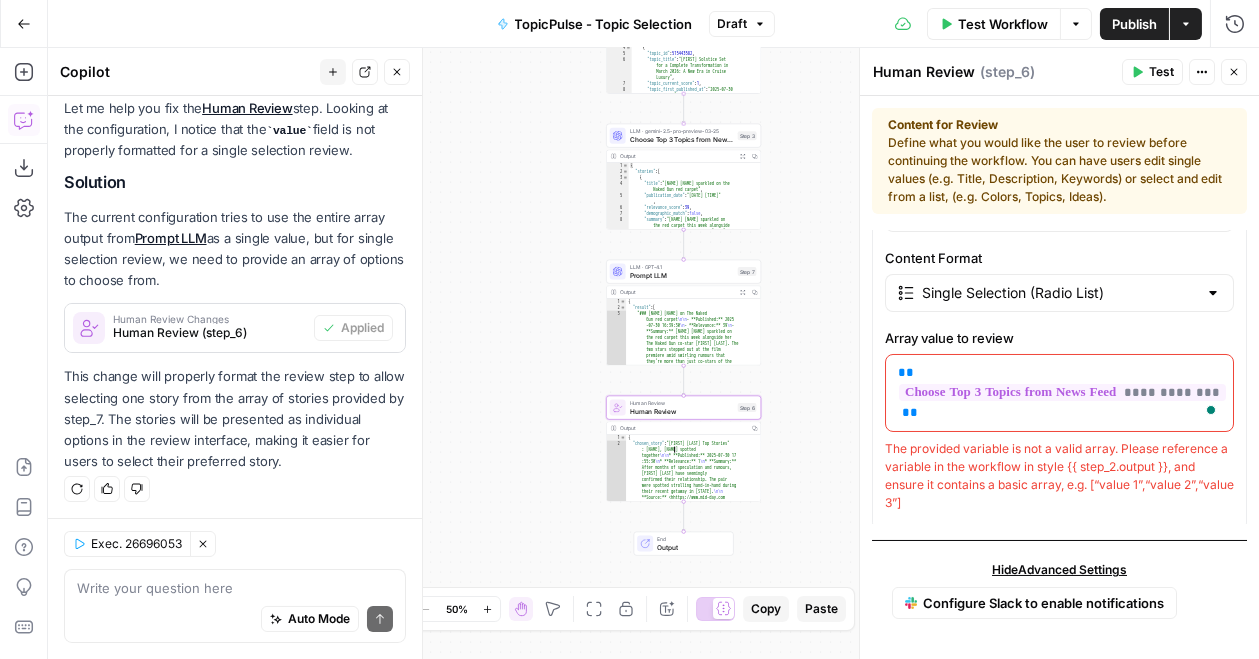 click on "Human Review" at bounding box center [682, 411] 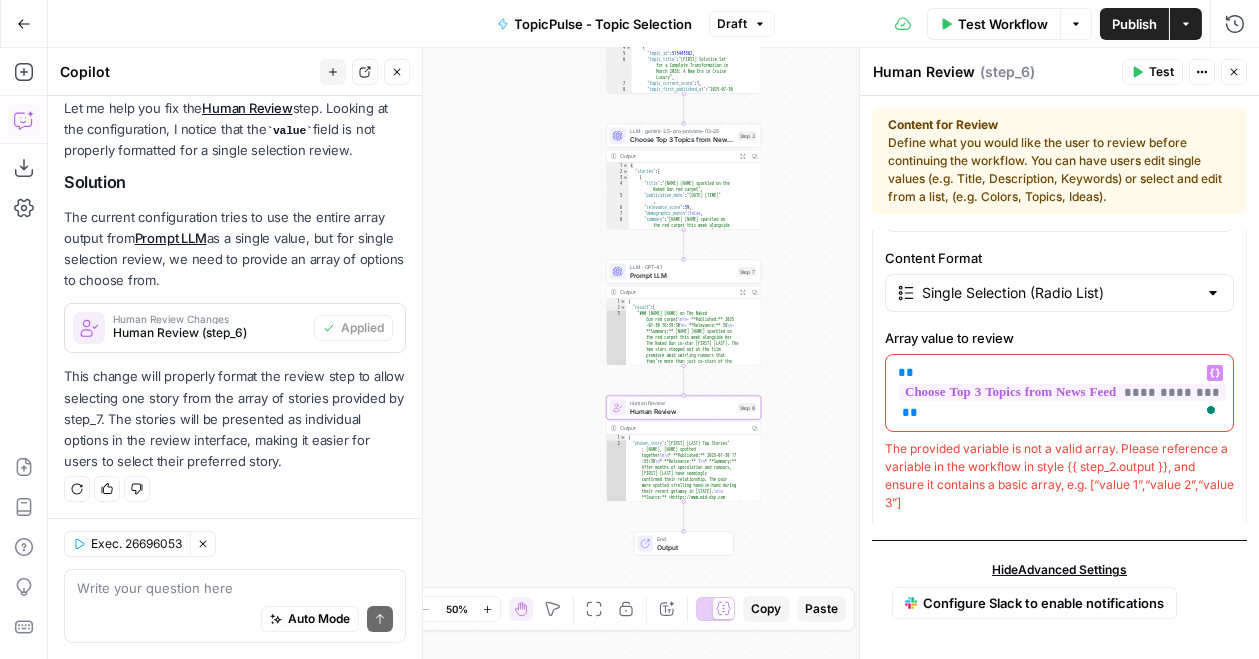 click on "Workflow Set Inputs Inputs Run Code · Python Match Topic to Pulse ID Step 5 Output Expand Output Copy 1 2 3 {    "topic_id" :  1052 }     XXXXXXXXXXXXXXXXXXXXXXXXXXXXXXXXXXXXXXXXXXXXXXXXXXXXXXXXXXXXXXXXXXXXXXXXXXXXXXXXXXXXXXXXXXXXXXXXXXXXXXXXXXXXXXXXXXXXXXXXXXXXXXXXXXXXXXXXXXXXXXXXXXXXXXXXXXXXXXXXXXXXXXXXXXXXXXXXXXXXXXXXXXXXXXXXXXXXXXXXXXXXXXXXXXXXXXXXXXXXXXXXXXXXXXXXXXXXXXXXXXXXXXXXXXXXXXXXXXXXXXXXXXXXXXXXXXXXXXXXXXXXXXXXXXXXXXXXXXXXXXXXXXXXXXXXXXXXXXXXXXXXXXXXXXXXXXXXXXXXXXXXXXXXXXXXXXXXXXXXXXXXXXXXXXXXXXXXXXXXXXXXXXXXXXXXXXXXXXXXXXXXXXXXXXXXXXXXXXXXXXXXXXXXXXXXXXXXXXXXXXXXXXXXXXXXXXXXXXXXXXXXXXXXXXXXXXXXXXXXXXXXXXXXXXXXXXXXXXXXXXXXXXXXXXXX Run Code · Python Get TopicPulse News Feed Step 2 Output Expand Output Copy 1 2 3 4 5 6 7 8 9 {    "status" :  "Success" ,    "new_feed" :  [      {         "topic_id" :  515443582 ,         "topic_title" :  "Celebrity Solstice Set             for a Complete Transformation in             March 2026: A New Era in Cruise             ," at bounding box center [653, 353] 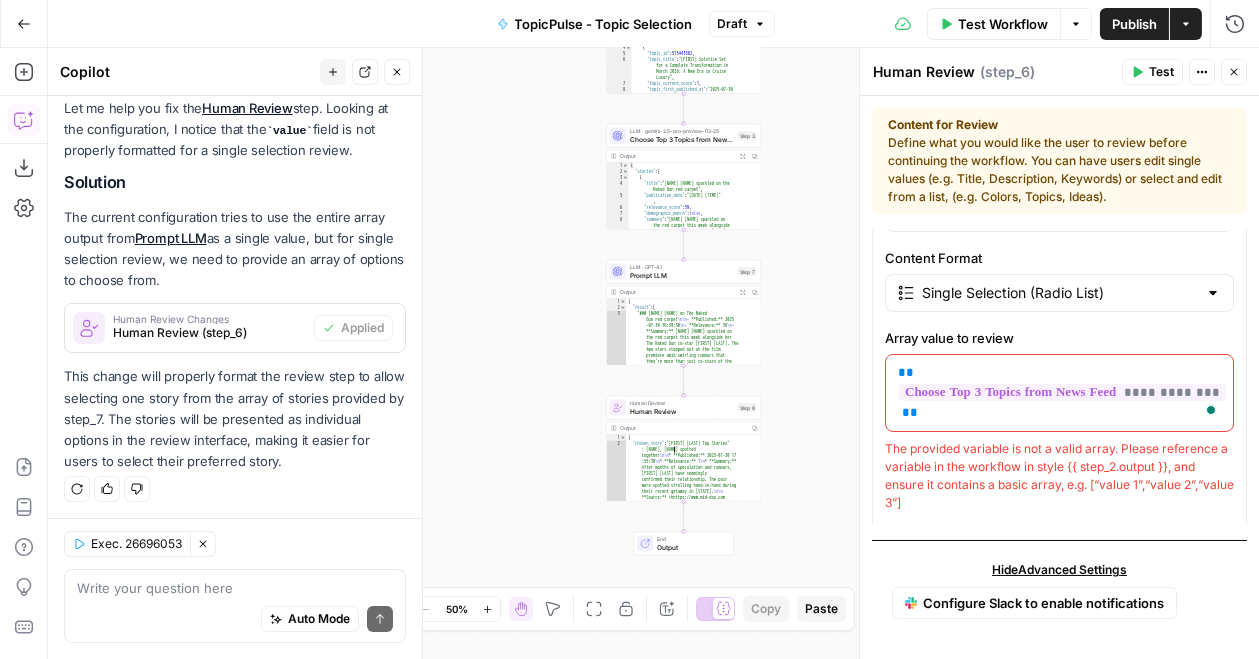 click on "{    "chosen_story" :  "### Entertainment Top Stories        : Tom Cruise, Ana de Armas spotted         together \n\n * **Published:** 2025-07-30 17        :55:30 \n * **Relevance:** 1 \n * **Summary:**         After months of speculation and rumours,         Tom Cruise and Ana de Armas have seemingly         confirmed their relationship. The pair         were spotted strolling hand-in-hand during         their recent getaway in Vermont. \n\n        **Source:** <https://www.mid-day.com        /entertainment/bollywood-news/photo        /entertainment-top-stories-tom-cruise-ana        -de-armas-spotted-kyunki-saas-bhi-kabhi        -bahu-thi-review-106661/1> \n\n ---"" at bounding box center [693, 514] 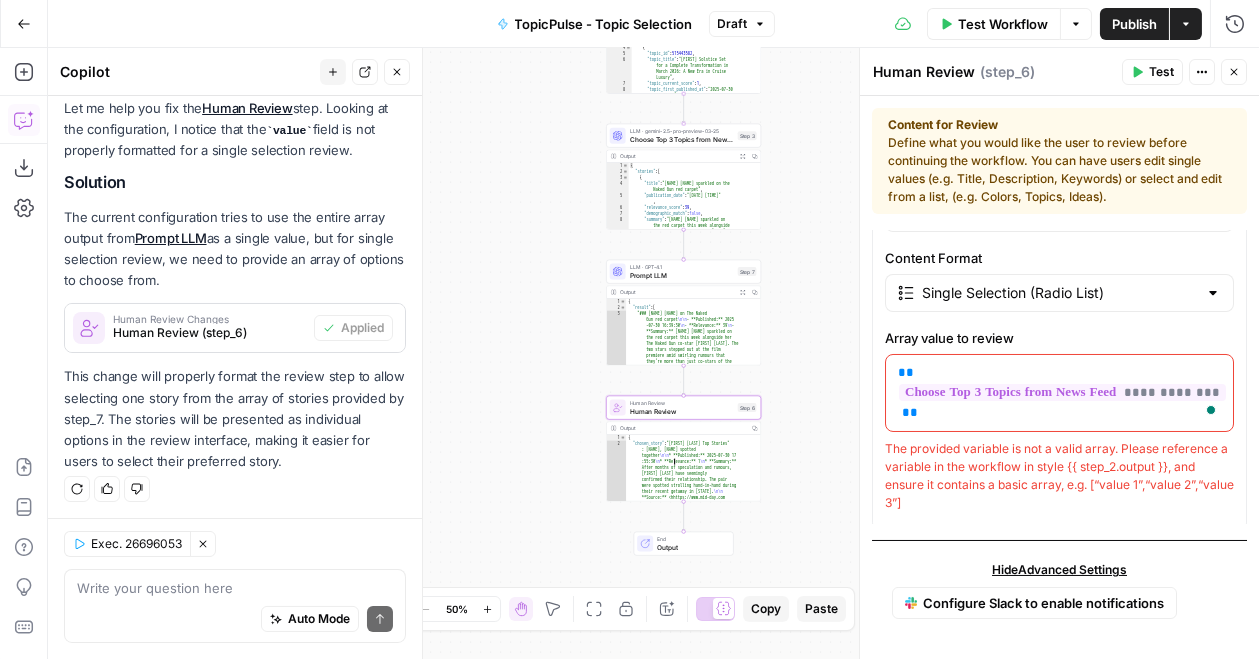 click on "{    "chosen_story" :  "### Entertainment Top Stories        : Tom Cruise, Ana de Armas spotted         together \n\n * **Published:** 2025-07-30 17        :55:30 \n * **Relevance:** 1 \n * **Summary:**         After months of speculation and rumours,         Tom Cruise and Ana de Armas have seemingly         confirmed their relationship. The pair         were spotted strolling hand-in-hand during         their recent getaway in Vermont. \n\n        **Source:** <https://www.mid-day.com        /entertainment/bollywood-news/photo        /entertainment-top-stories-tom-cruise-ana        -de-armas-spotted-kyunki-saas-bhi-kabhi        -bahu-thi-review-106661/1> \n\n ---"" at bounding box center [693, 514] 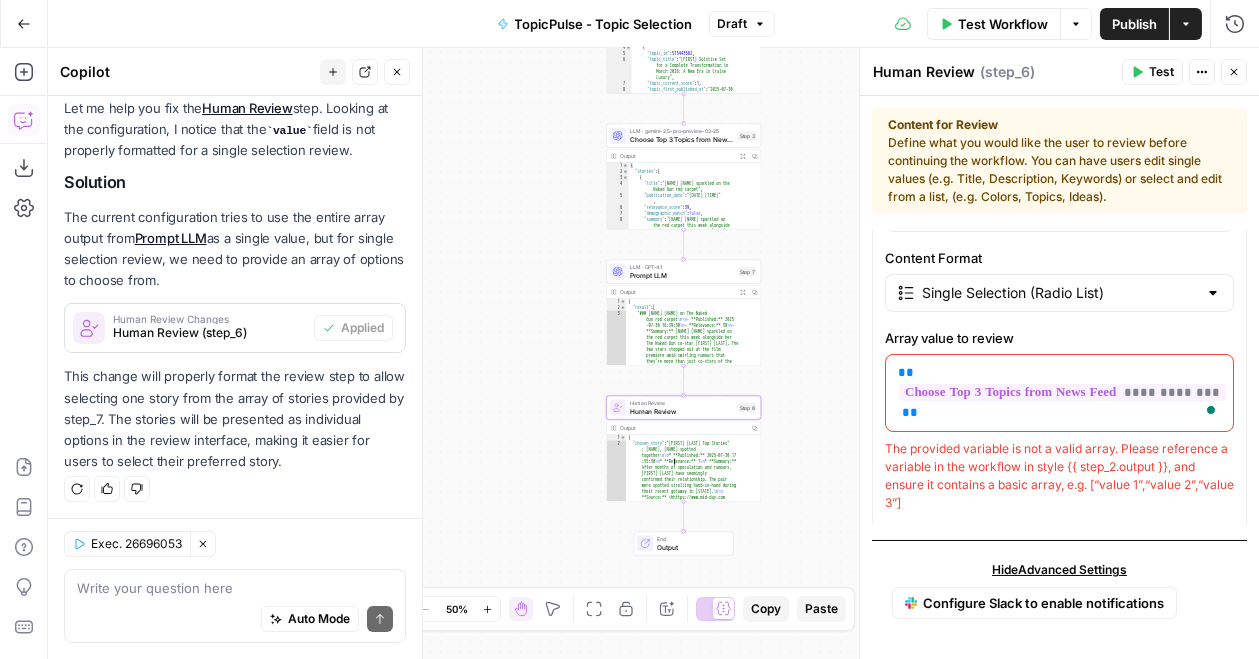 click on "The provided variable is not a valid array. Please reference a variable in the workflow in style {{ step_2.output }}, and ensure it contains a basic array, e.g. [“value 1”,“value 2”,“value 3”]" at bounding box center [1059, 476] 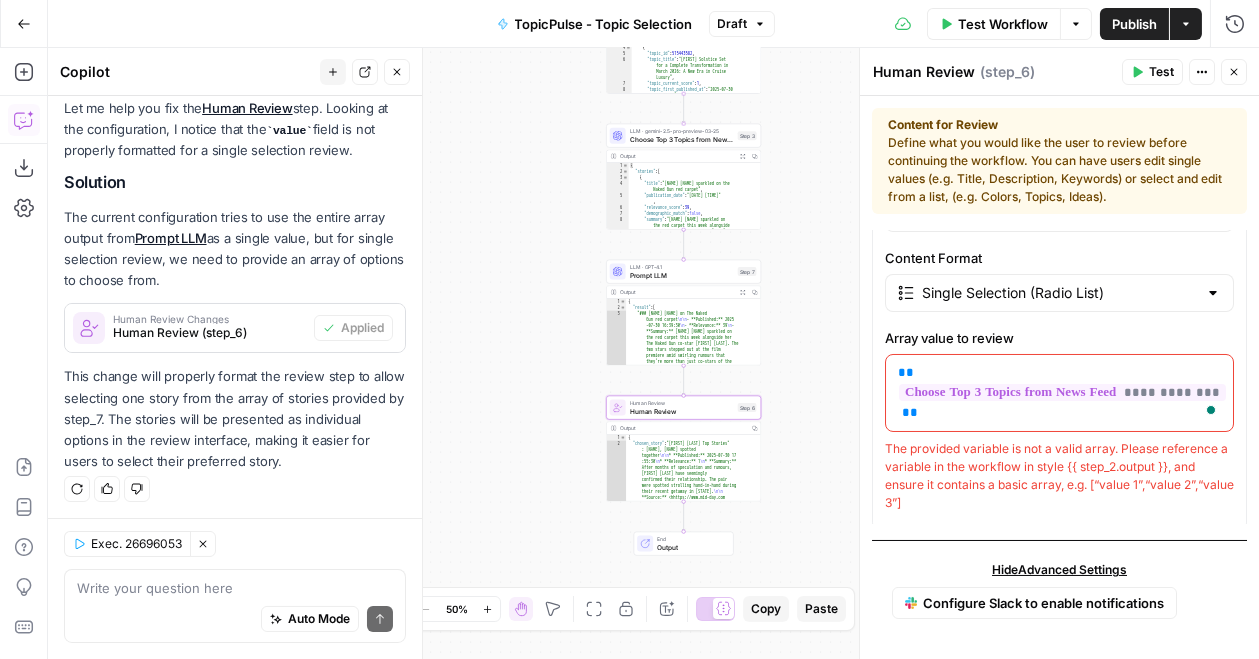 scroll, scrollTop: 183, scrollLeft: 0, axis: vertical 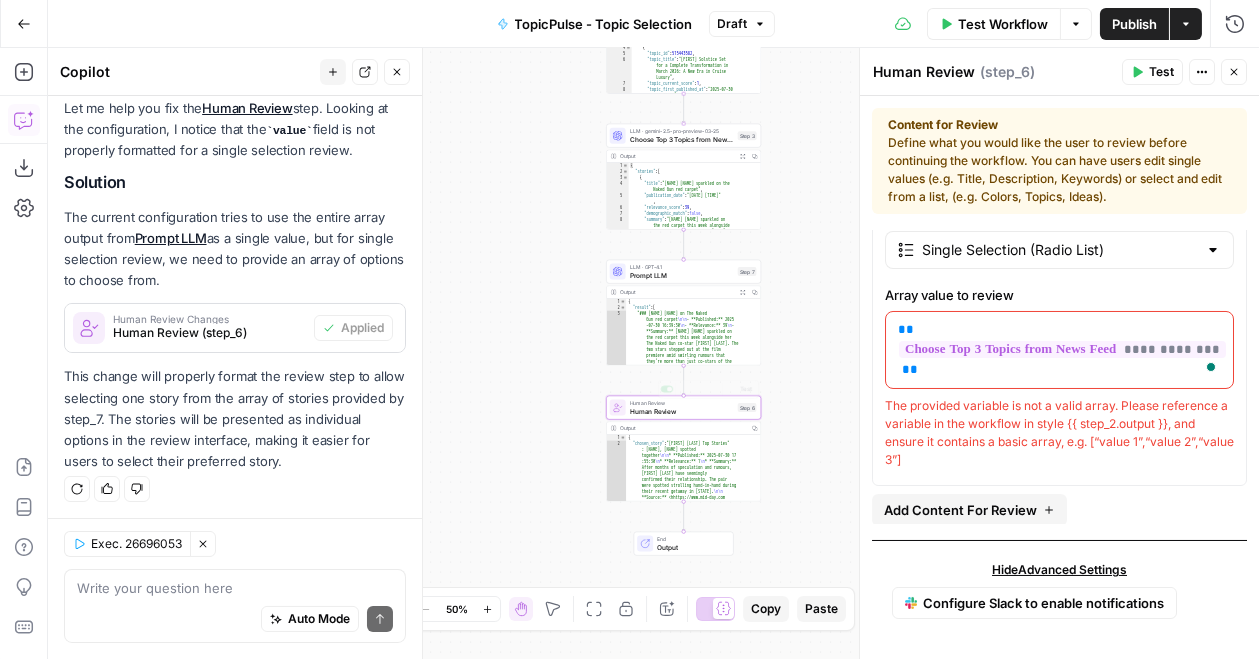click on "Copy" at bounding box center (755, 394) 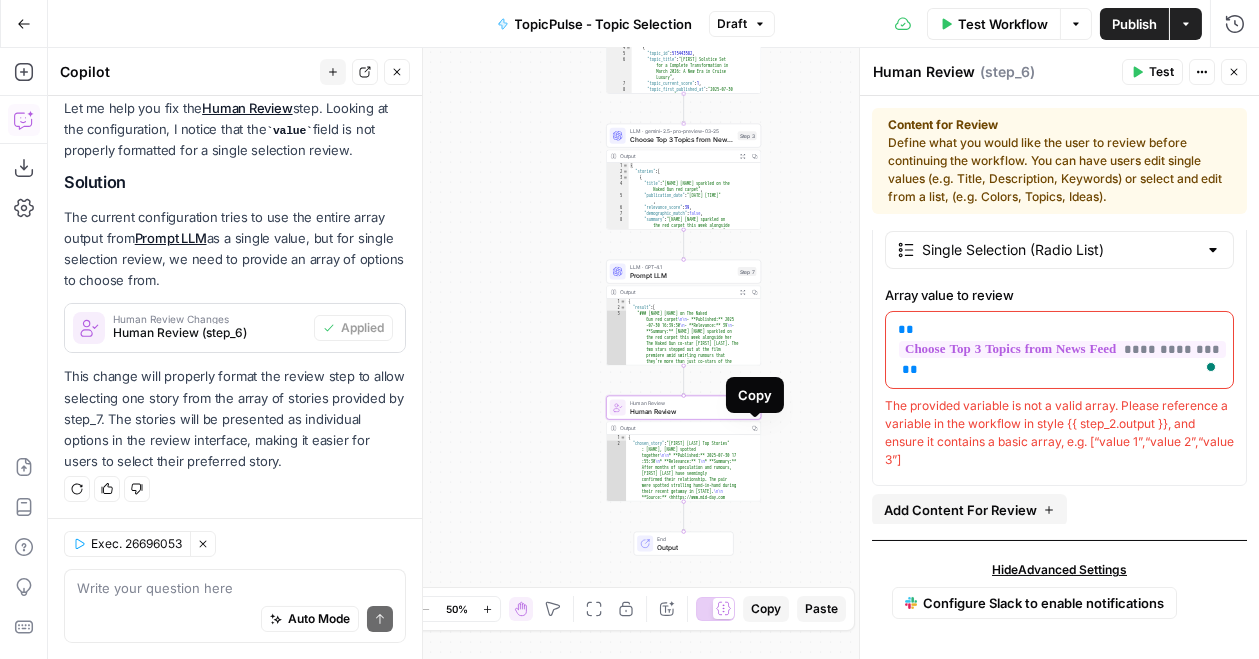 click on "Human Review" at bounding box center [682, 403] 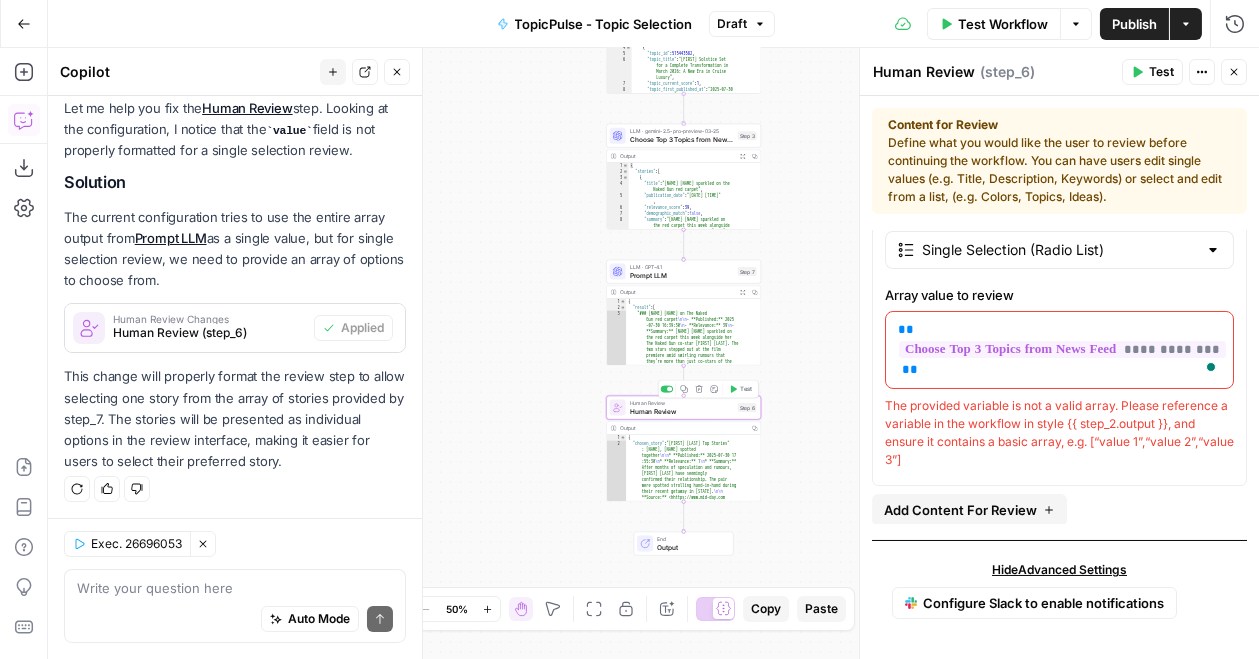 click on "Output" at bounding box center (683, 428) 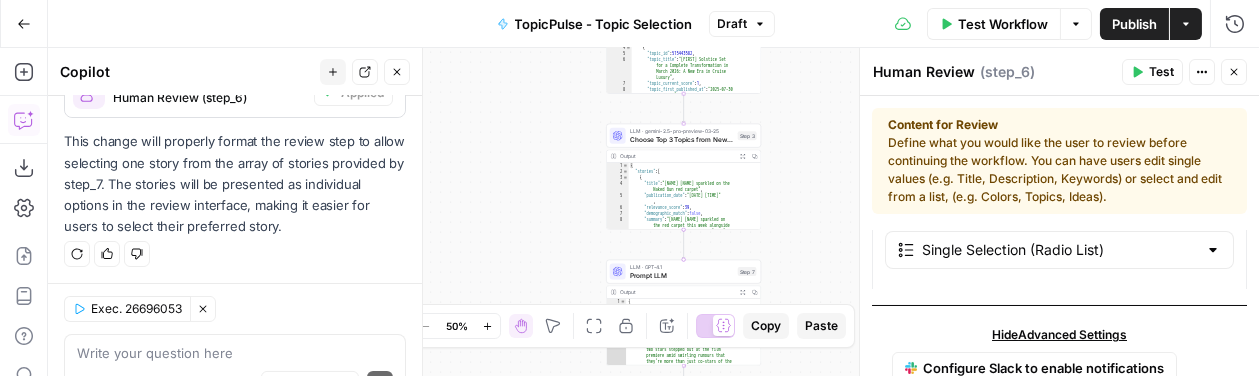 scroll, scrollTop: 469, scrollLeft: 0, axis: vertical 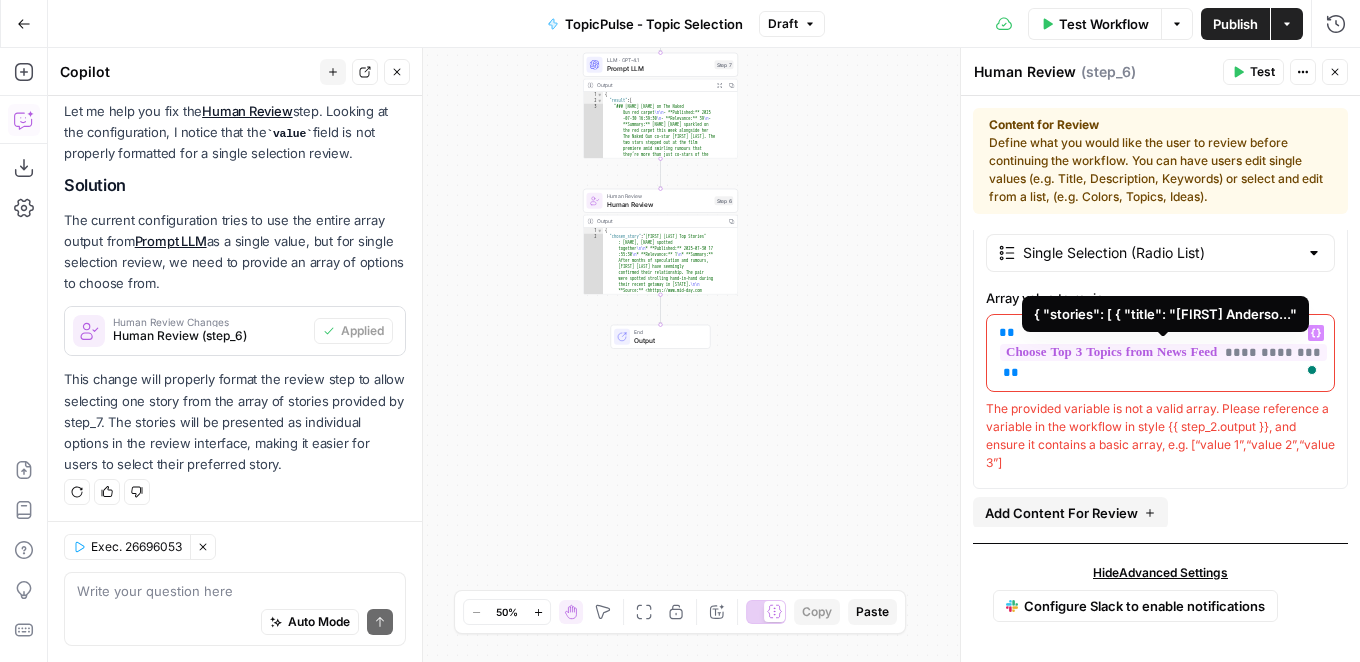 click on "**********" at bounding box center (1163, 352) 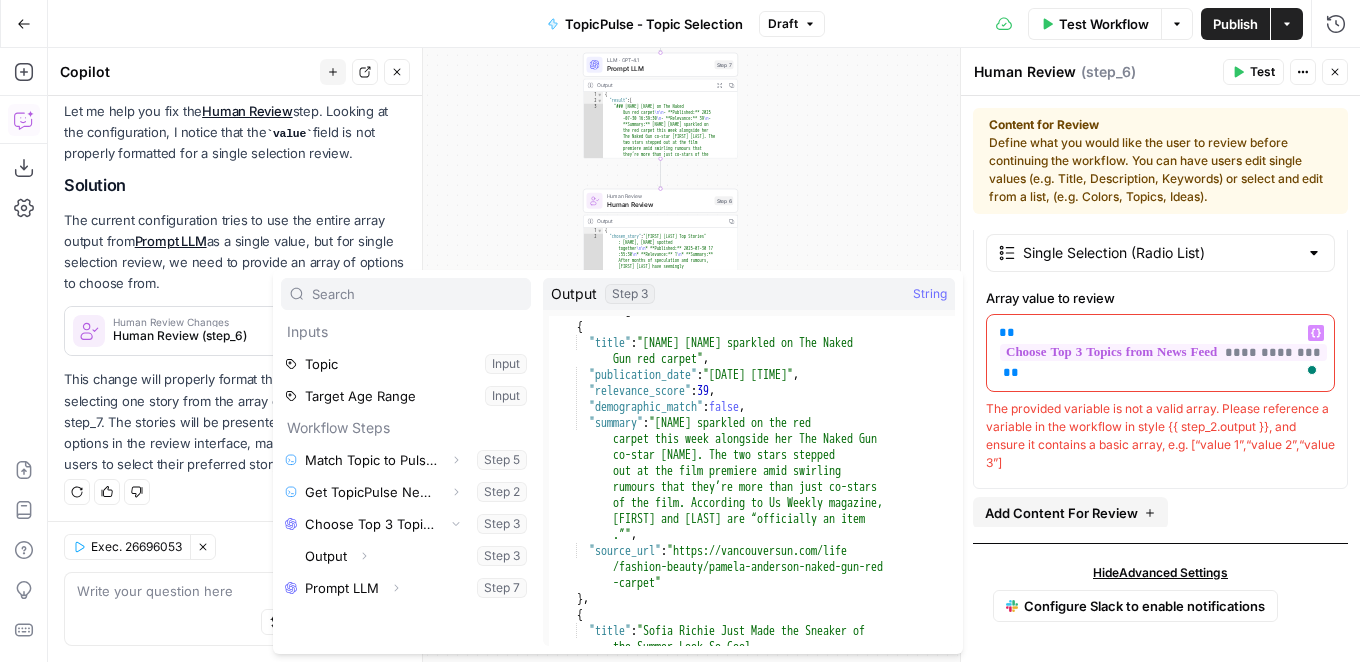 scroll, scrollTop: 29, scrollLeft: 0, axis: vertical 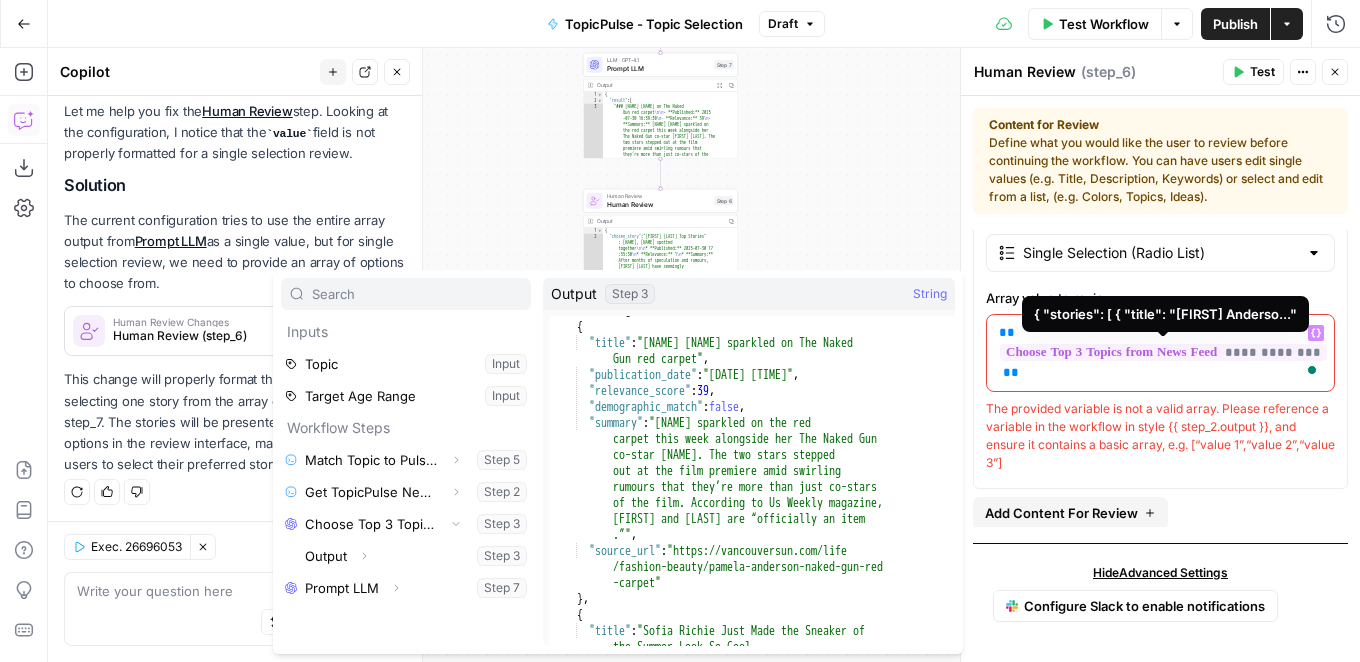 click on "**********" at bounding box center [1163, 352] 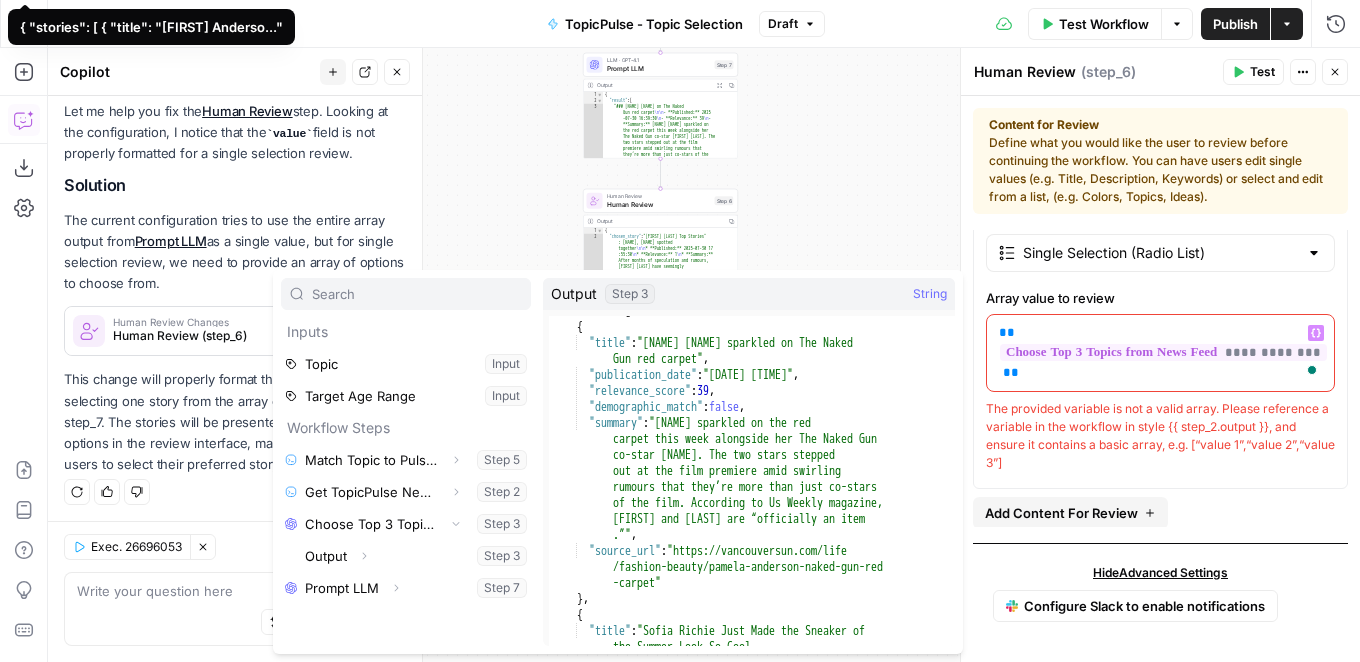 scroll, scrollTop: 0, scrollLeft: 0, axis: both 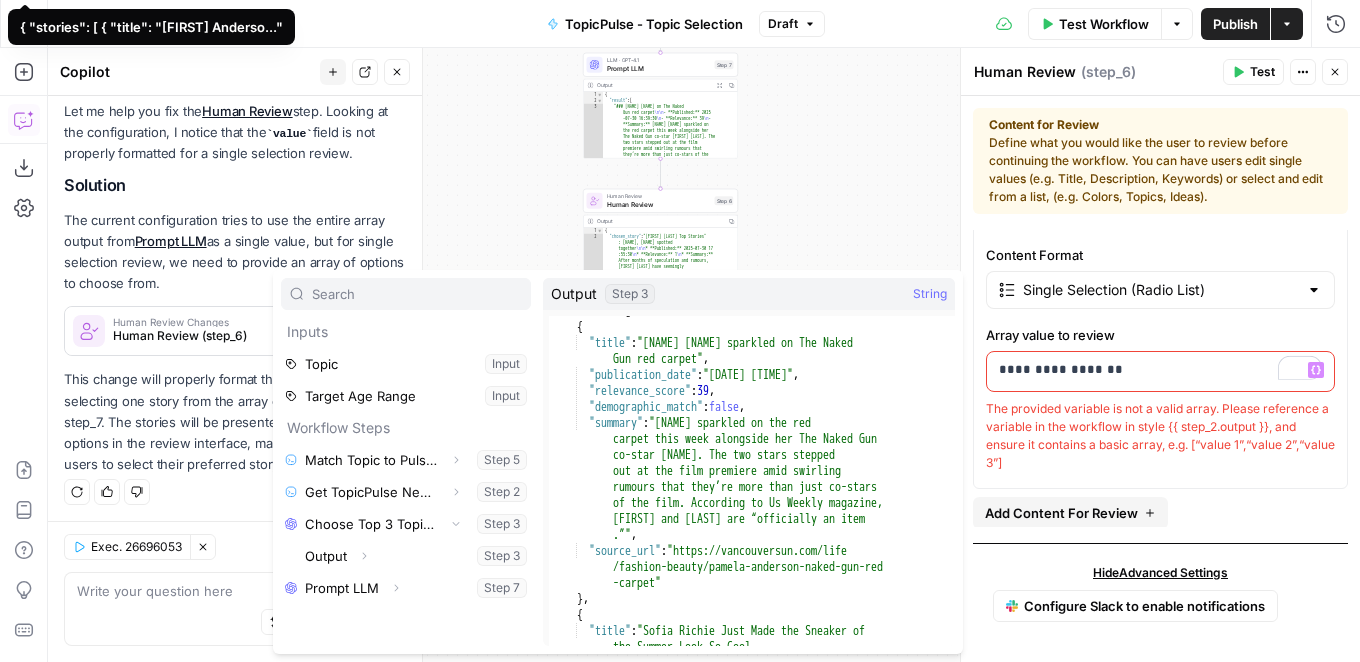 click on "The provided variable is not a valid array. Please reference a variable in the workflow in style {{ step_2.output }}, and ensure it contains a basic array, e.g. [“value 1”,“value 2”,“value 3”]" at bounding box center (1160, 436) 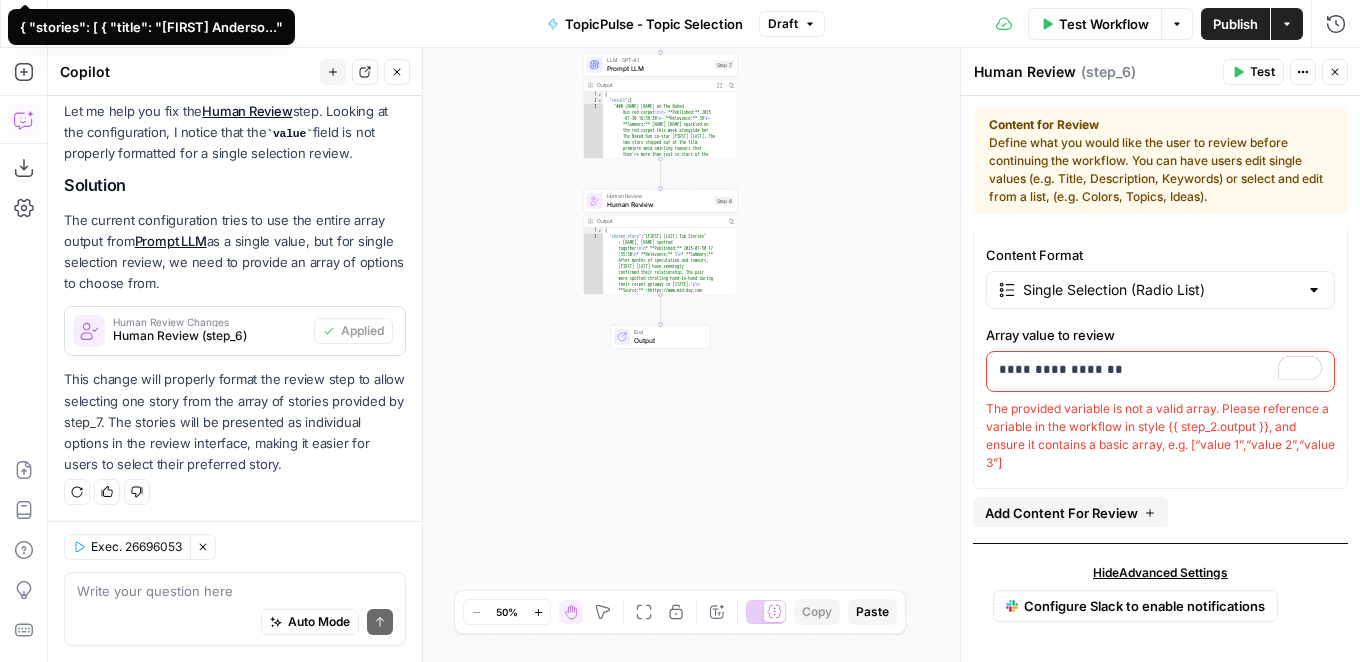 click on "**********" at bounding box center [1160, 370] 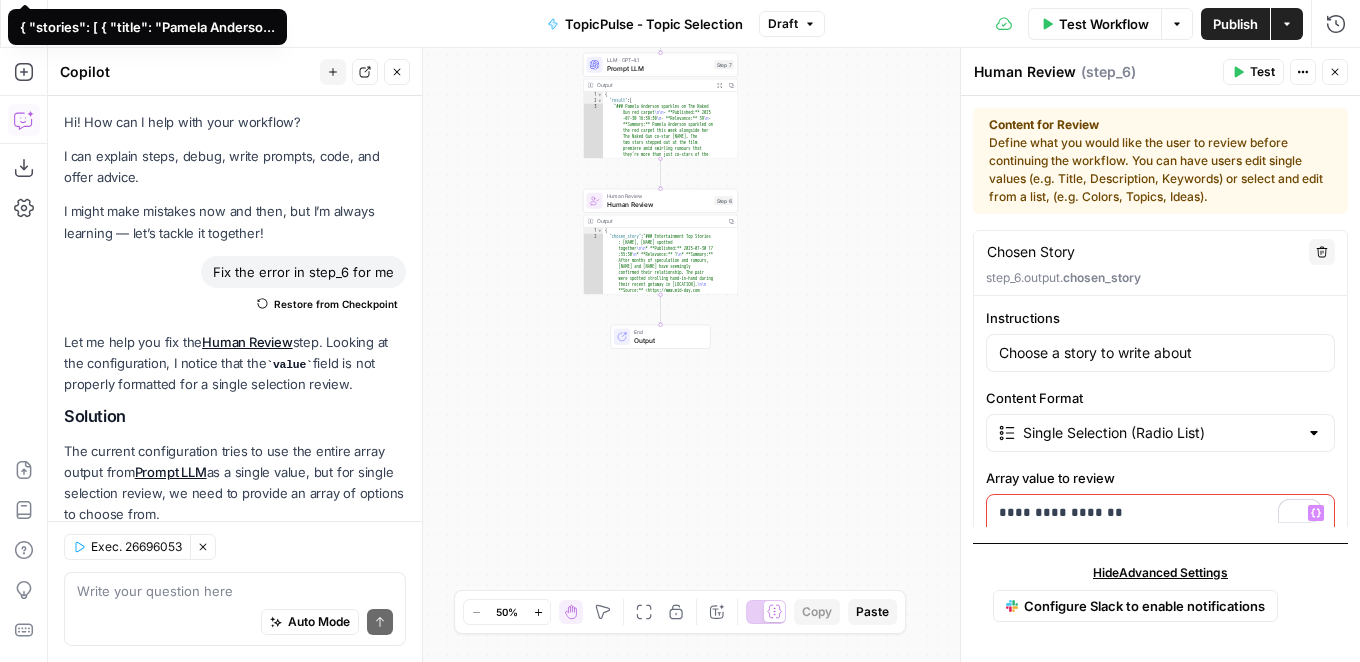 scroll, scrollTop: 0, scrollLeft: 0, axis: both 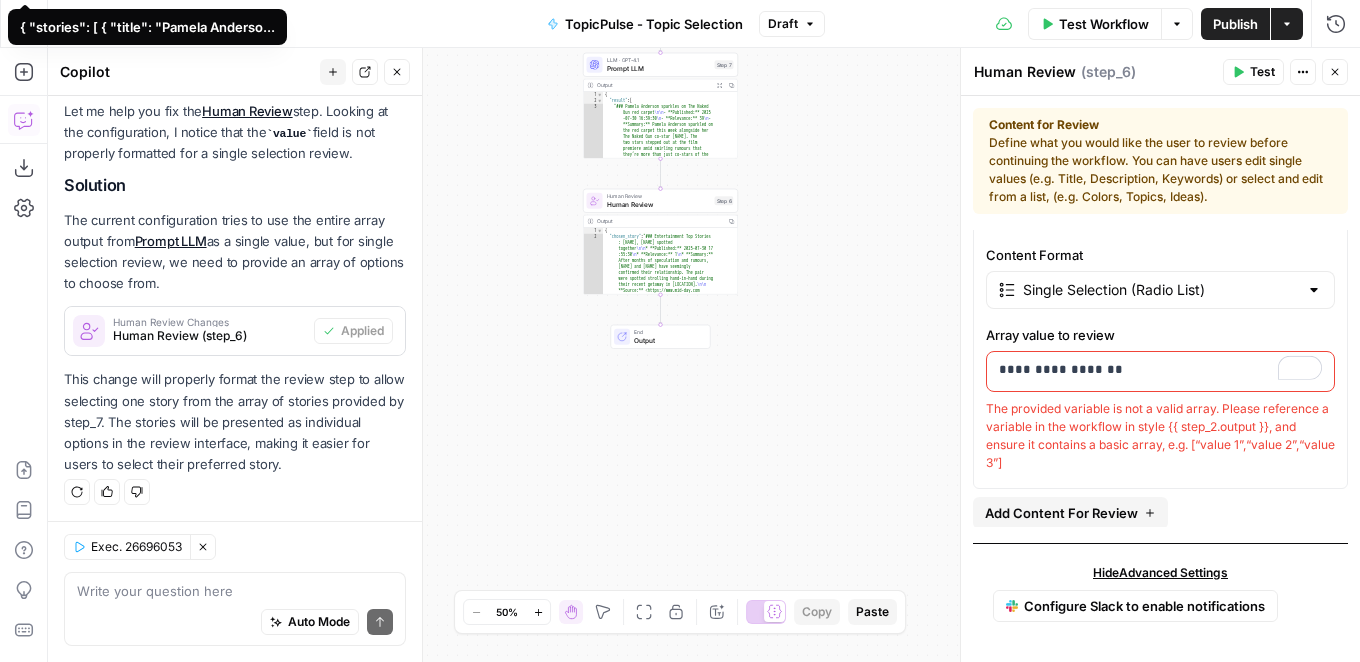 click on "Test" at bounding box center (1262, 72) 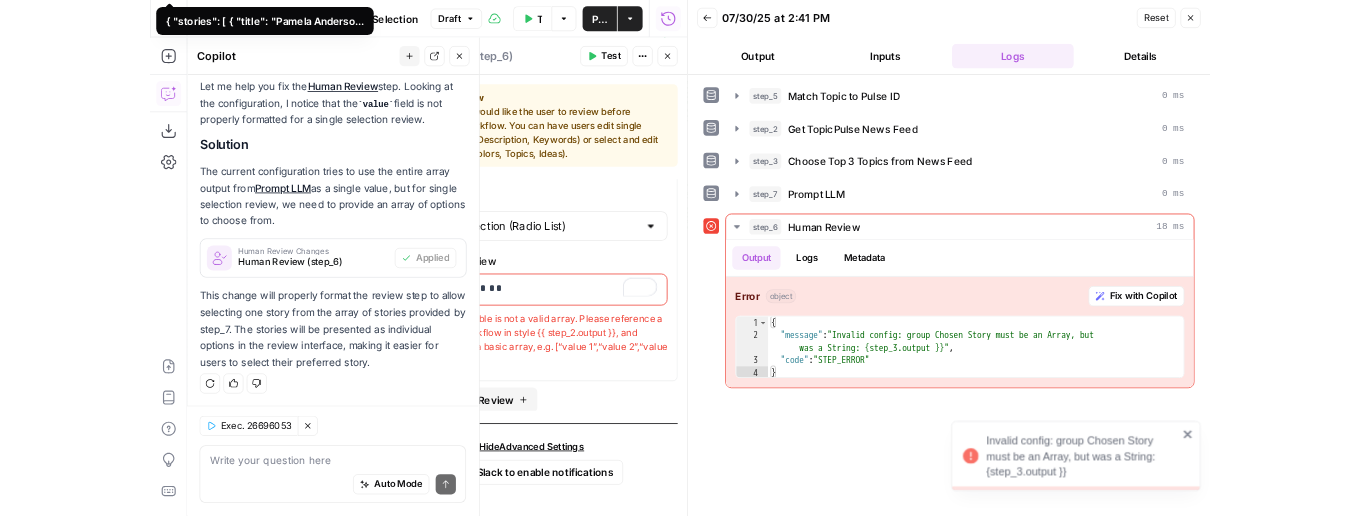 scroll, scrollTop: 143, scrollLeft: 0, axis: vertical 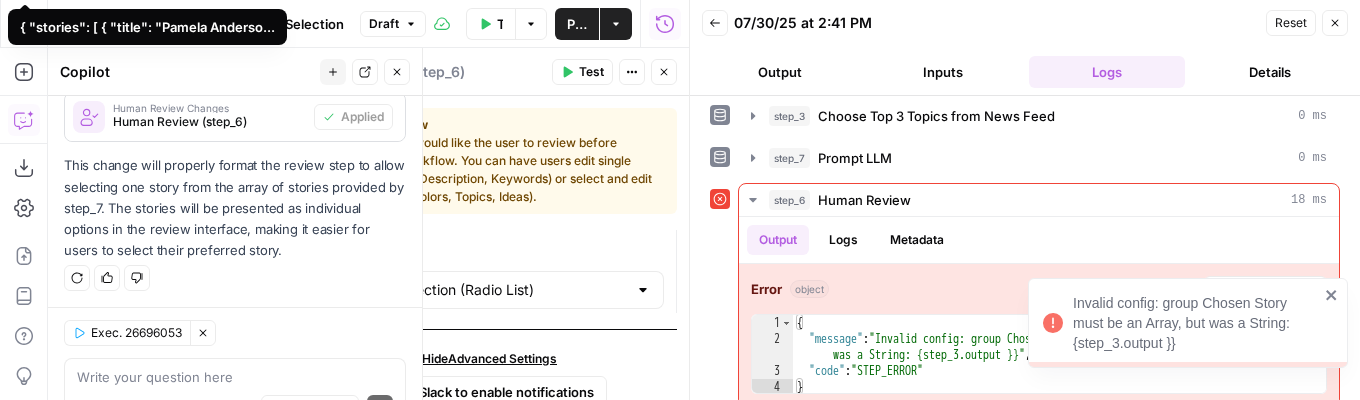click on "Invalid config: group Chosen Story must be an Array, but was a String: {step_3.output }}" at bounding box center (1188, 323) 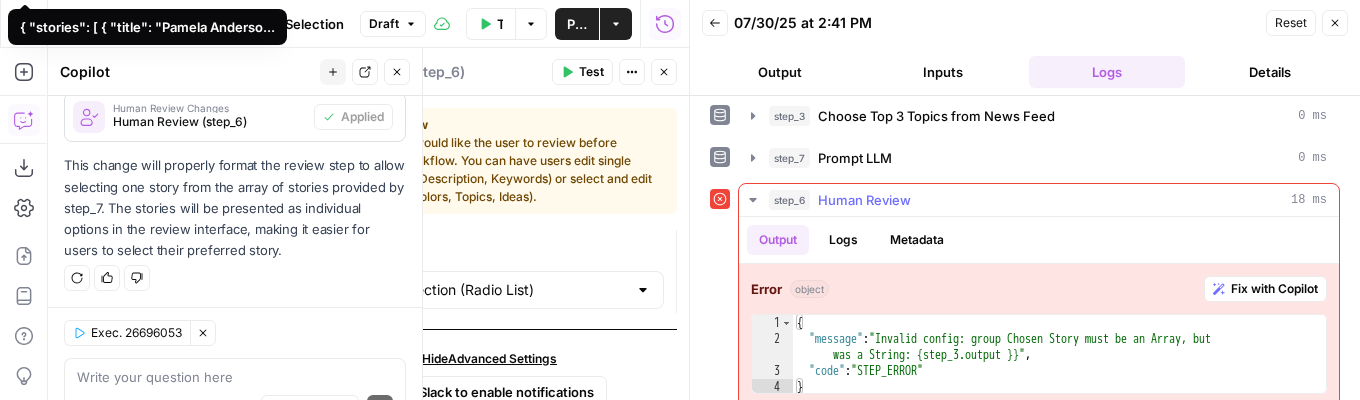 click on "step_6 Human Review 18 ms" at bounding box center (1048, 200) 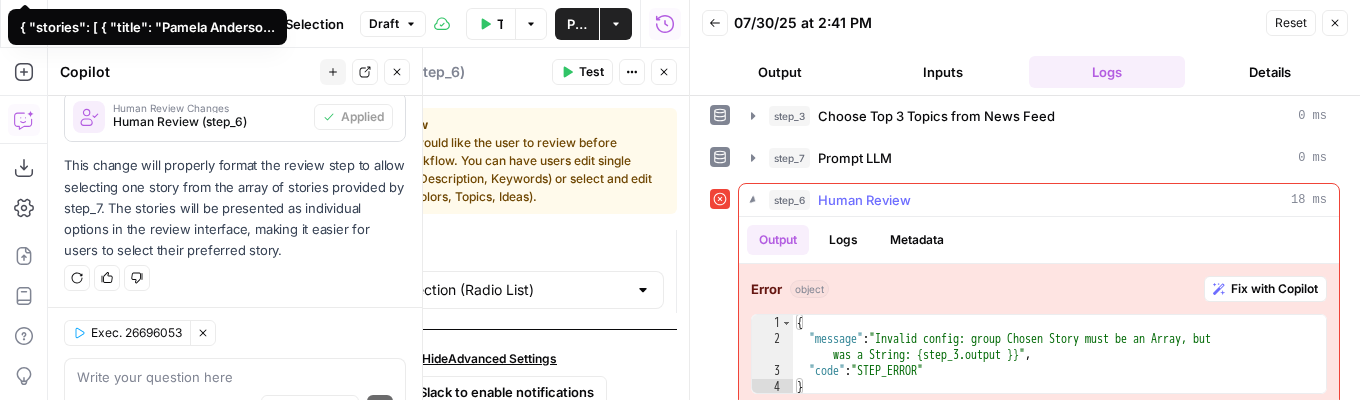 scroll, scrollTop: 0, scrollLeft: 0, axis: both 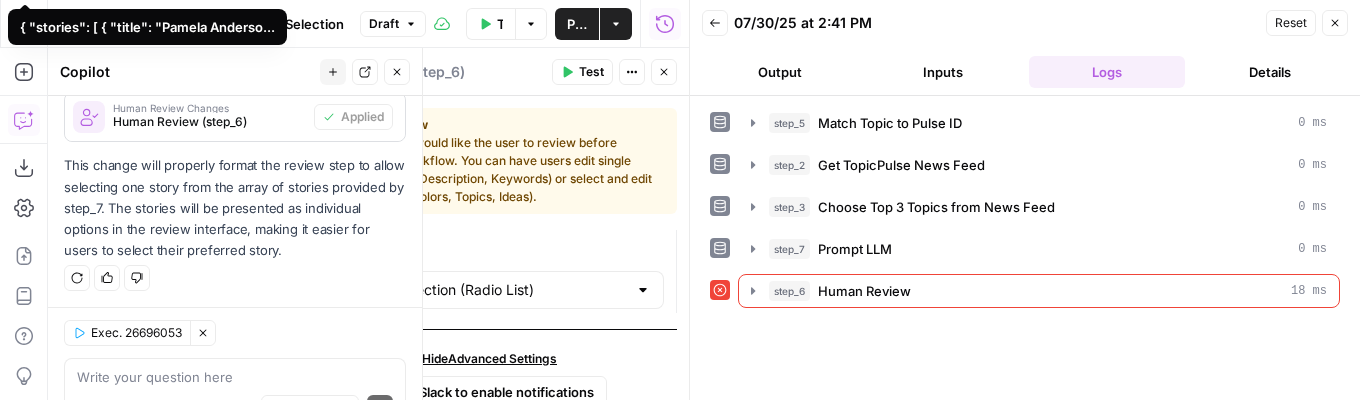 click on "step_6 Human Review 18 ms" at bounding box center [1048, 291] 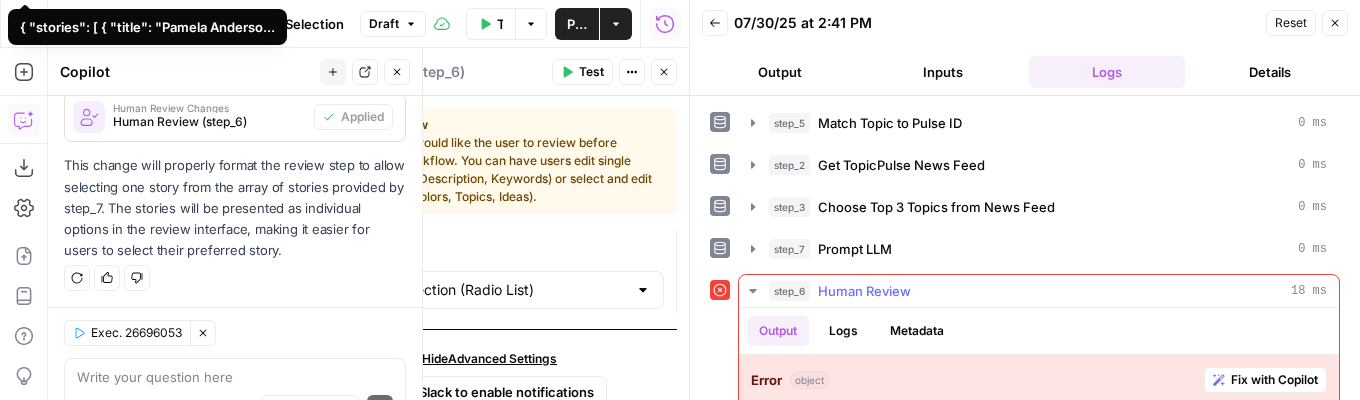 scroll, scrollTop: 106, scrollLeft: 0, axis: vertical 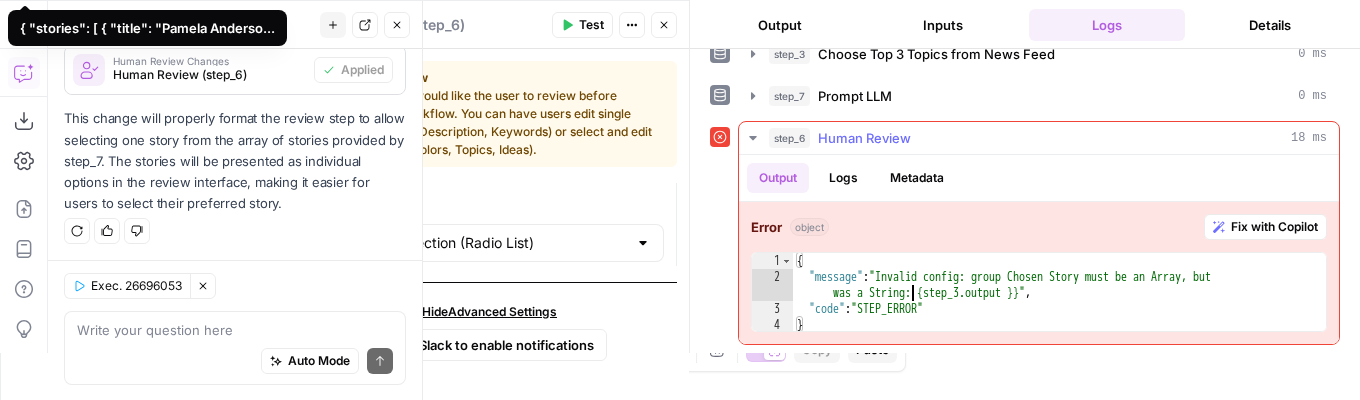click on "{    "message" :  "Invalid config: group Chosen Story must be an Array, but         was a String: {step_3.output }}" ,    "code" :  "STEP_ERROR" }" at bounding box center (1059, 309) 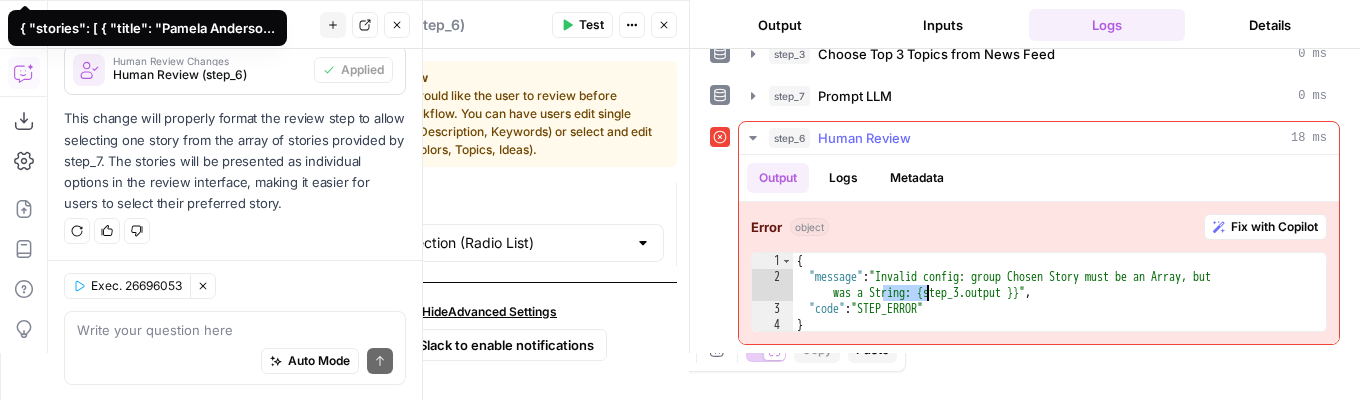 click on "{    "message" :  "Invalid config: group Chosen Story must be an Array, but         was a String: {step_3.output }}" ,    "code" :  "STEP_ERROR" }" at bounding box center [1059, 309] 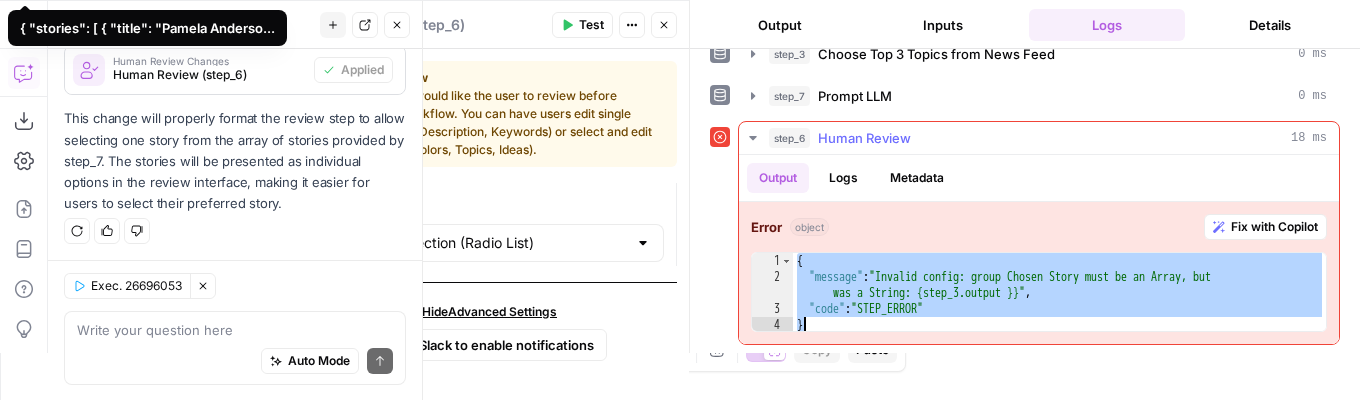 click on "{    "message" :  "Invalid config: group Chosen Story must be an Array, but         was a String: {step_3.output }}" ,    "code" :  "STEP_ERROR" }" at bounding box center [1059, 309] 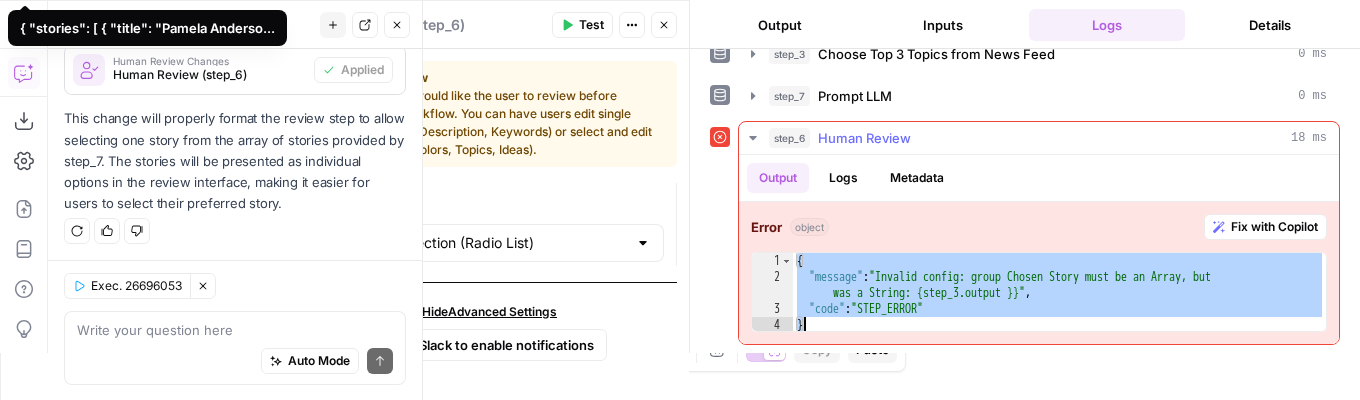 click on "{    "message" :  "Invalid config: group Chosen Story must be an Array, but         was a String: {step_3.output }}" ,    "code" :  "STEP_ERROR" }" at bounding box center [1059, 309] 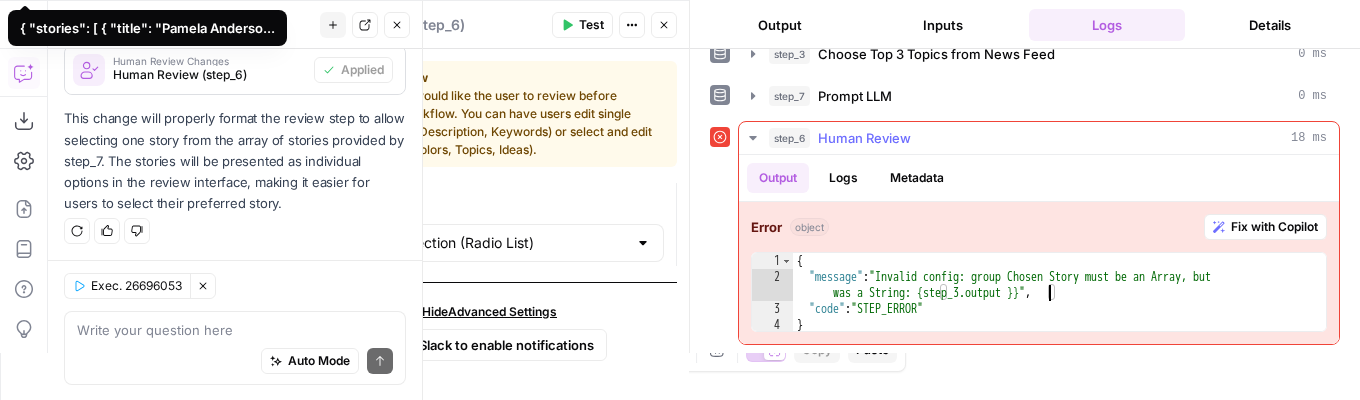 drag, startPoint x: 1047, startPoint y: 292, endPoint x: 1067, endPoint y: 308, distance: 25.612497 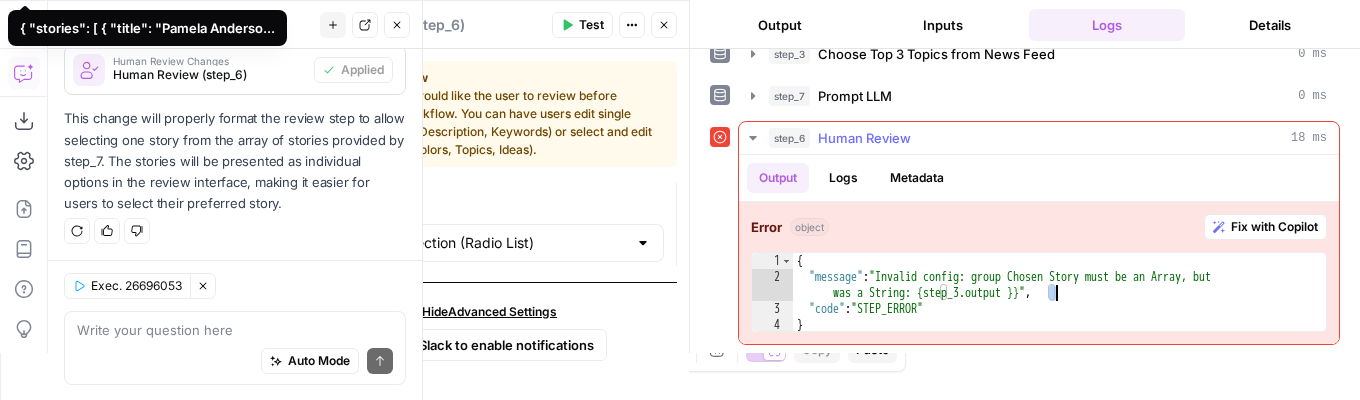 click on "{    "message" :  "Invalid config: group Chosen Story must be an Array, but         was a String: {step_3.output }}" ,    "code" :  "STEP_ERROR" }" at bounding box center [1059, 309] 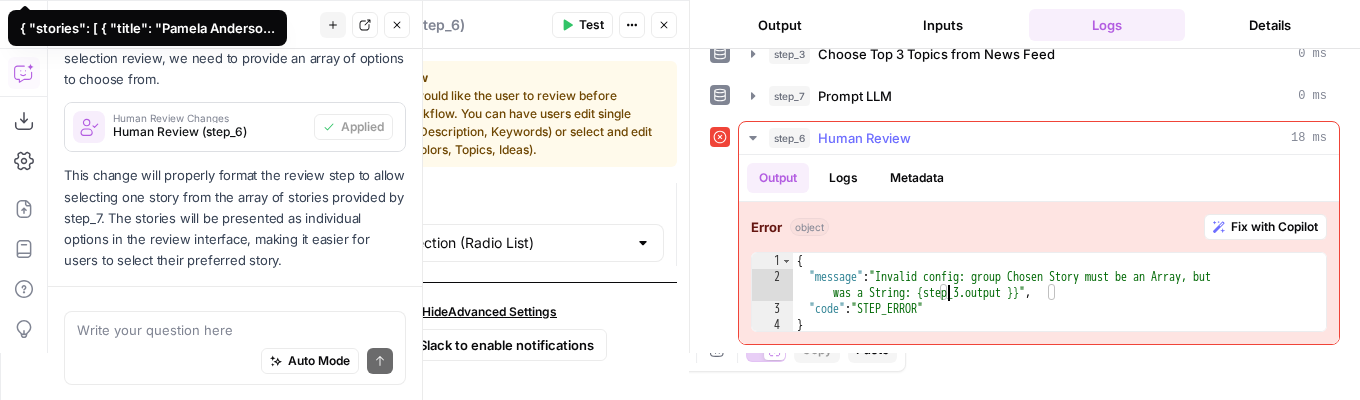 scroll, scrollTop: 445, scrollLeft: 0, axis: vertical 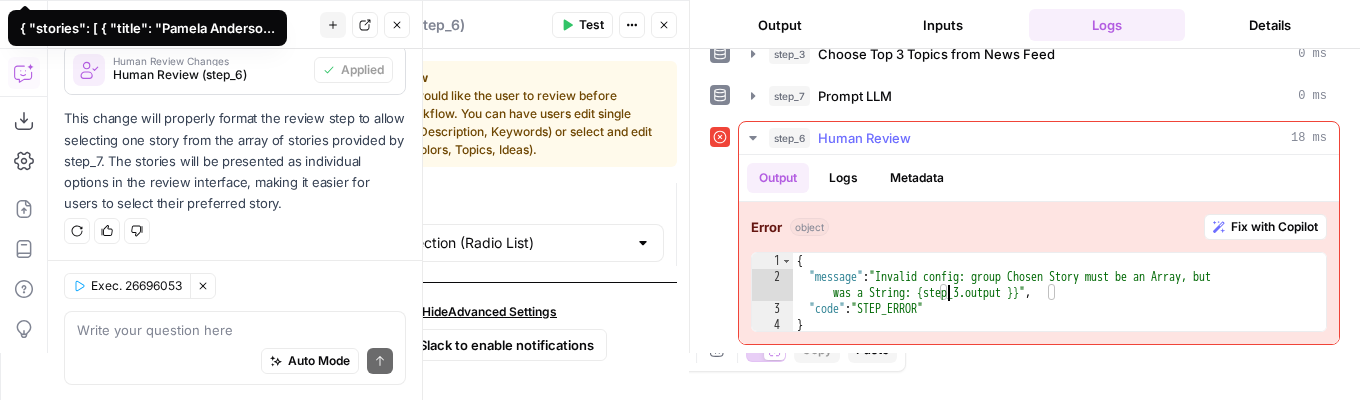 click on "{    "message" :  "Invalid config: group Chosen Story must be an Array, but         was a String: {step_3.output }}" ,    "code" :  "STEP_ERROR" }" at bounding box center (1059, 309) 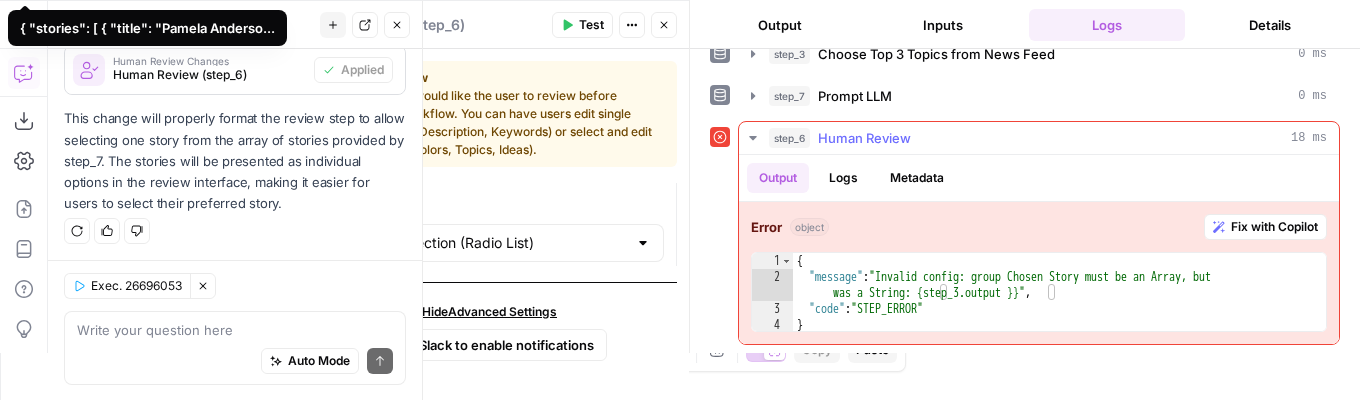 click on "Human Review" at bounding box center (864, 138) 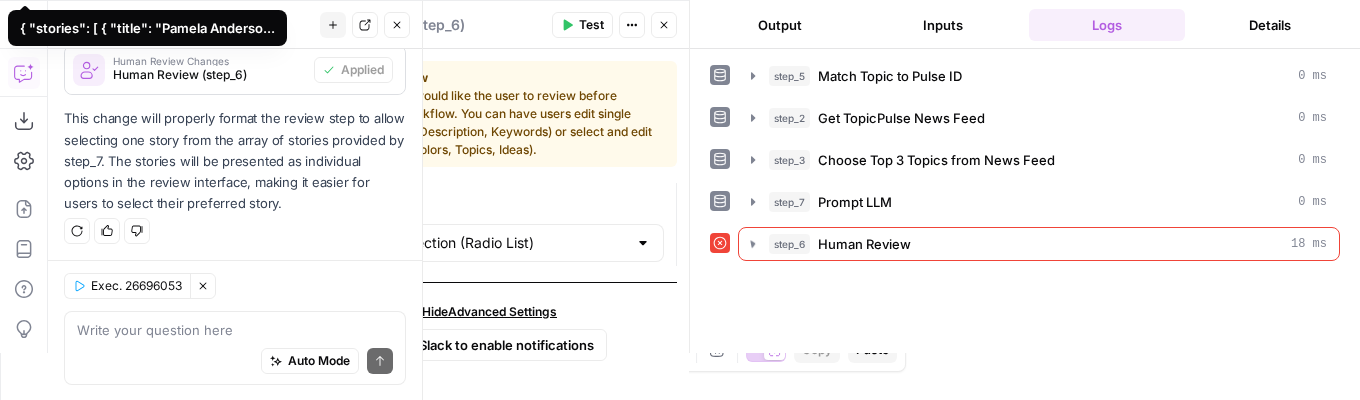 scroll, scrollTop: 0, scrollLeft: 0, axis: both 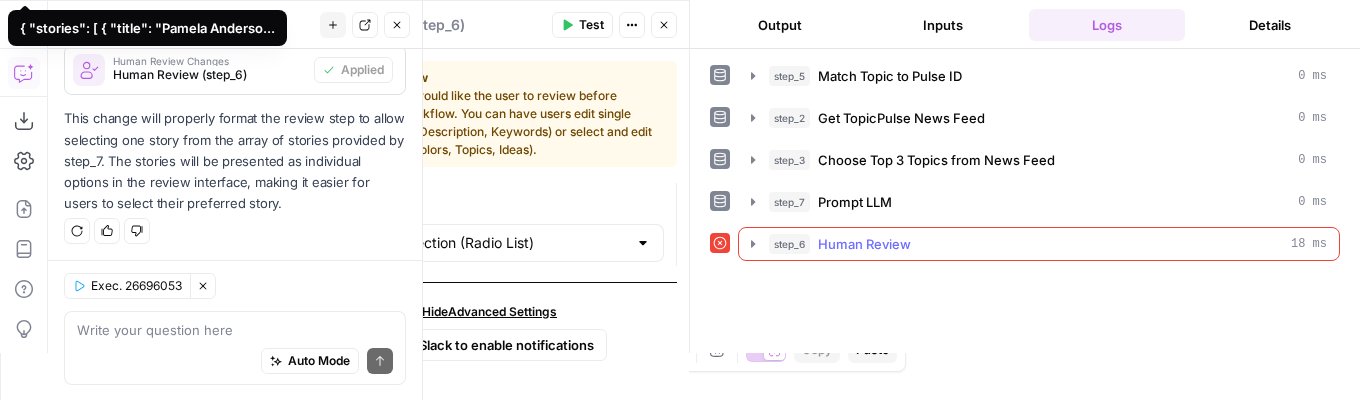 click on "Human Review" at bounding box center (864, 244) 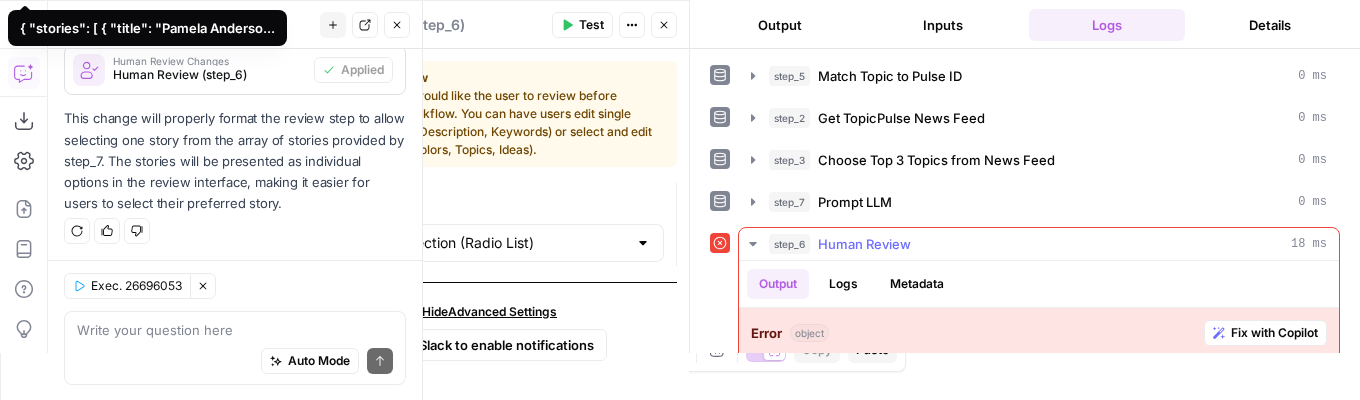 scroll, scrollTop: 106, scrollLeft: 0, axis: vertical 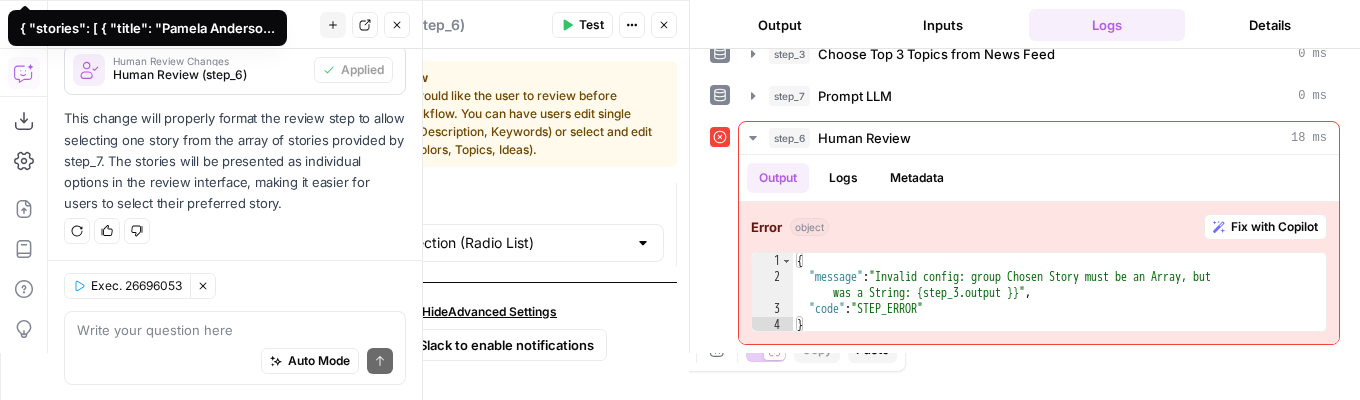 click on "Single Selection (Radio List)" at bounding box center (489, 243) 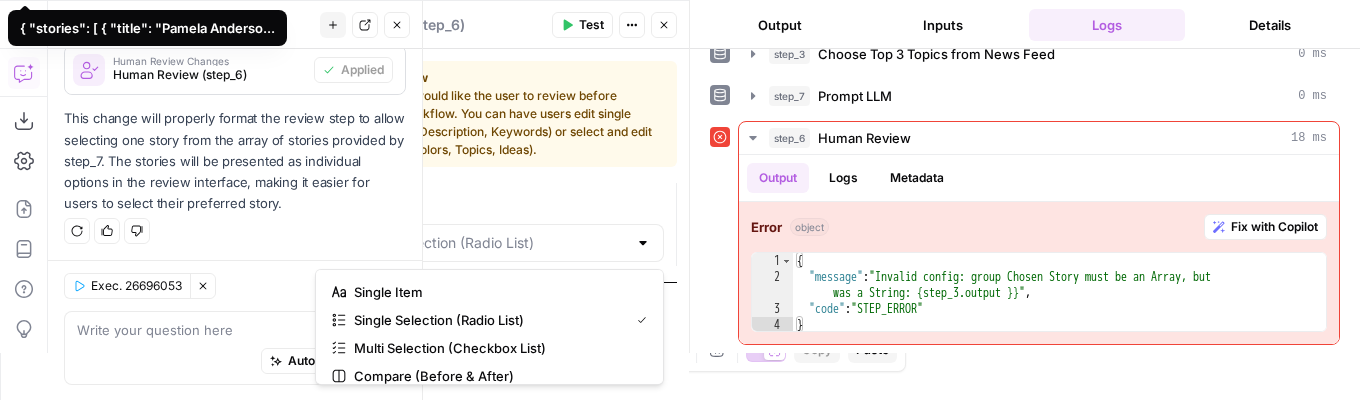 type on "Single Selection (Radio List)" 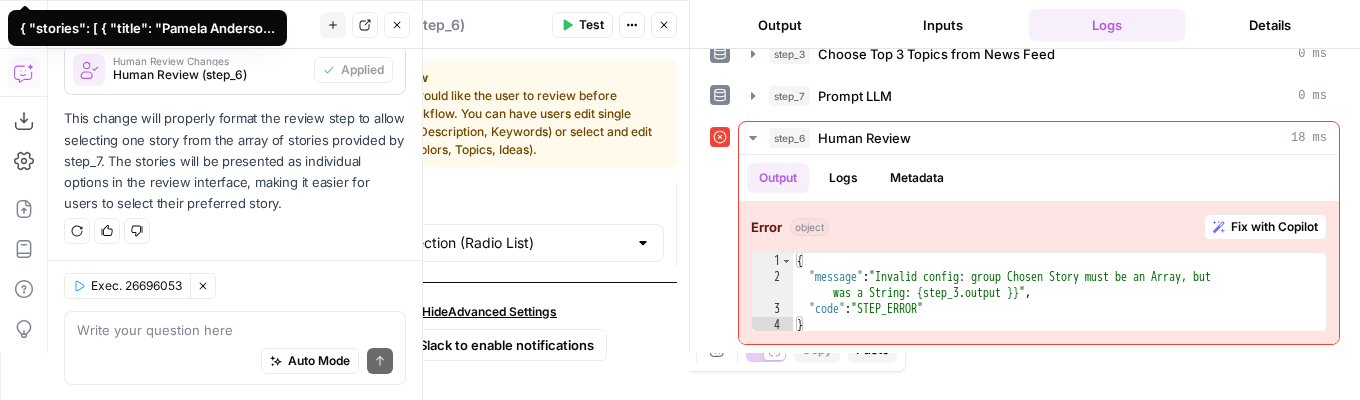 click on "Content Format" at bounding box center (489, 208) 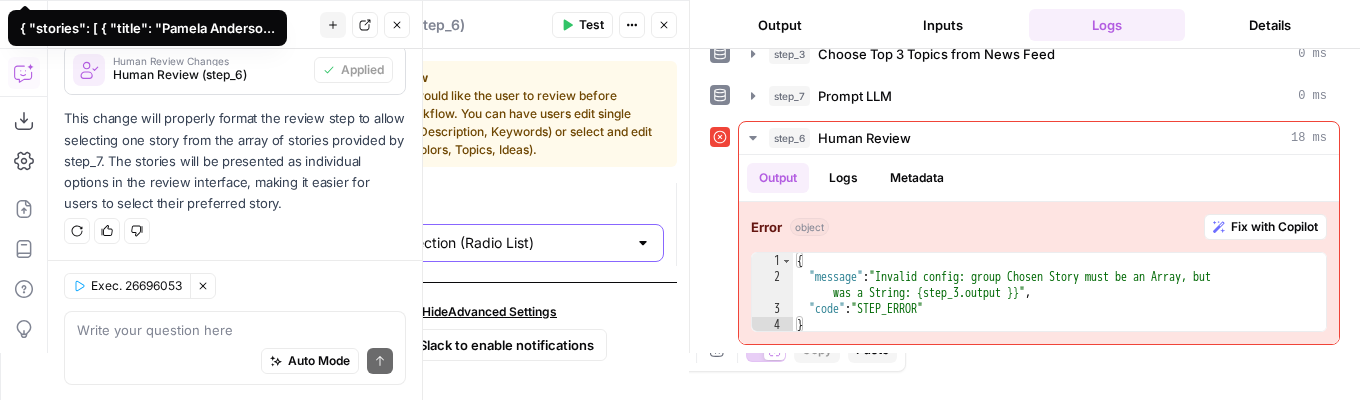 click on "Single Selection (Radio List)" at bounding box center (489, 243) 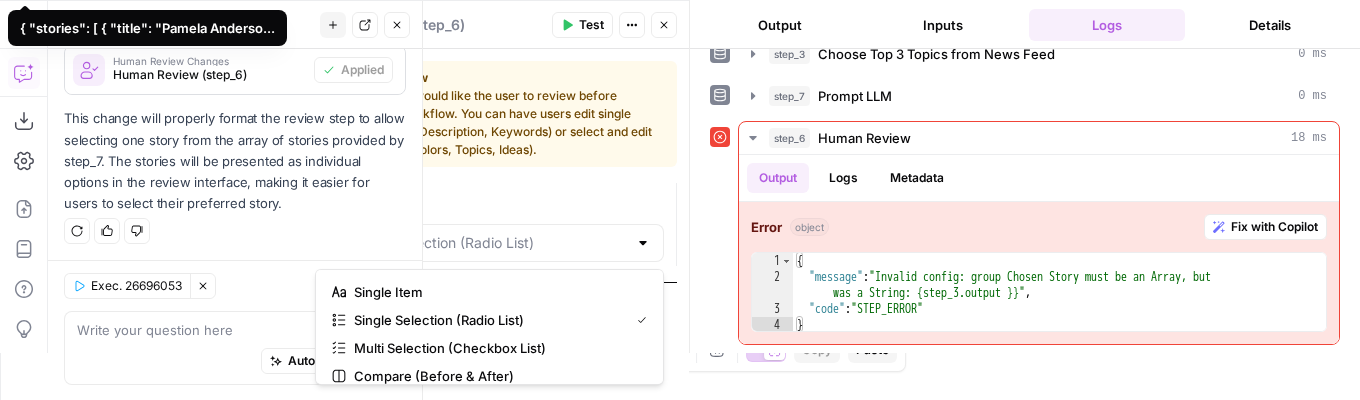 scroll, scrollTop: 328, scrollLeft: 0, axis: vertical 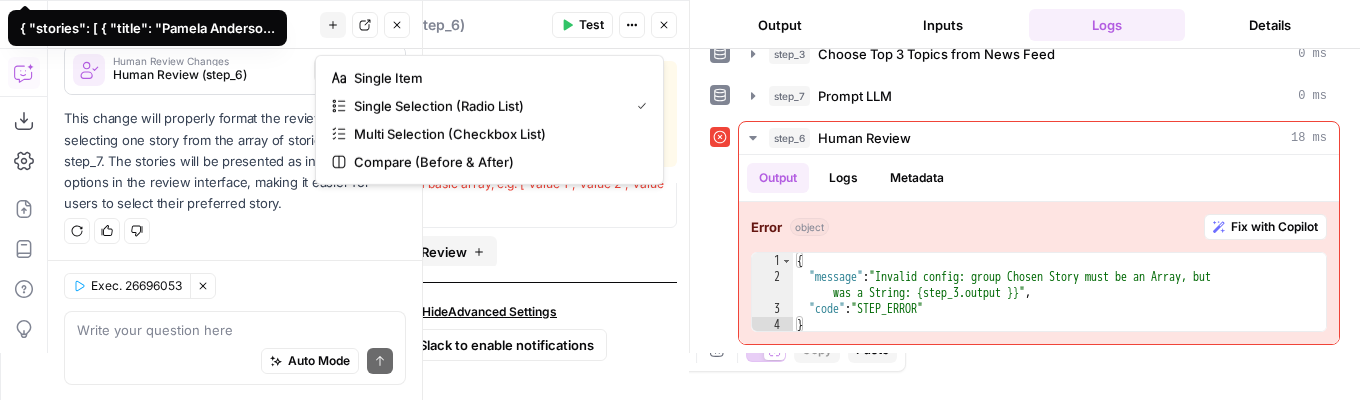 type on "Single Selection (Radio List)" 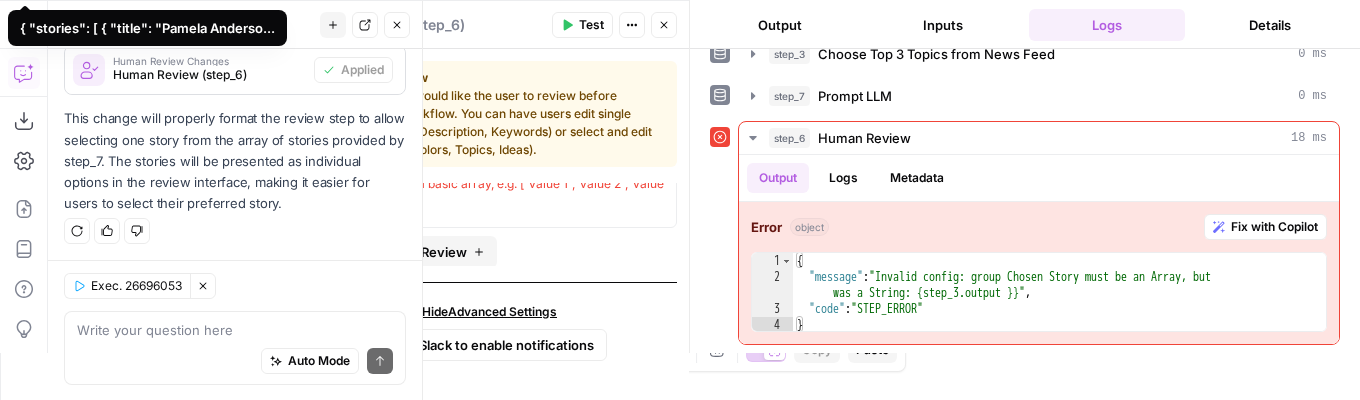 click on "**********" at bounding box center [489, 225] 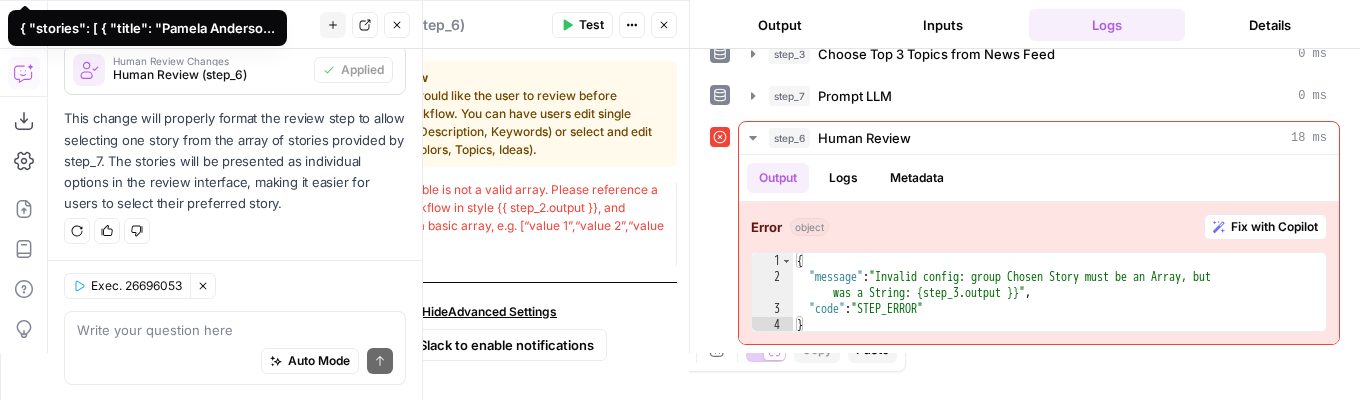 scroll, scrollTop: 296, scrollLeft: 0, axis: vertical 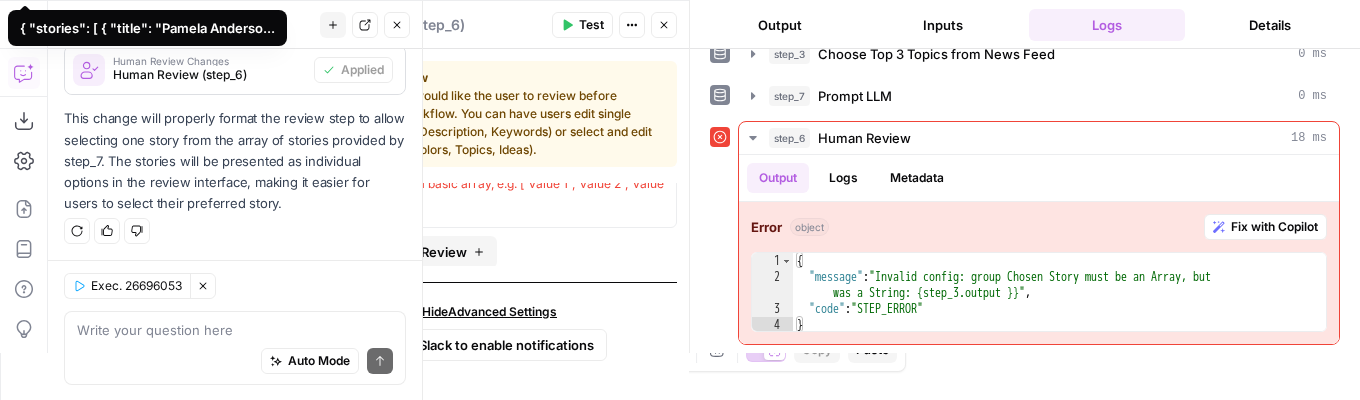 click on "Add Content For Review" at bounding box center (399, 252) 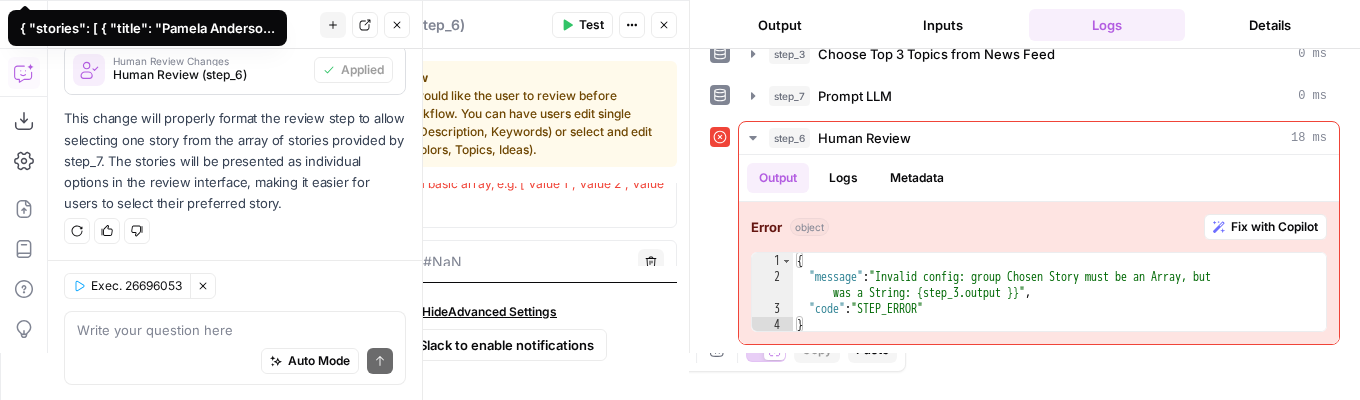 scroll, scrollTop: 399, scrollLeft: 0, axis: vertical 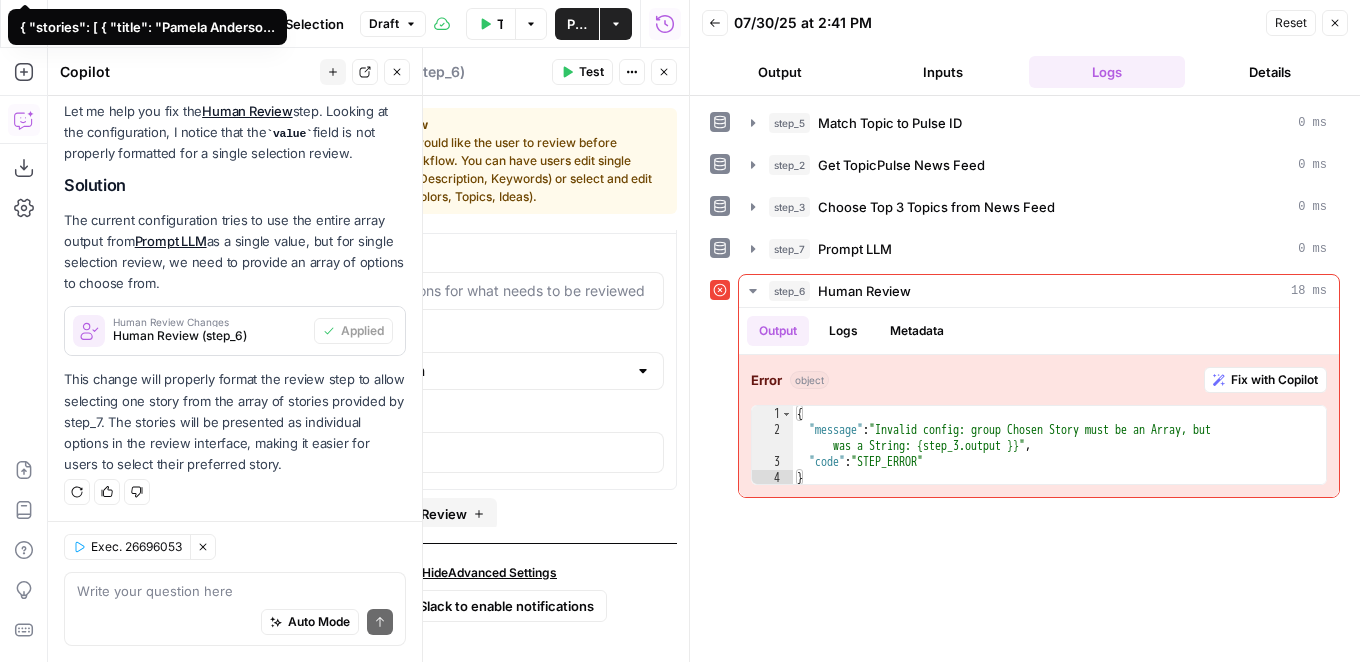 click on "Close" at bounding box center [1335, 23] 